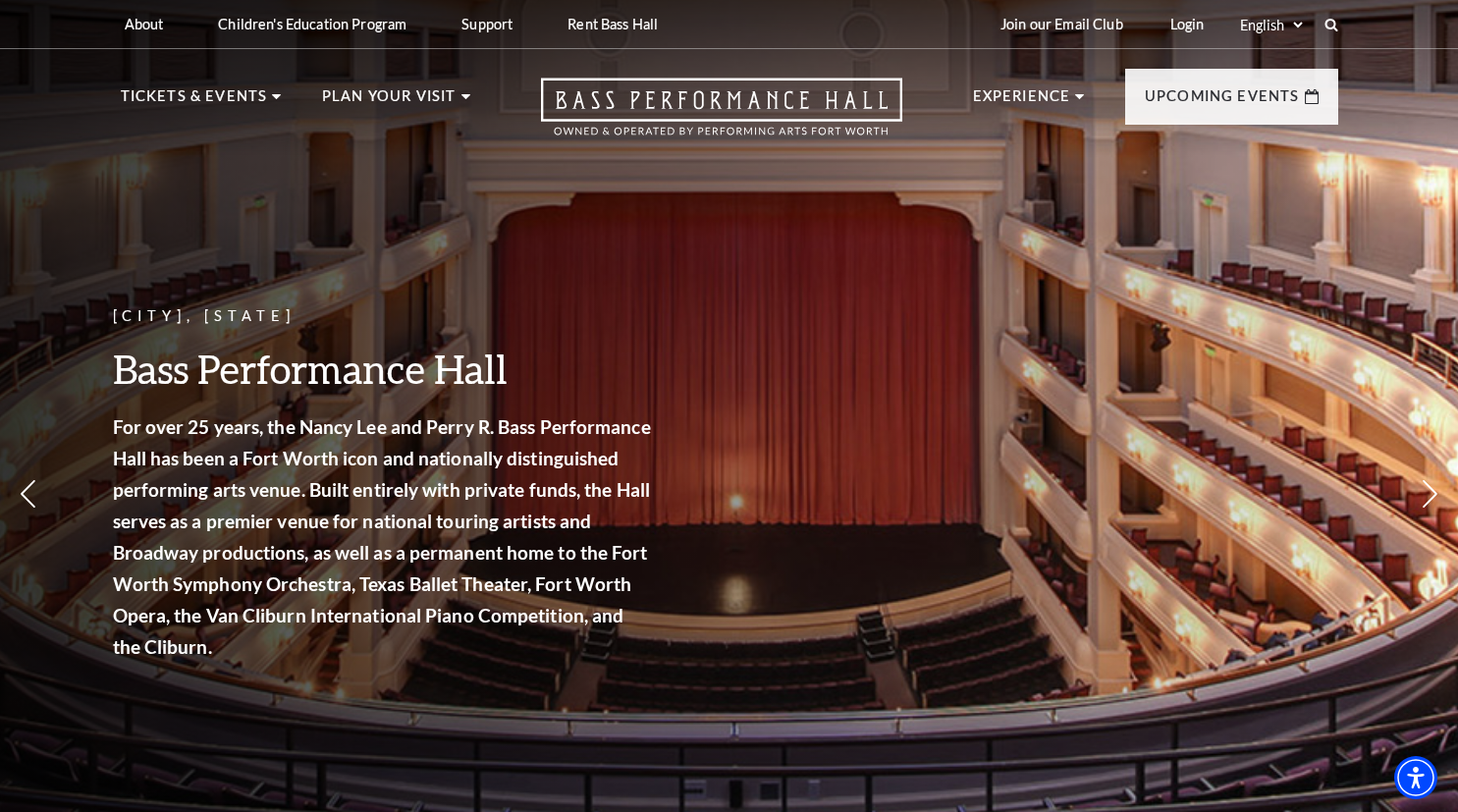 scroll, scrollTop: 0, scrollLeft: 0, axis: both 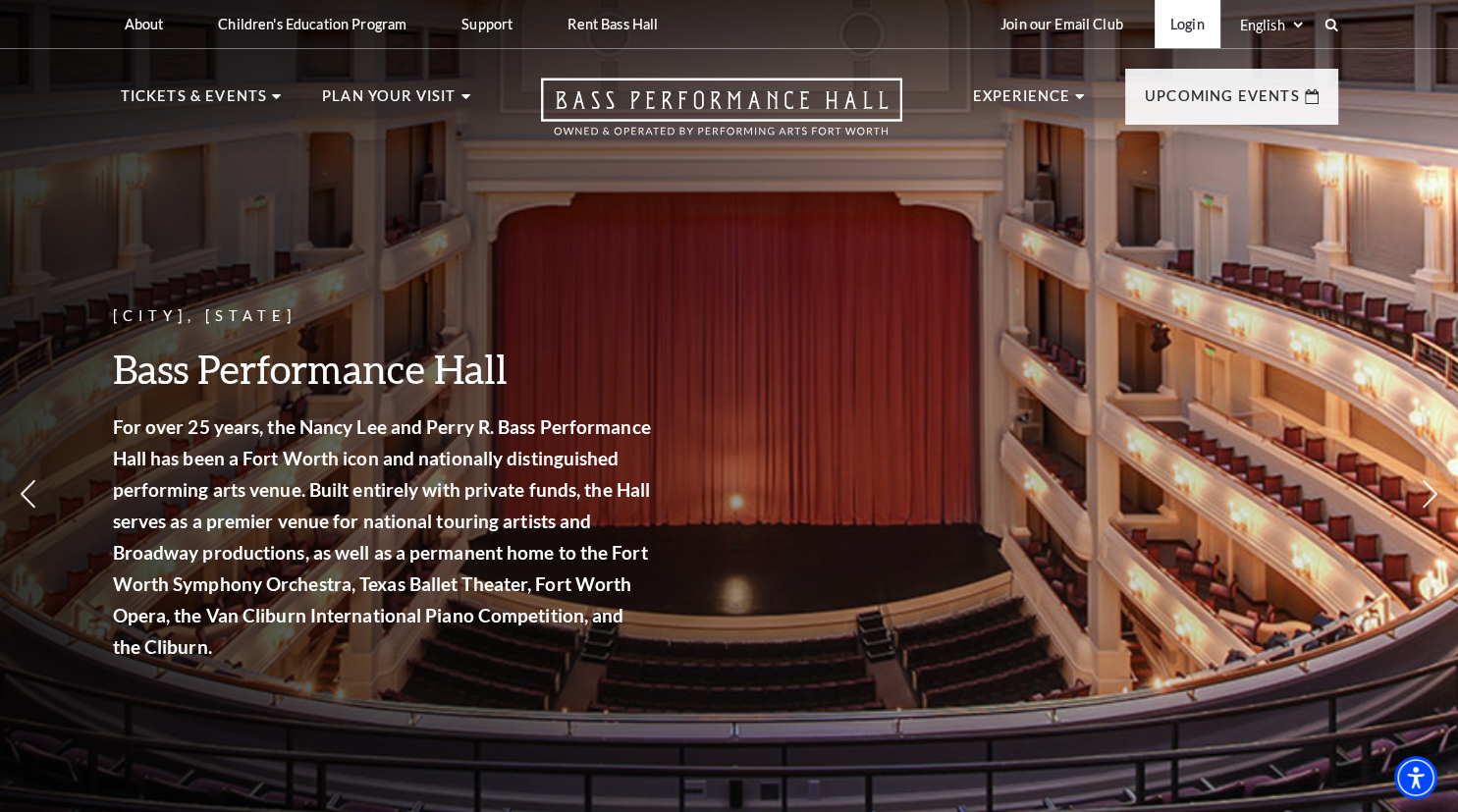 click on "Login" at bounding box center [1187, 24] 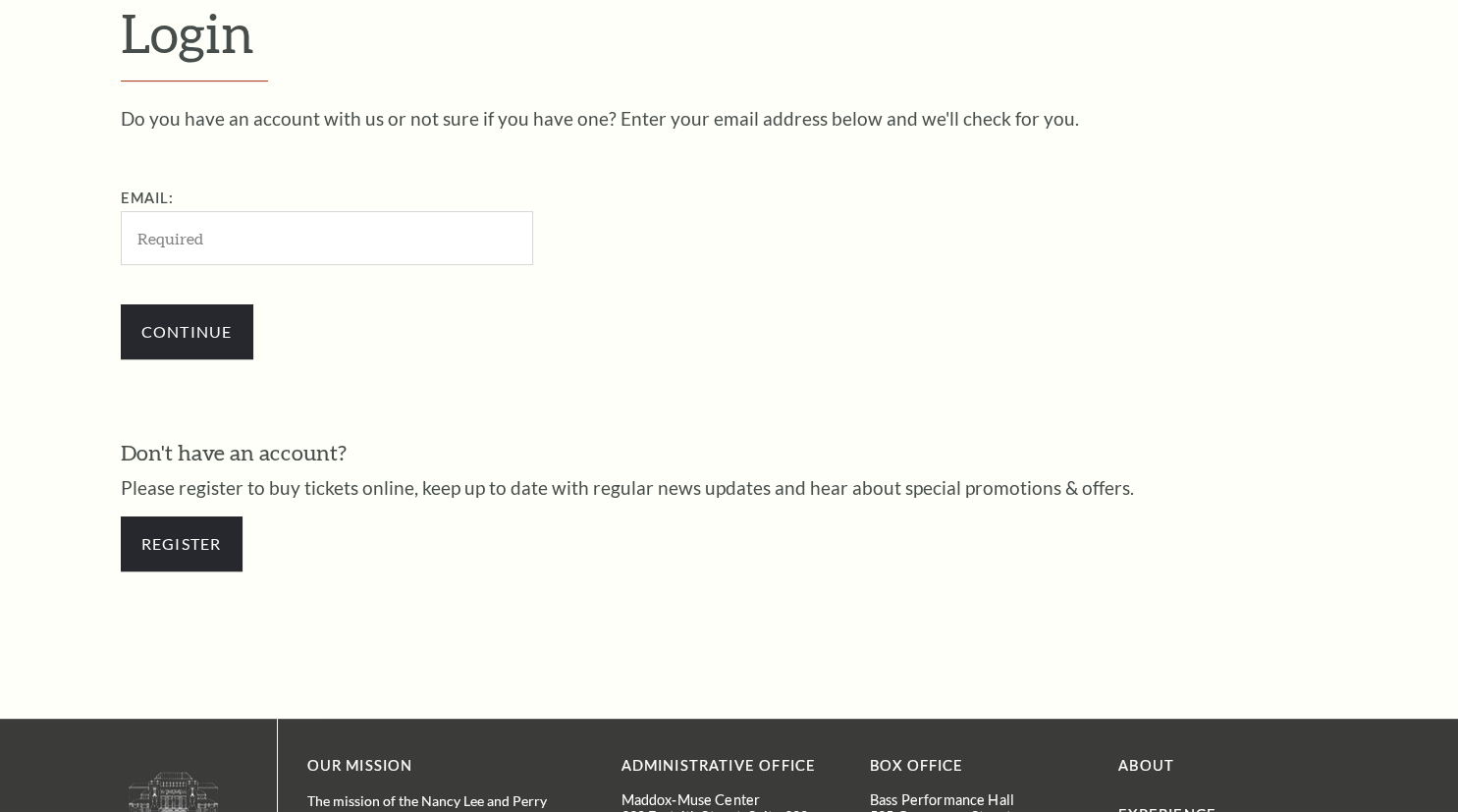 scroll, scrollTop: 573, scrollLeft: 0, axis: vertical 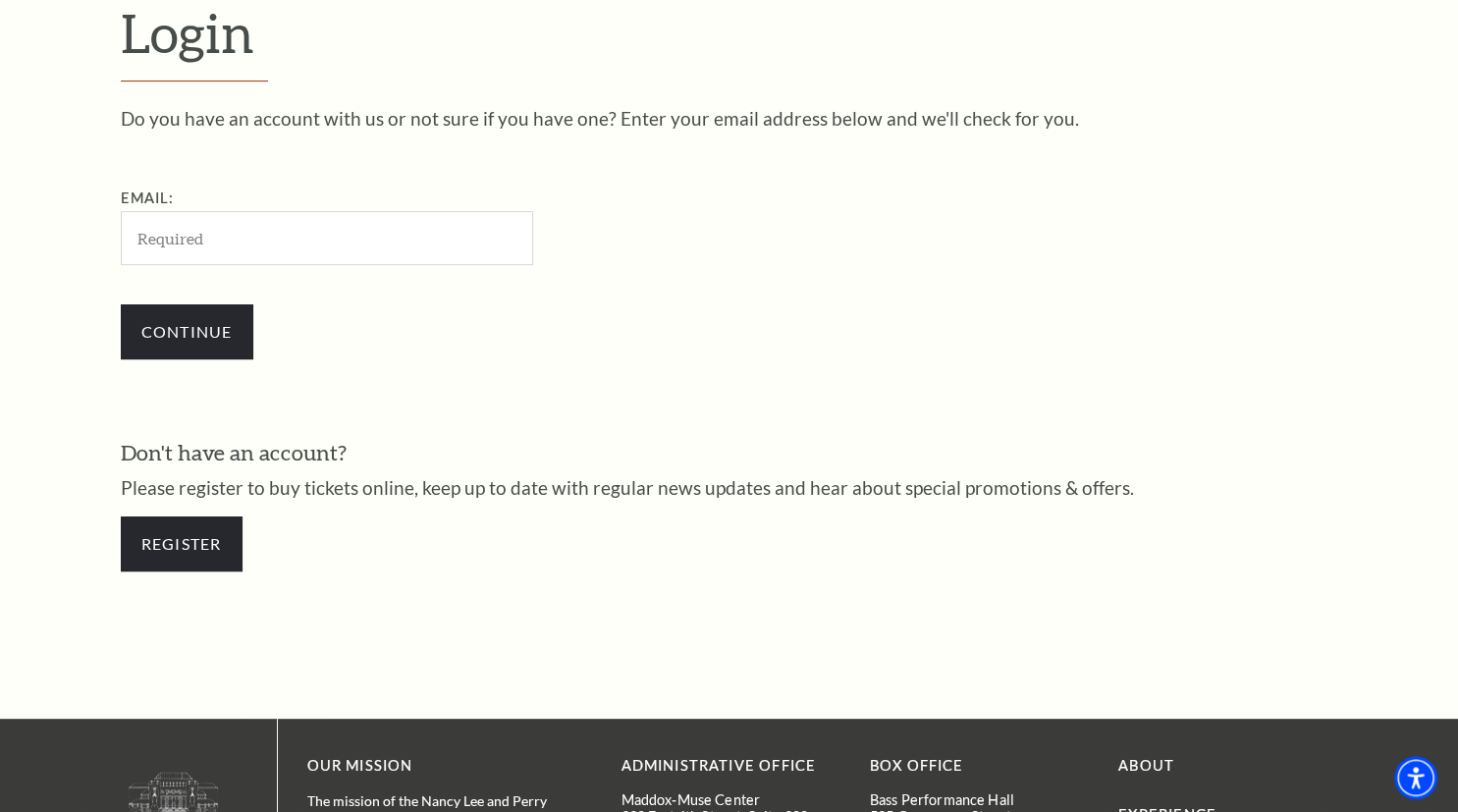click on "Email:" at bounding box center (327, 238) 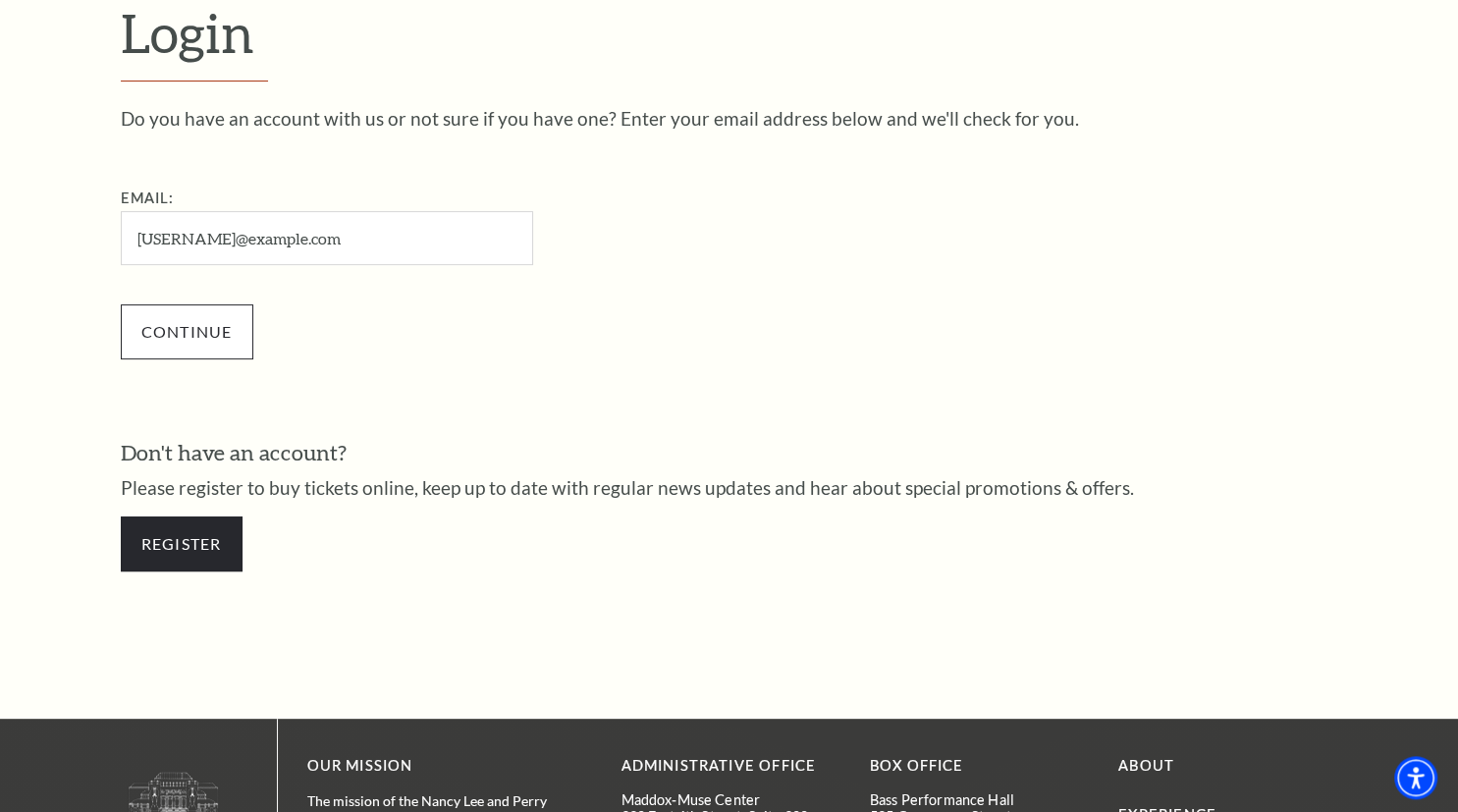 type on "donwharry@gmail.com" 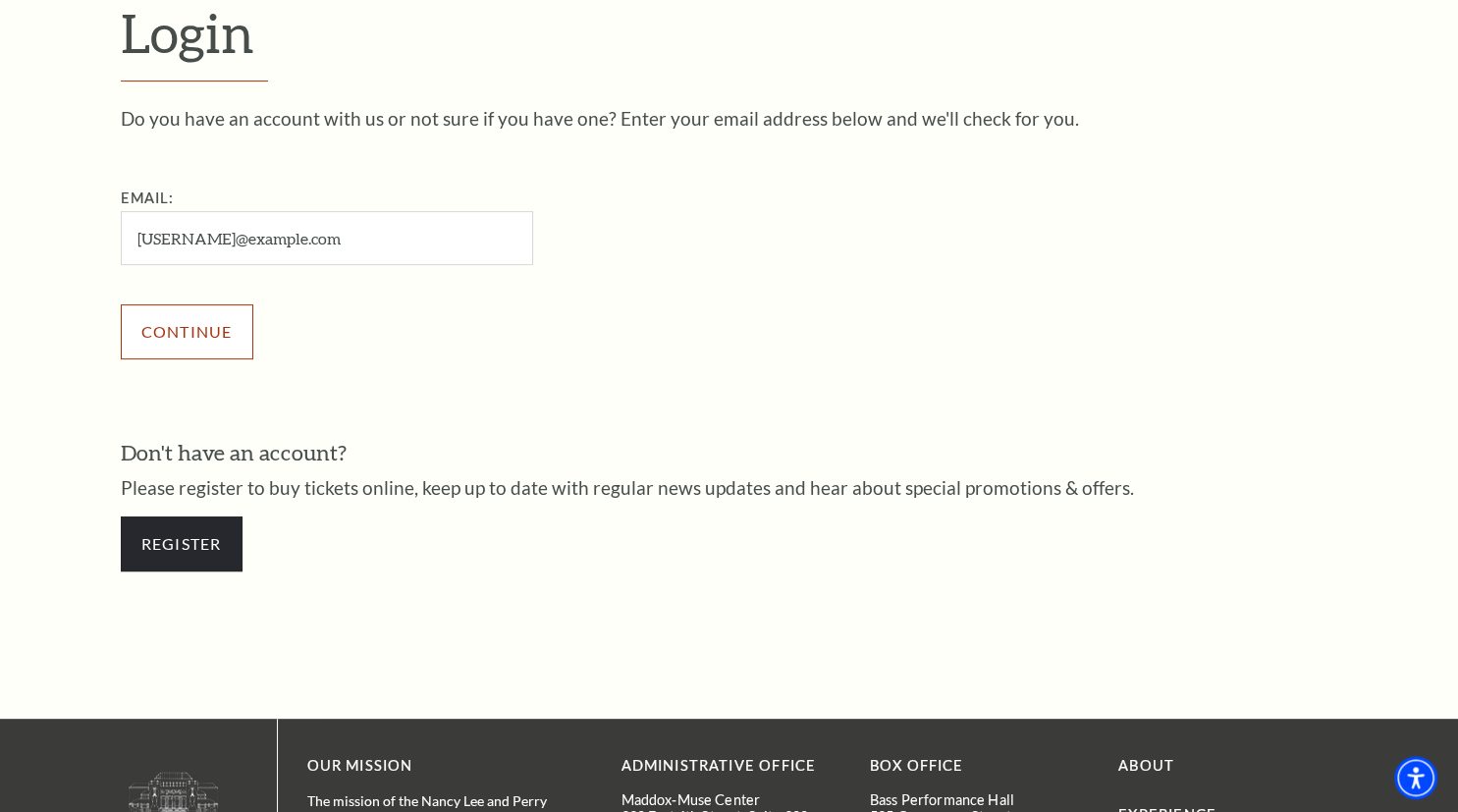 click on "Continue" at bounding box center (187, 332) 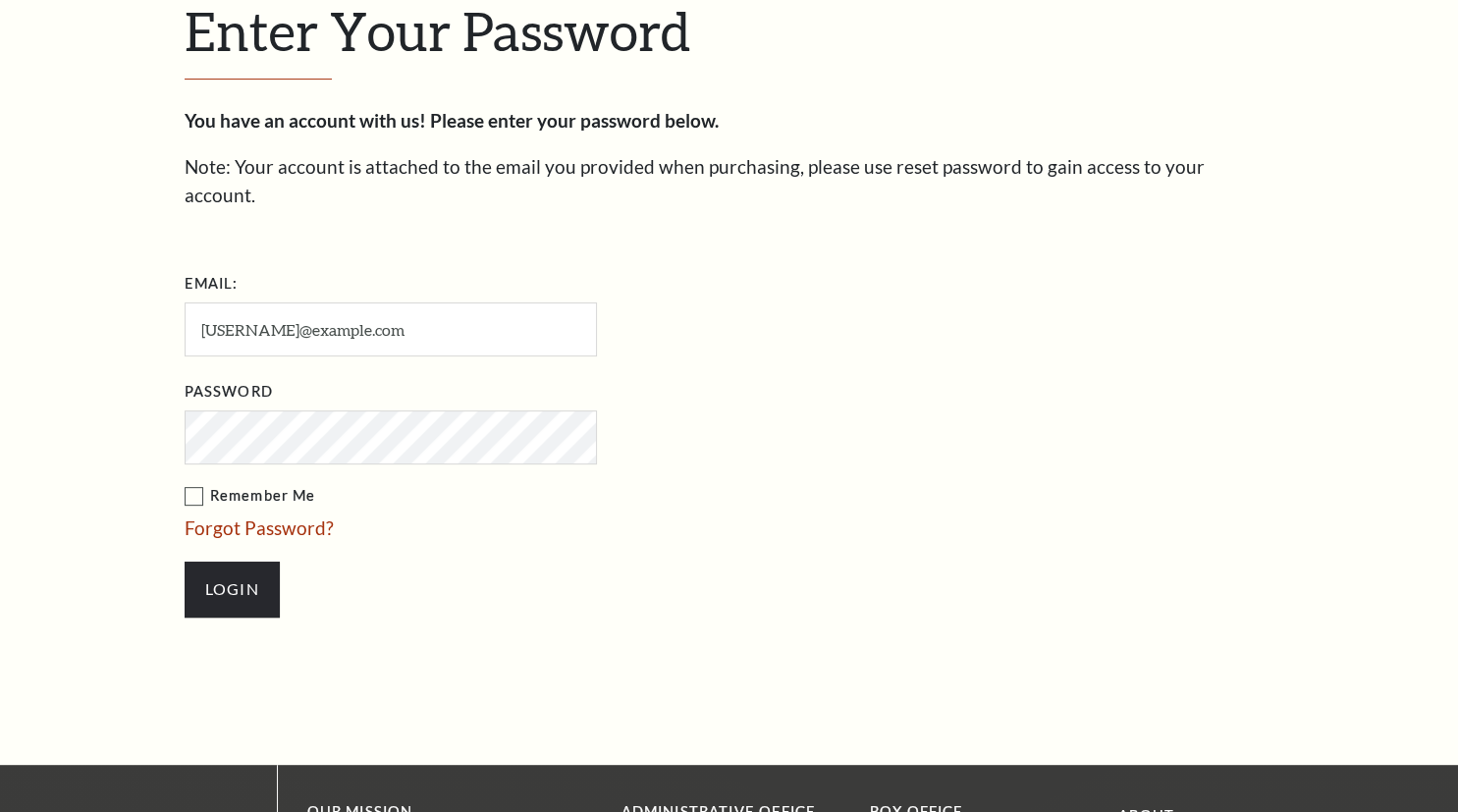 scroll, scrollTop: 592, scrollLeft: 0, axis: vertical 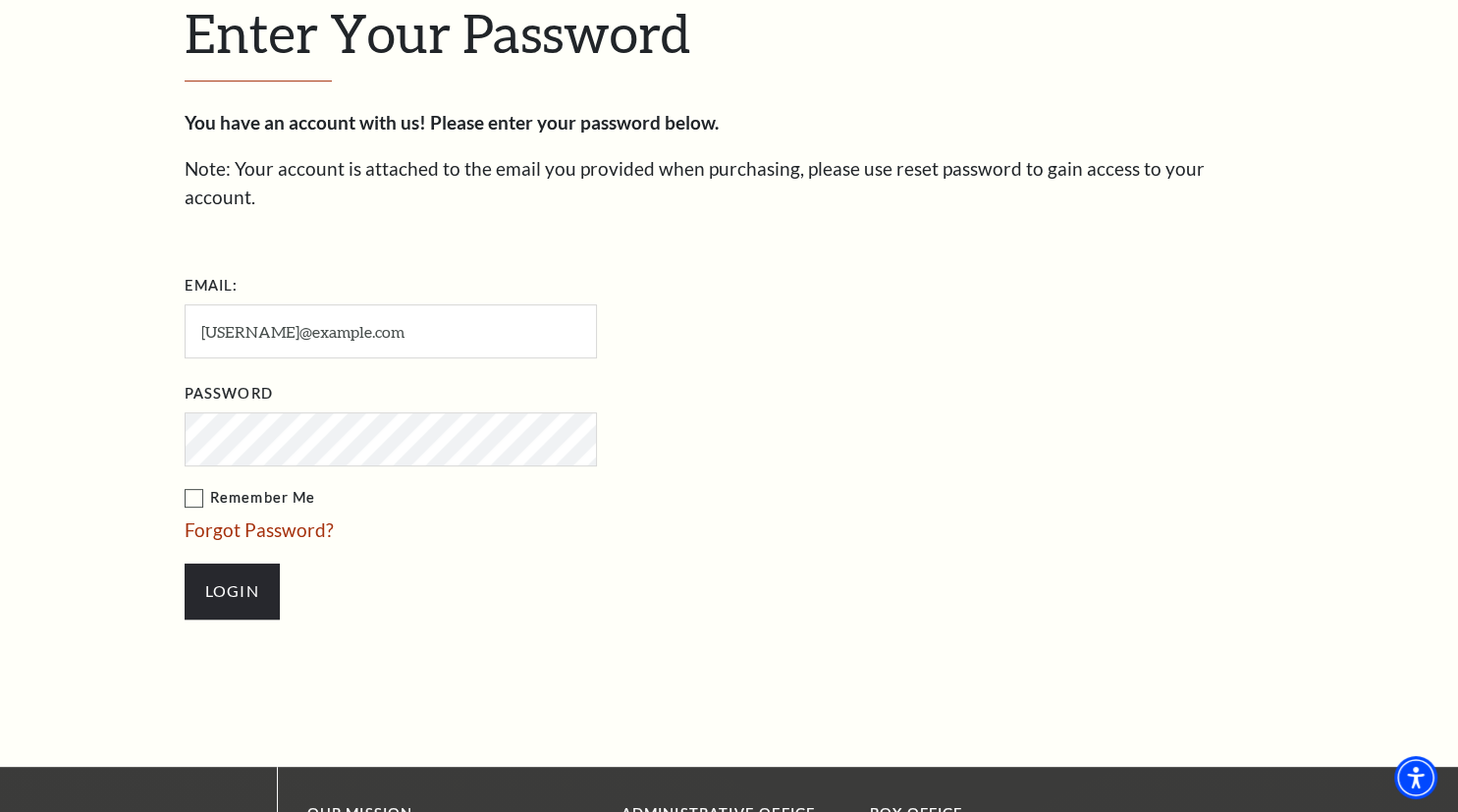 click on "Remember Me" at bounding box center (489, 498) 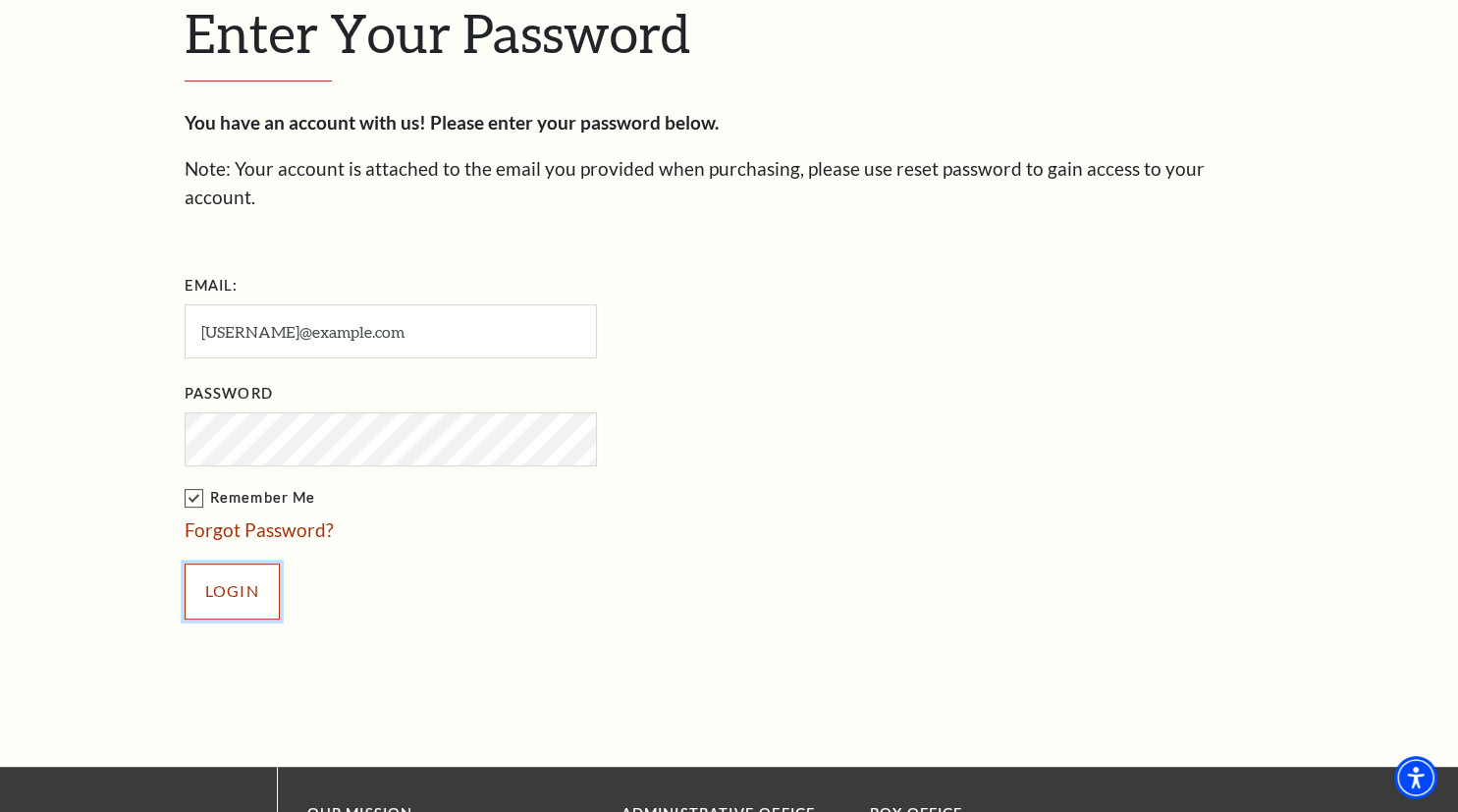 click on "Login" at bounding box center [232, 591] 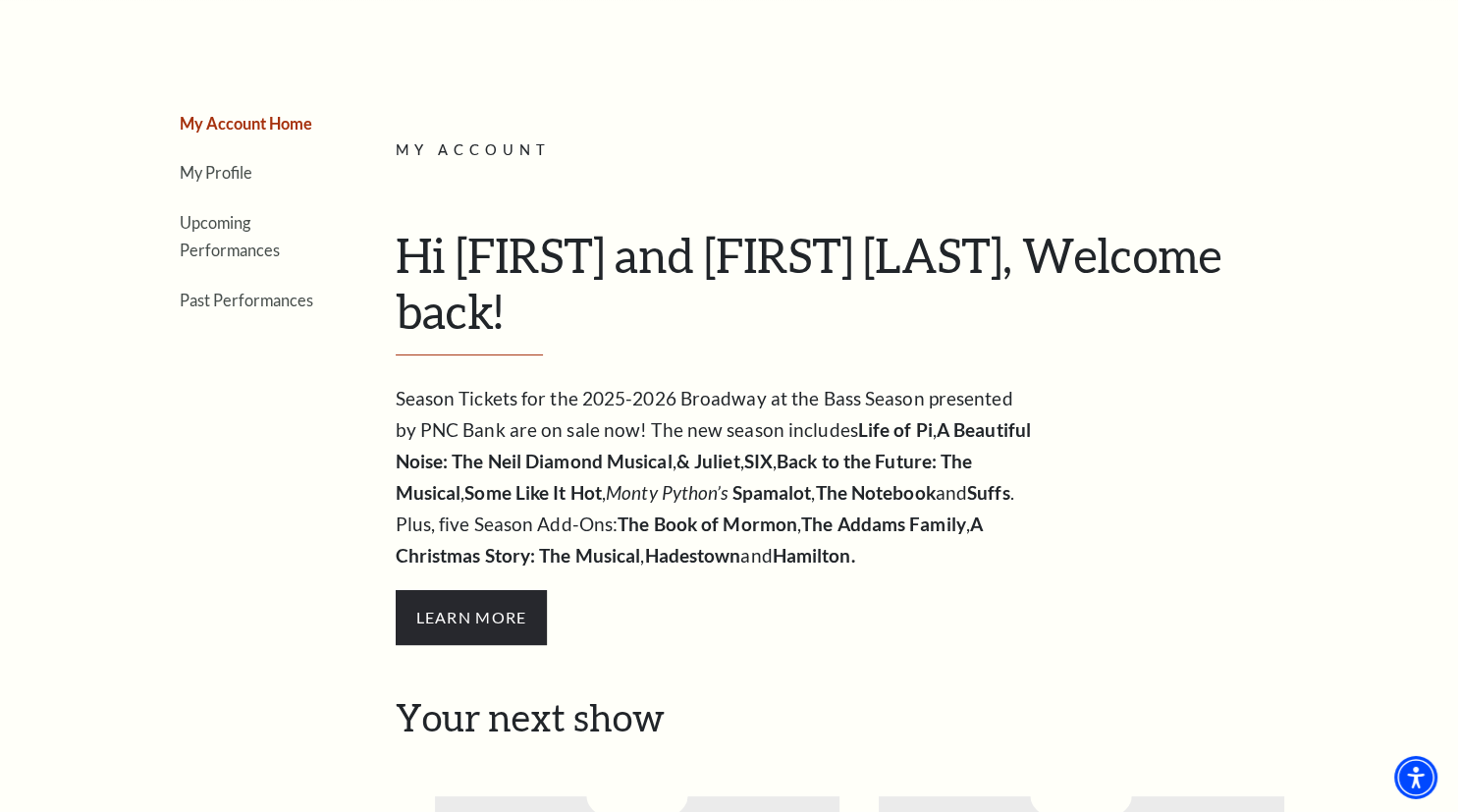 scroll, scrollTop: 207, scrollLeft: 0, axis: vertical 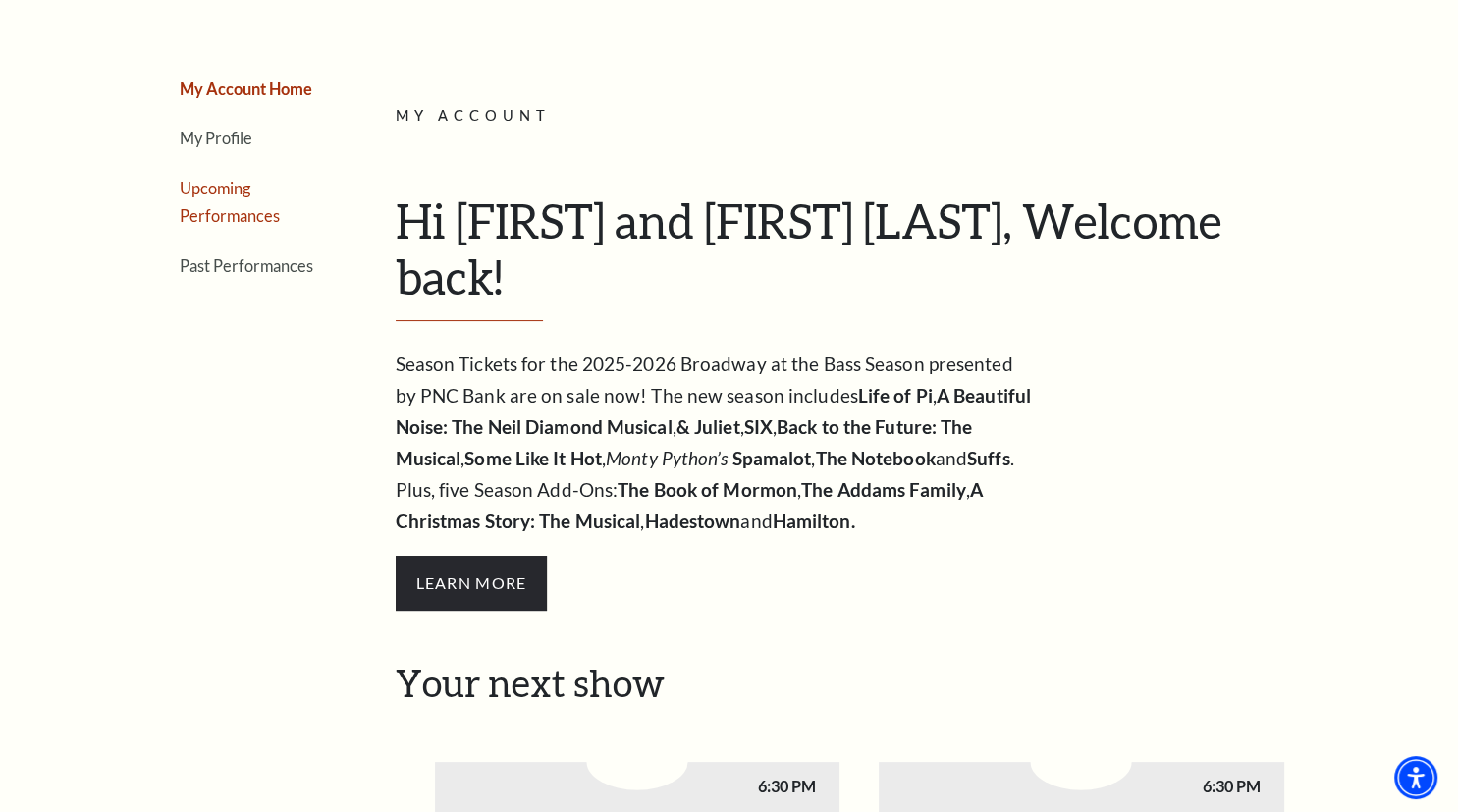 click on "Upcoming Performances" at bounding box center [230, 202] 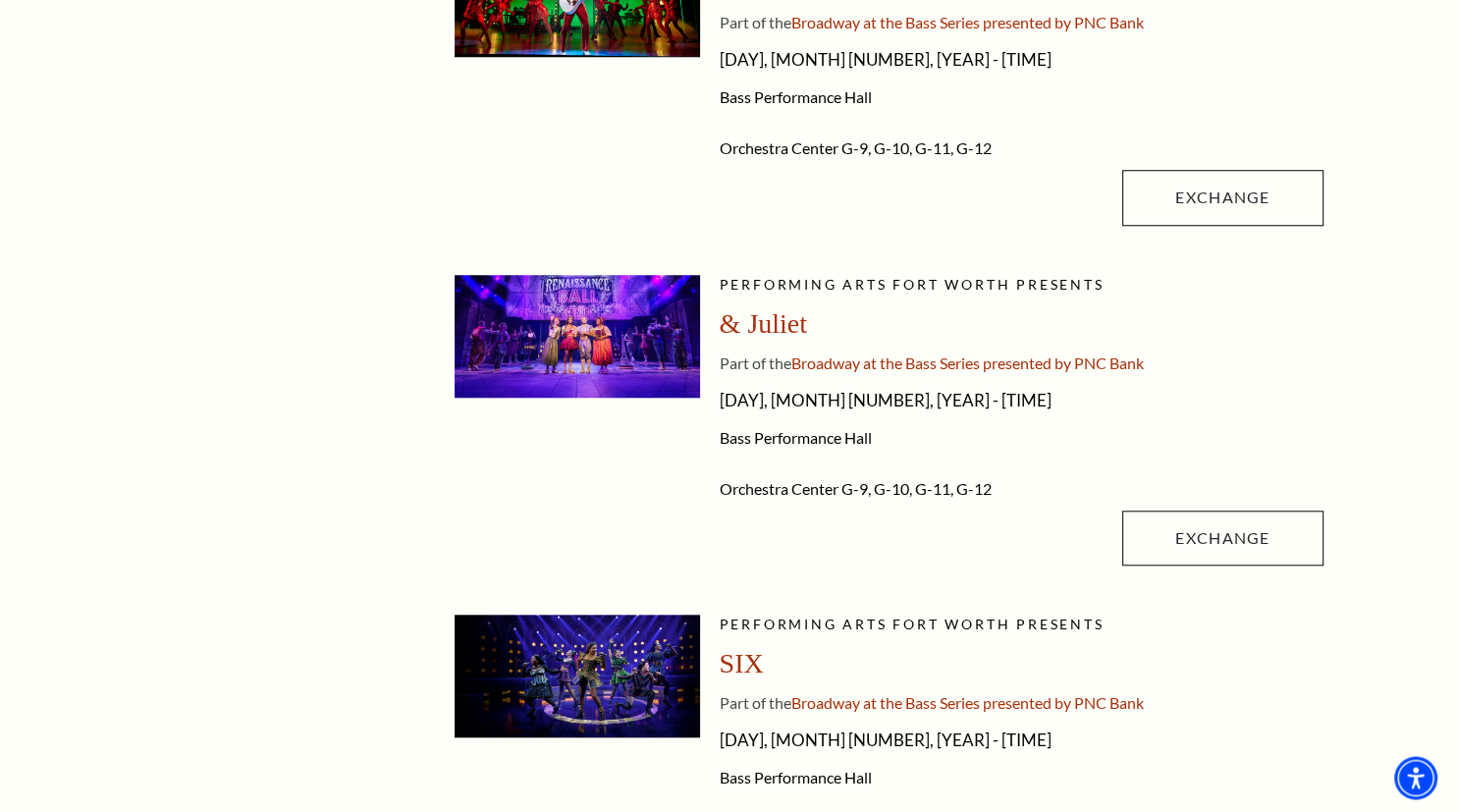 scroll, scrollTop: 1655, scrollLeft: 0, axis: vertical 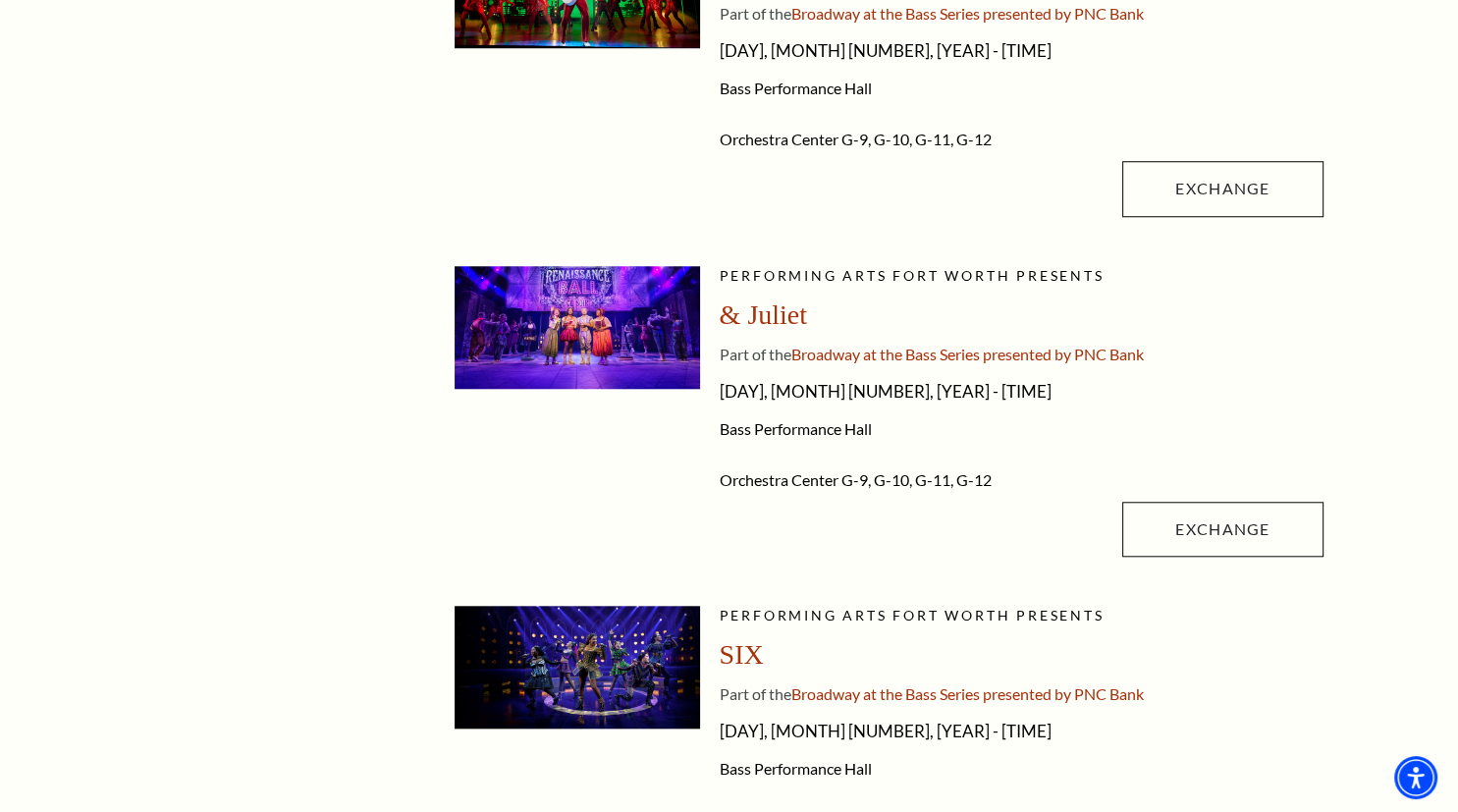 click on "& Juliet" at bounding box center [763, 314] 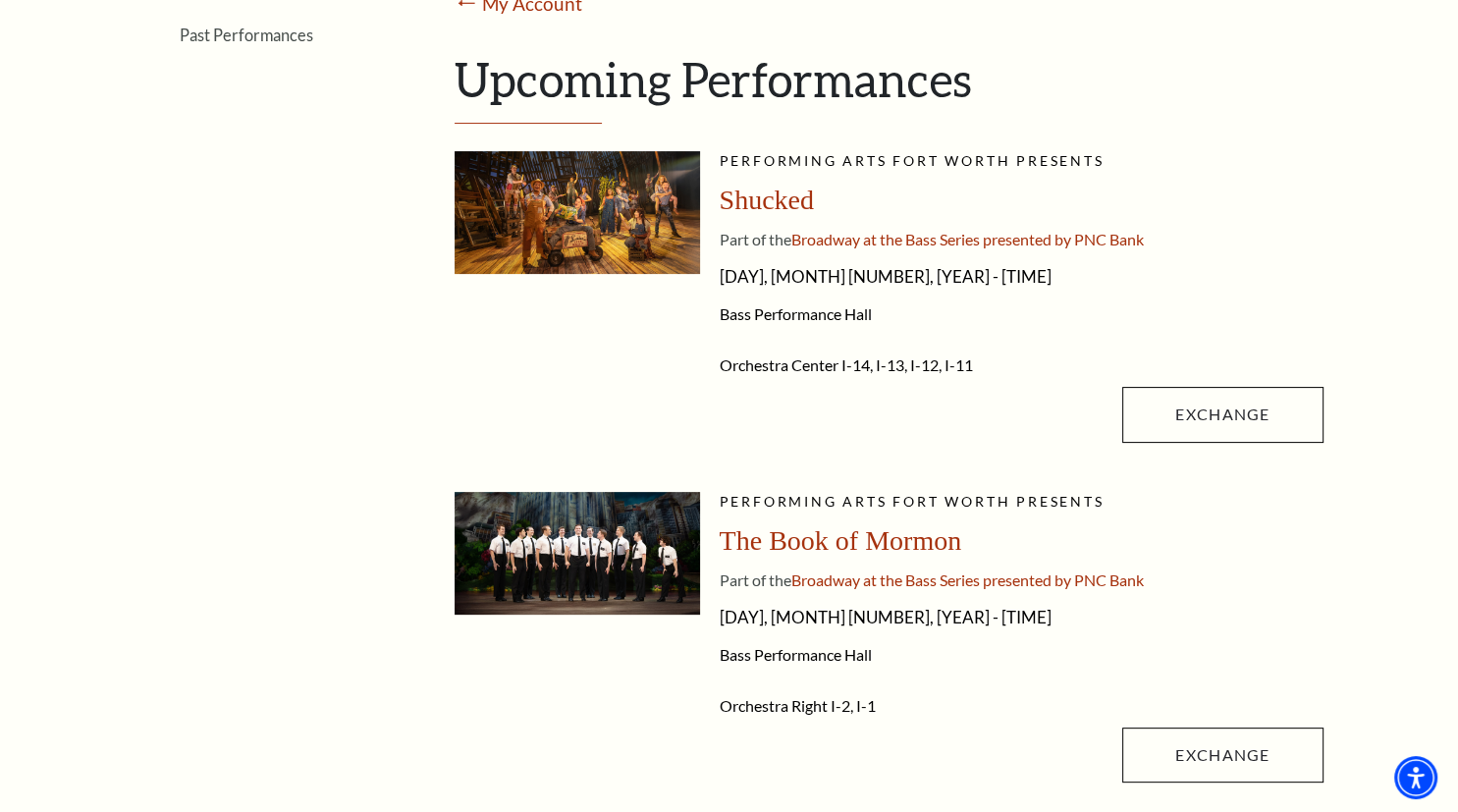 scroll, scrollTop: 0, scrollLeft: 0, axis: both 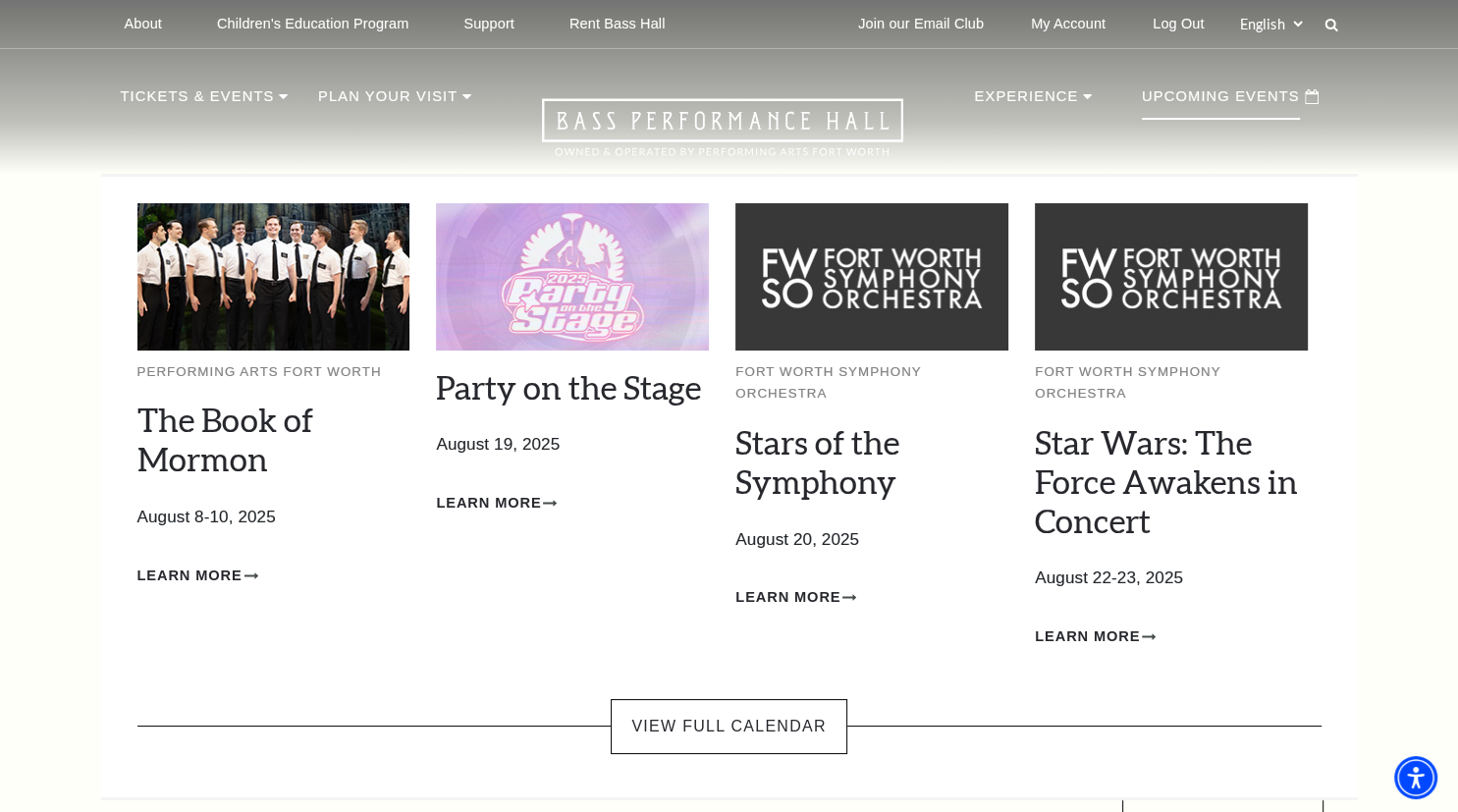 click on "Upcoming Events" at bounding box center (1220, 102) 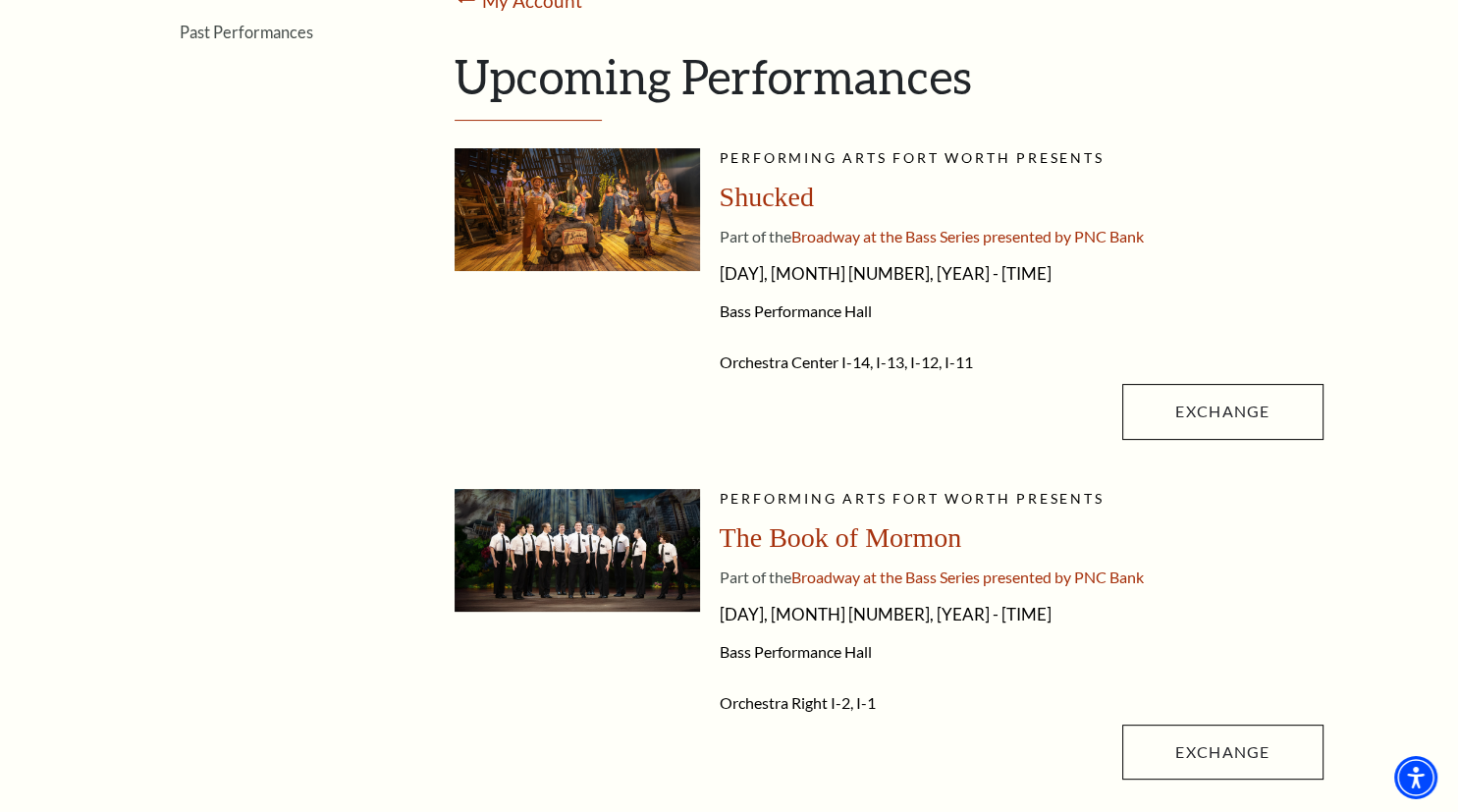 scroll, scrollTop: 414, scrollLeft: 0, axis: vertical 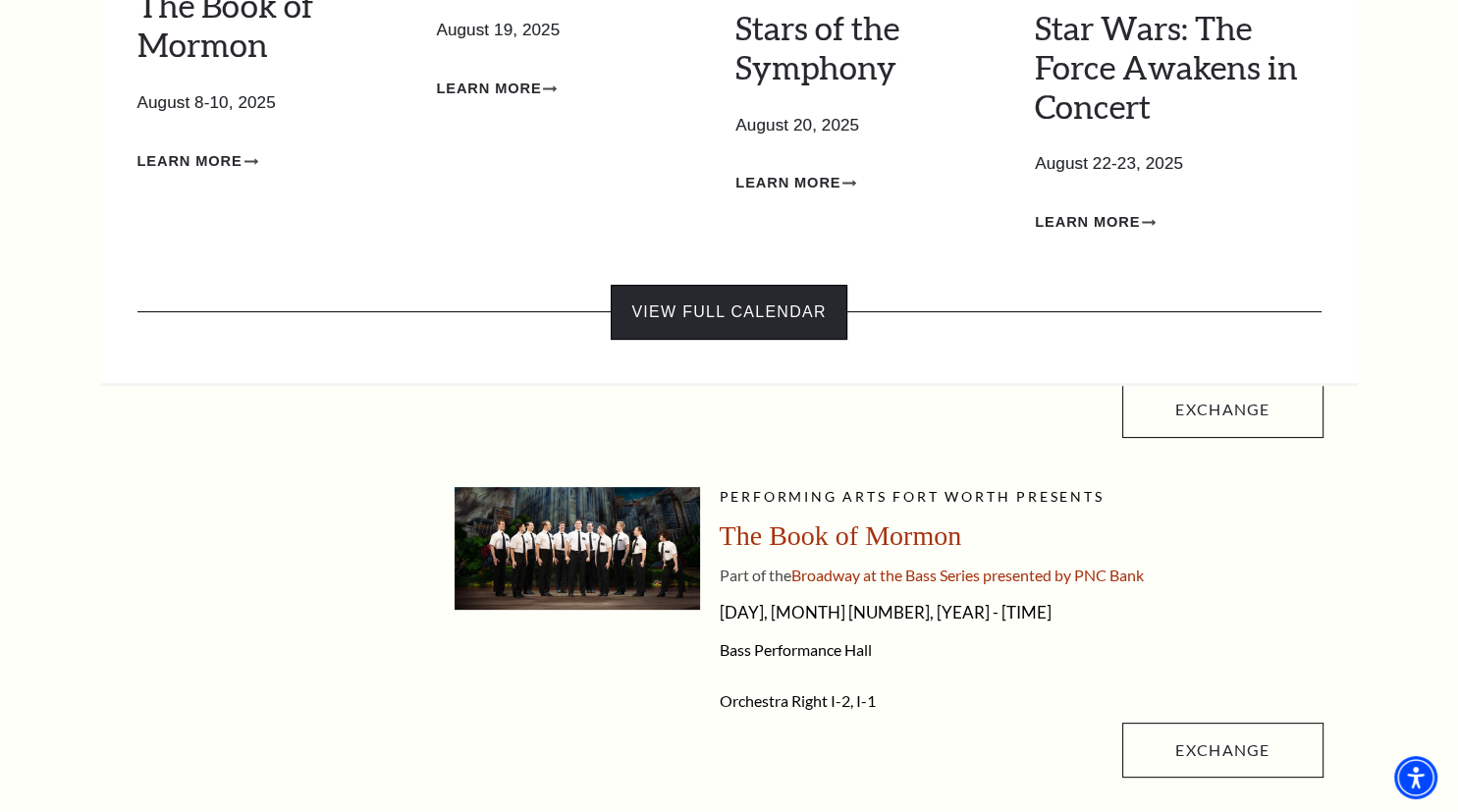 click on "View Full Calendar" at bounding box center [729, 312] 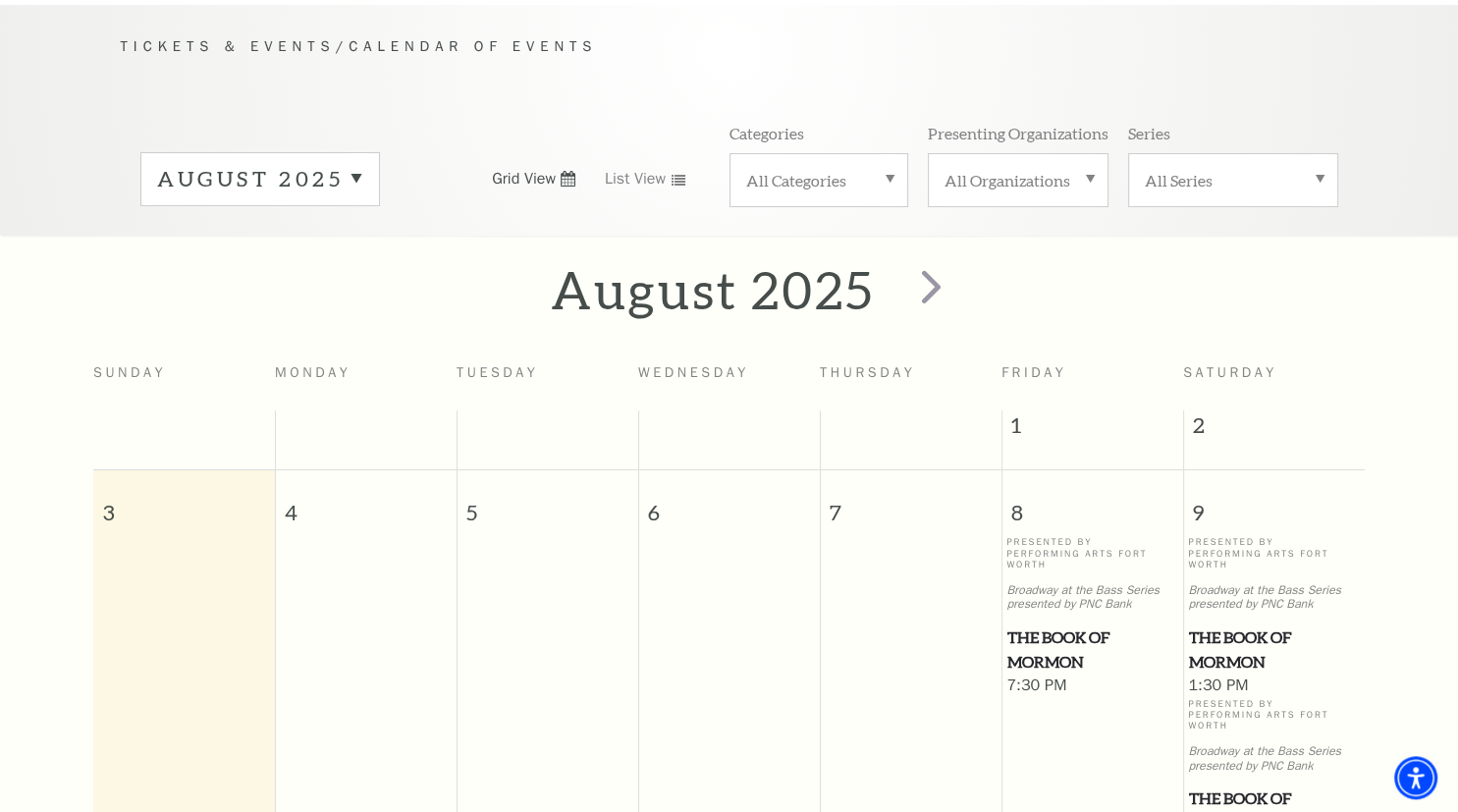 scroll, scrollTop: 173, scrollLeft: 0, axis: vertical 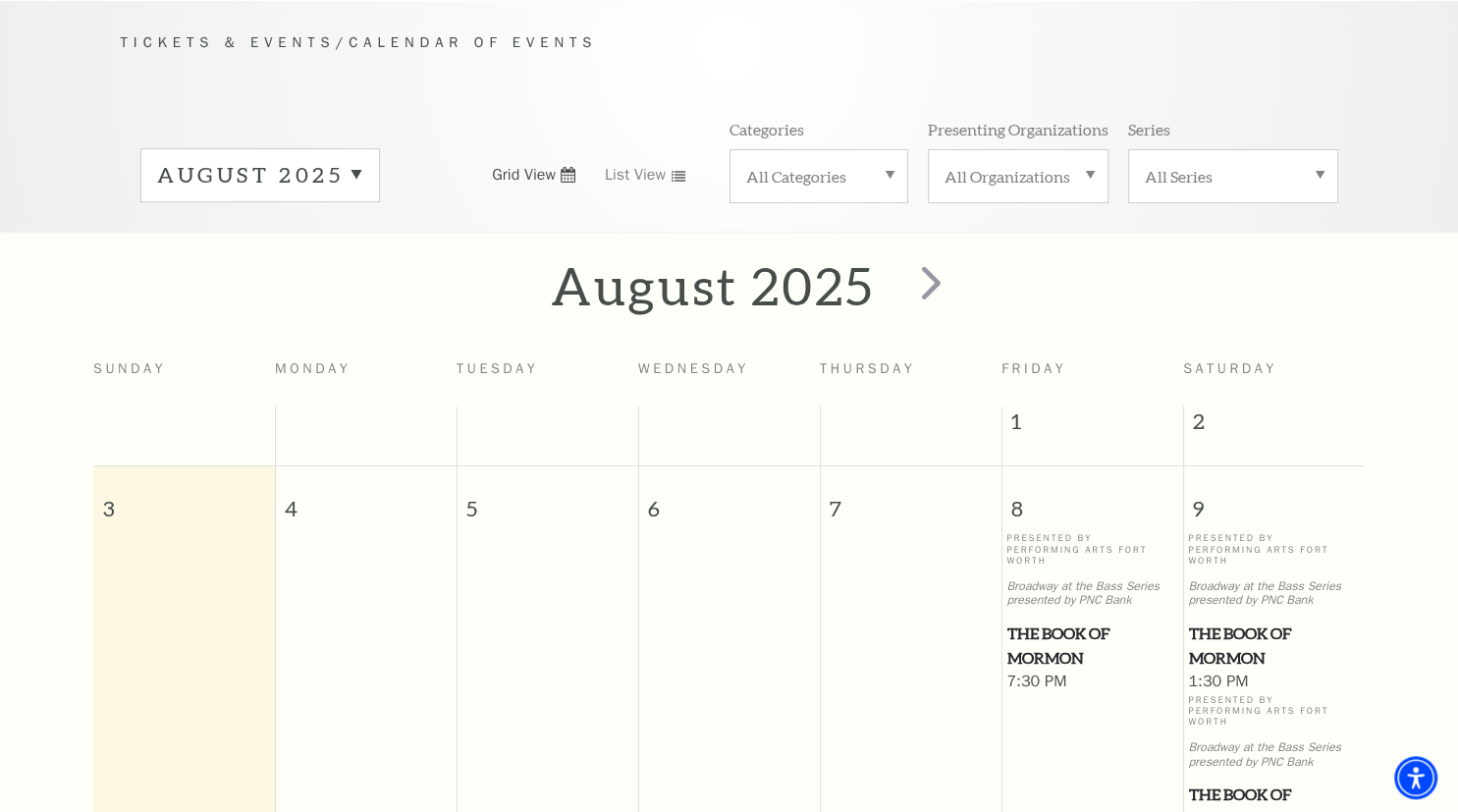 click on "August 2025" at bounding box center (260, 175) 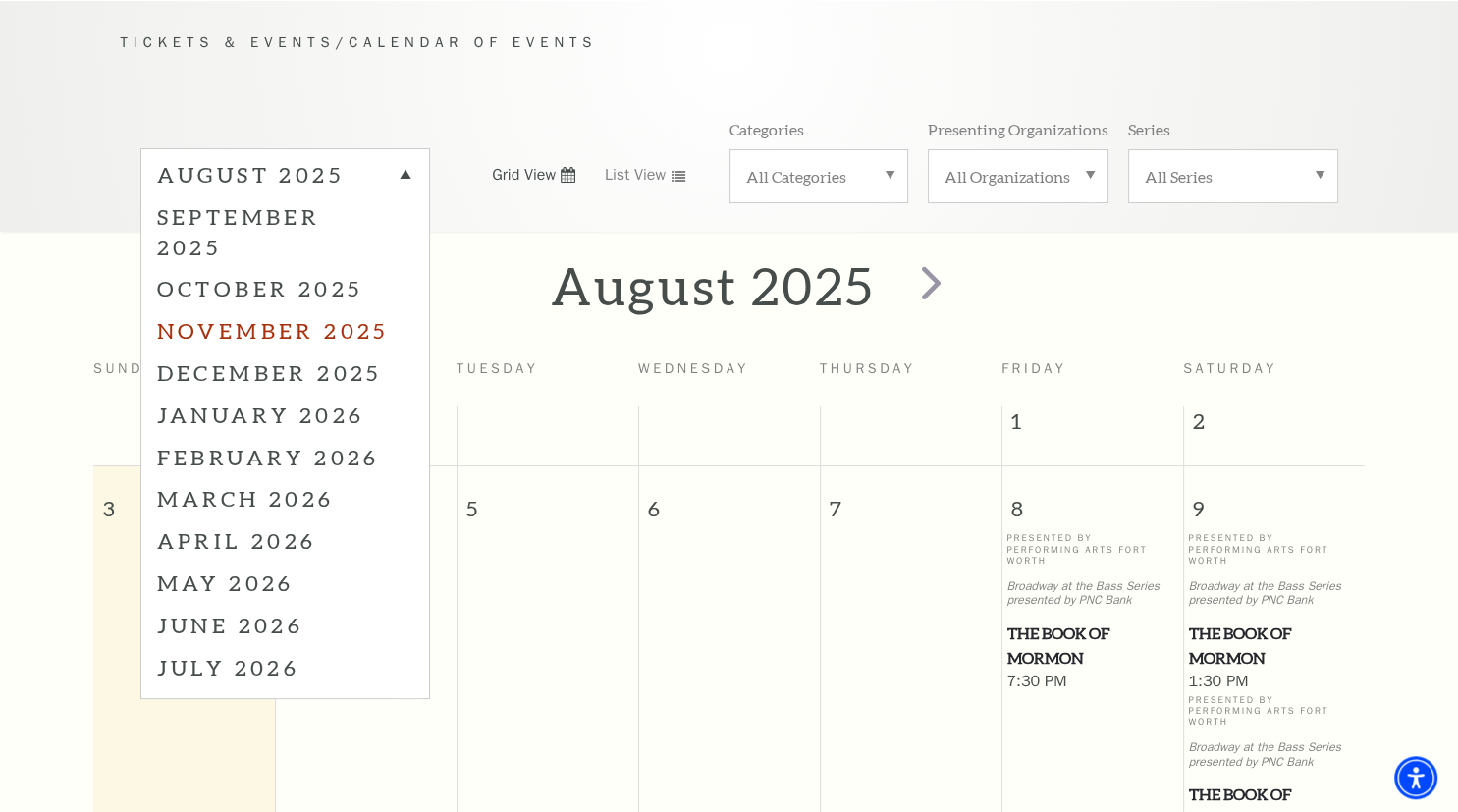 click on "November 2025" at bounding box center (285, 330) 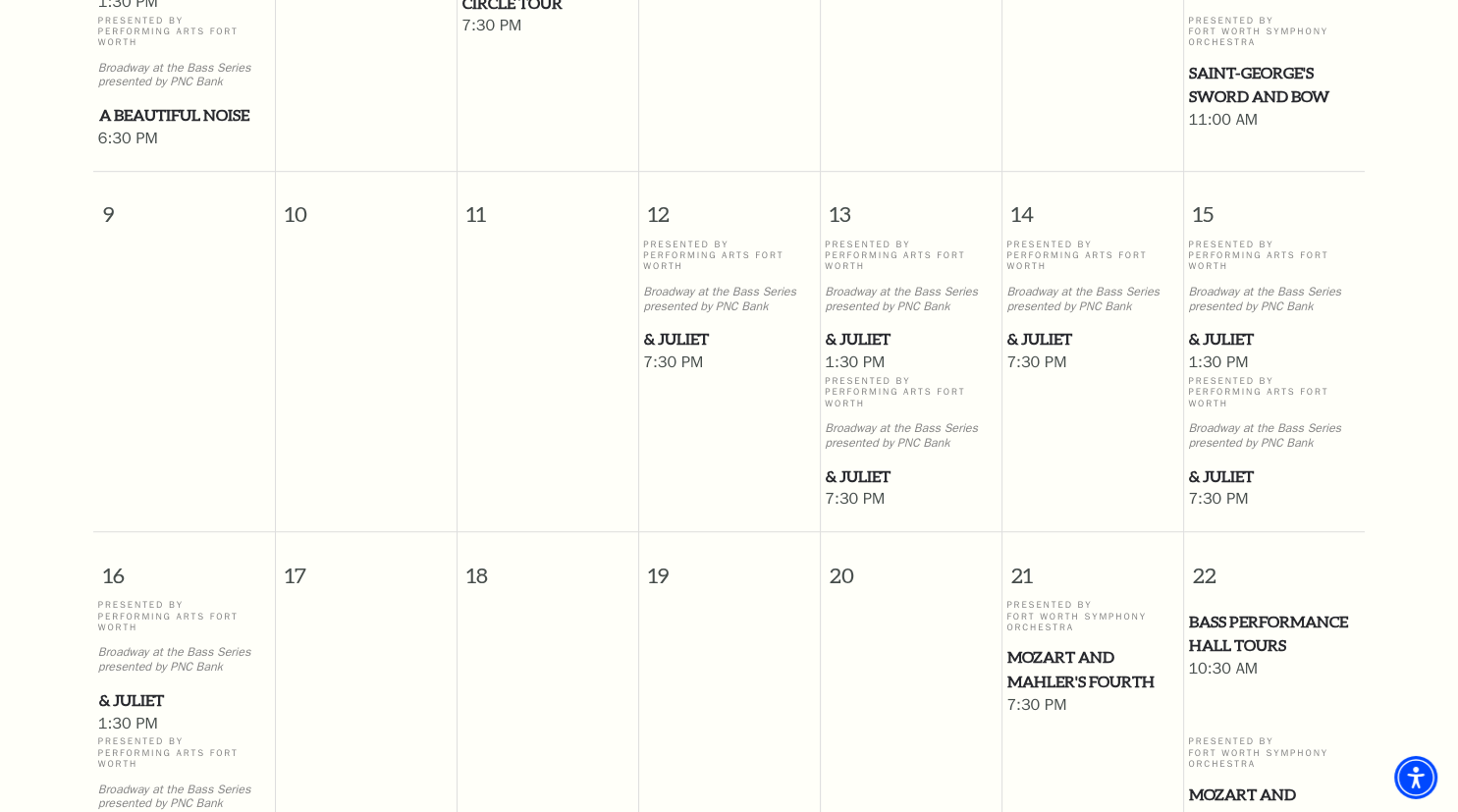 scroll, scrollTop: 1107, scrollLeft: 0, axis: vertical 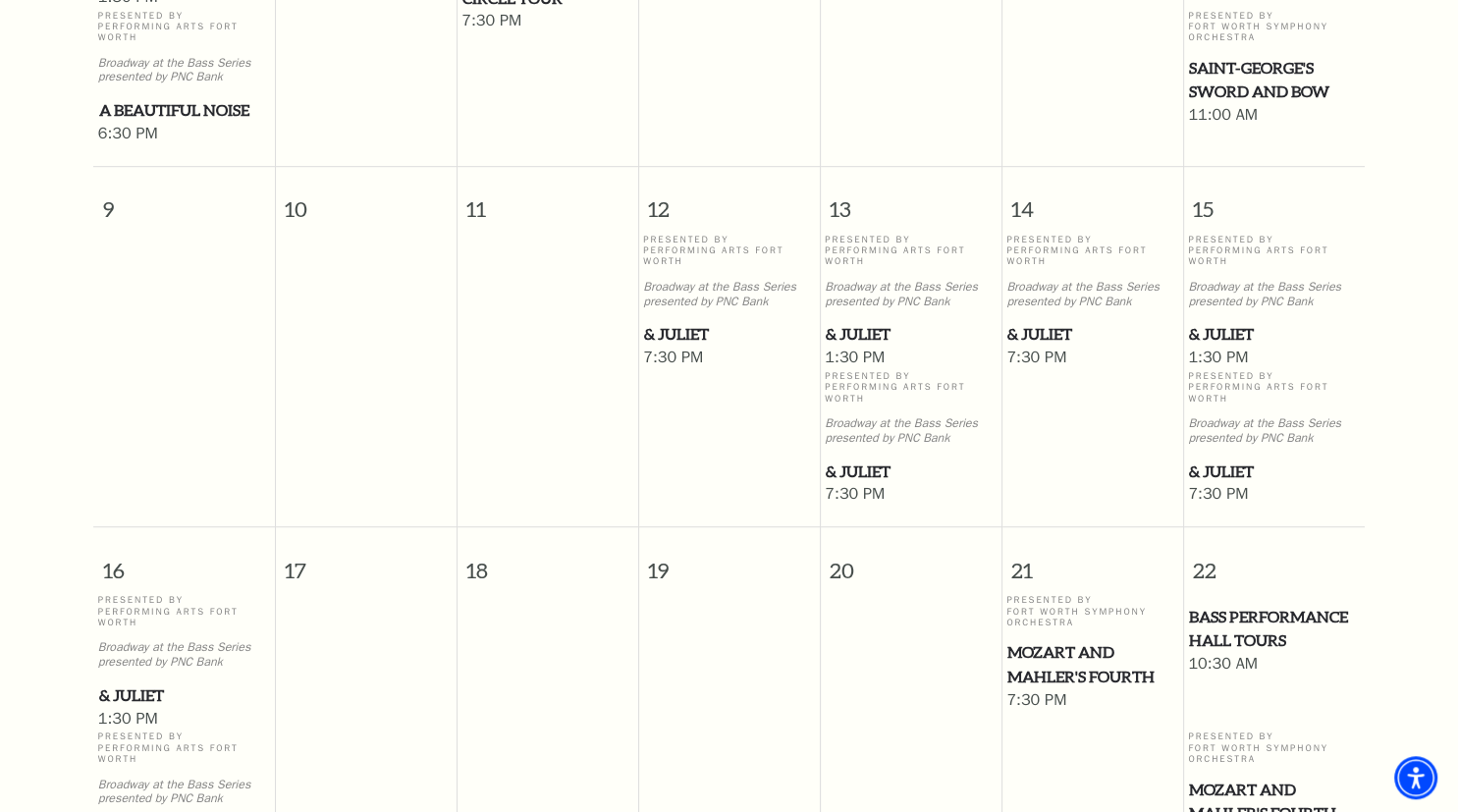 click on "& Juliet" at bounding box center (1273, 471) 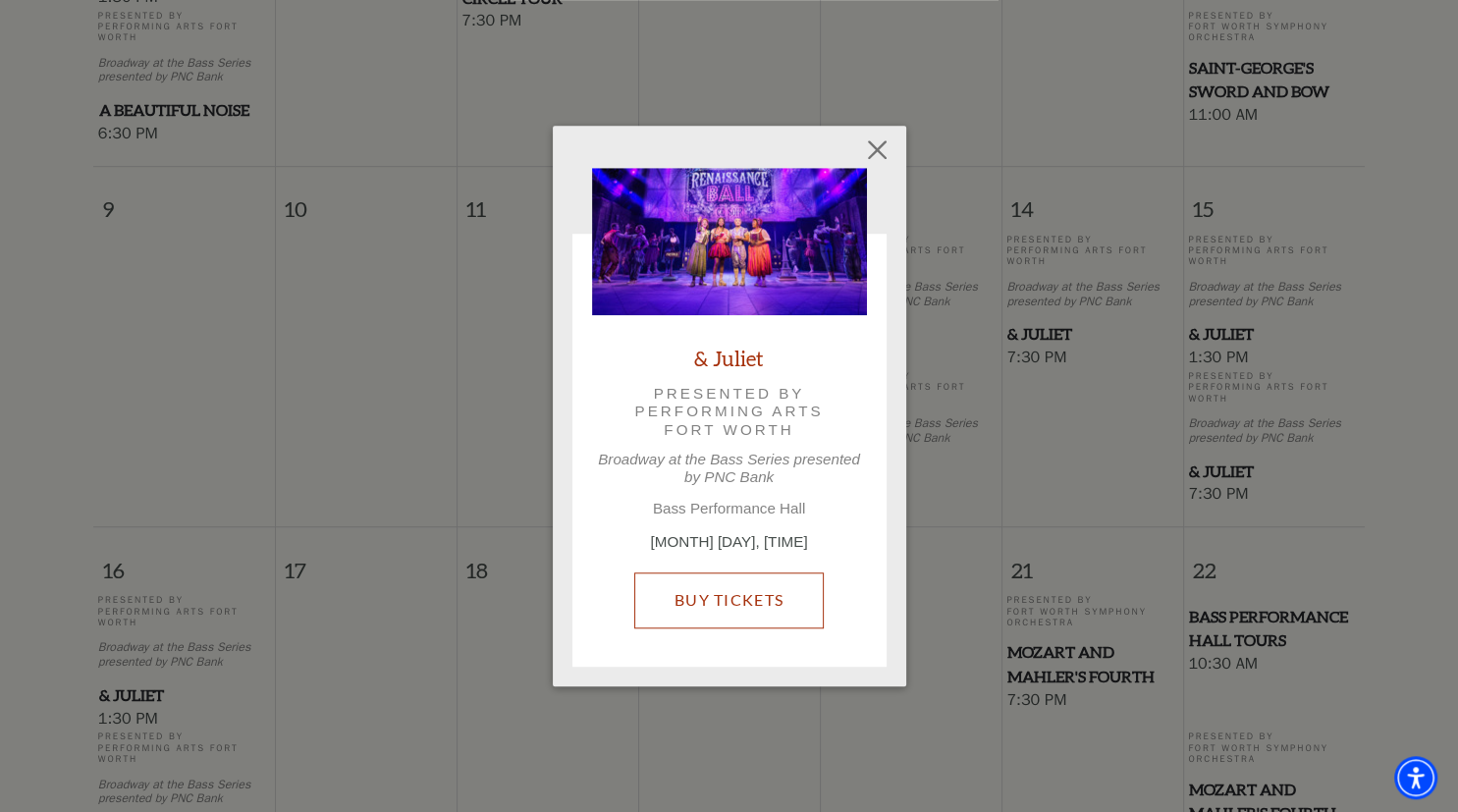 click on "Buy Tickets" at bounding box center [729, 600] 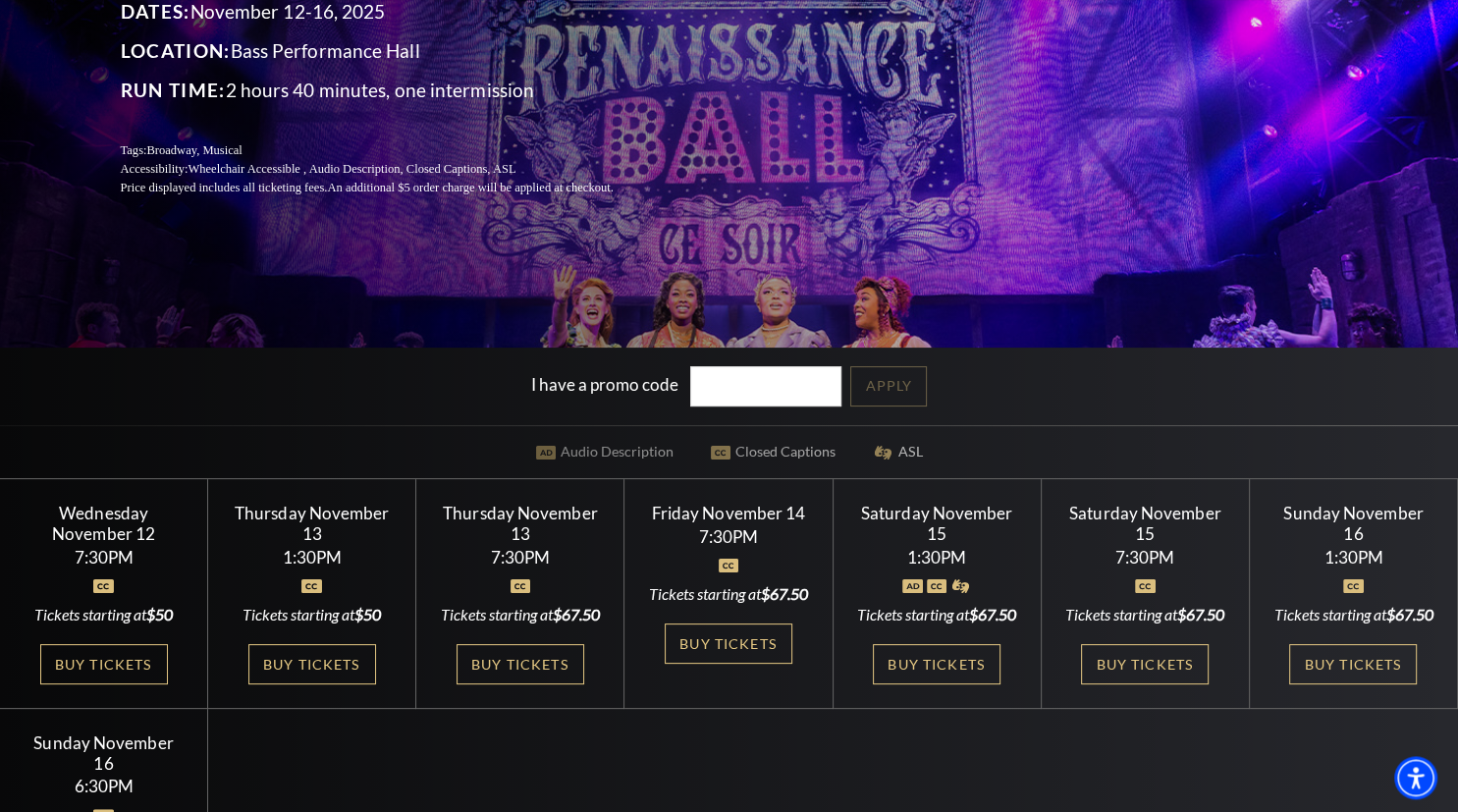 scroll, scrollTop: 310, scrollLeft: 0, axis: vertical 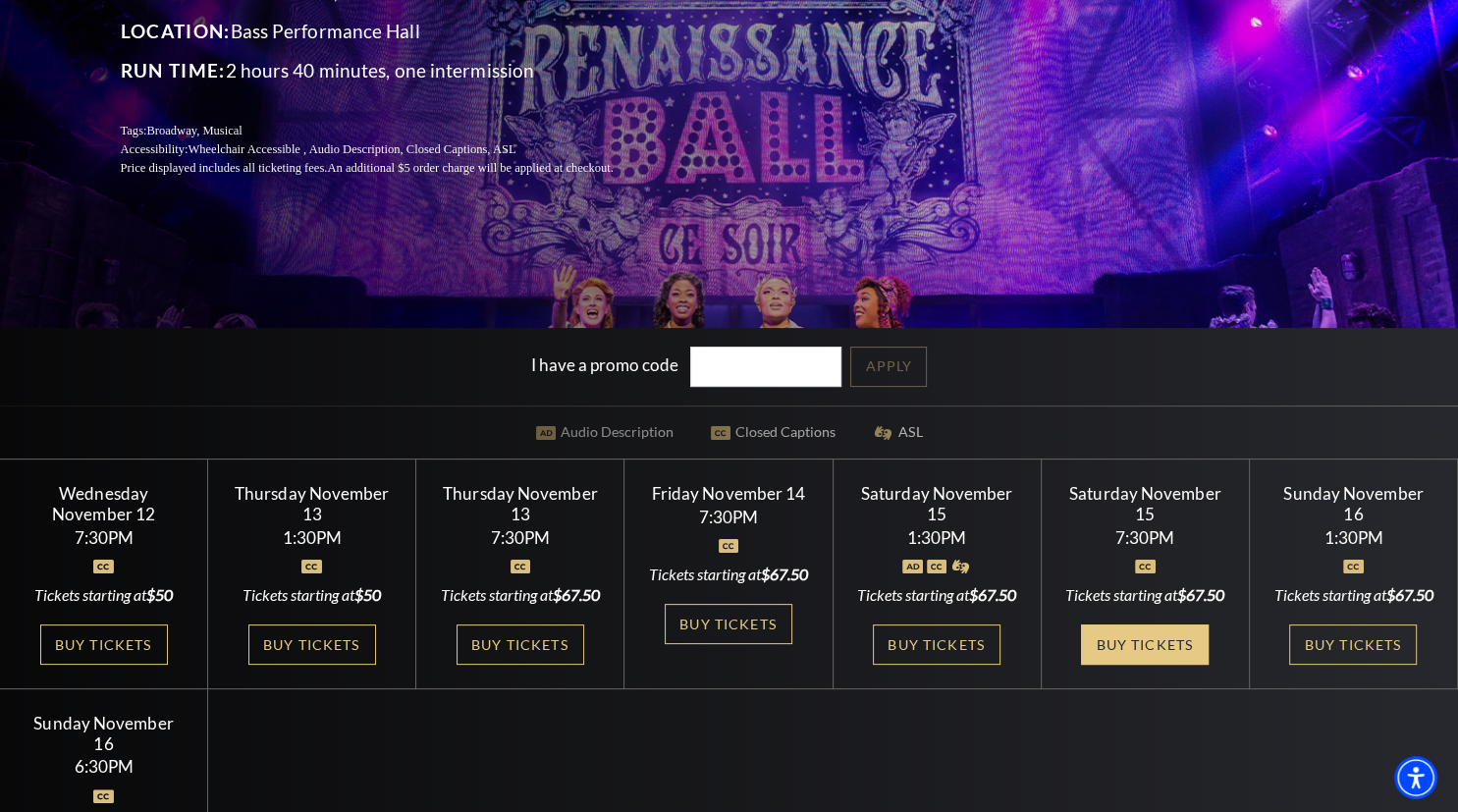 click on "Buy Tickets" at bounding box center [1145, 644] 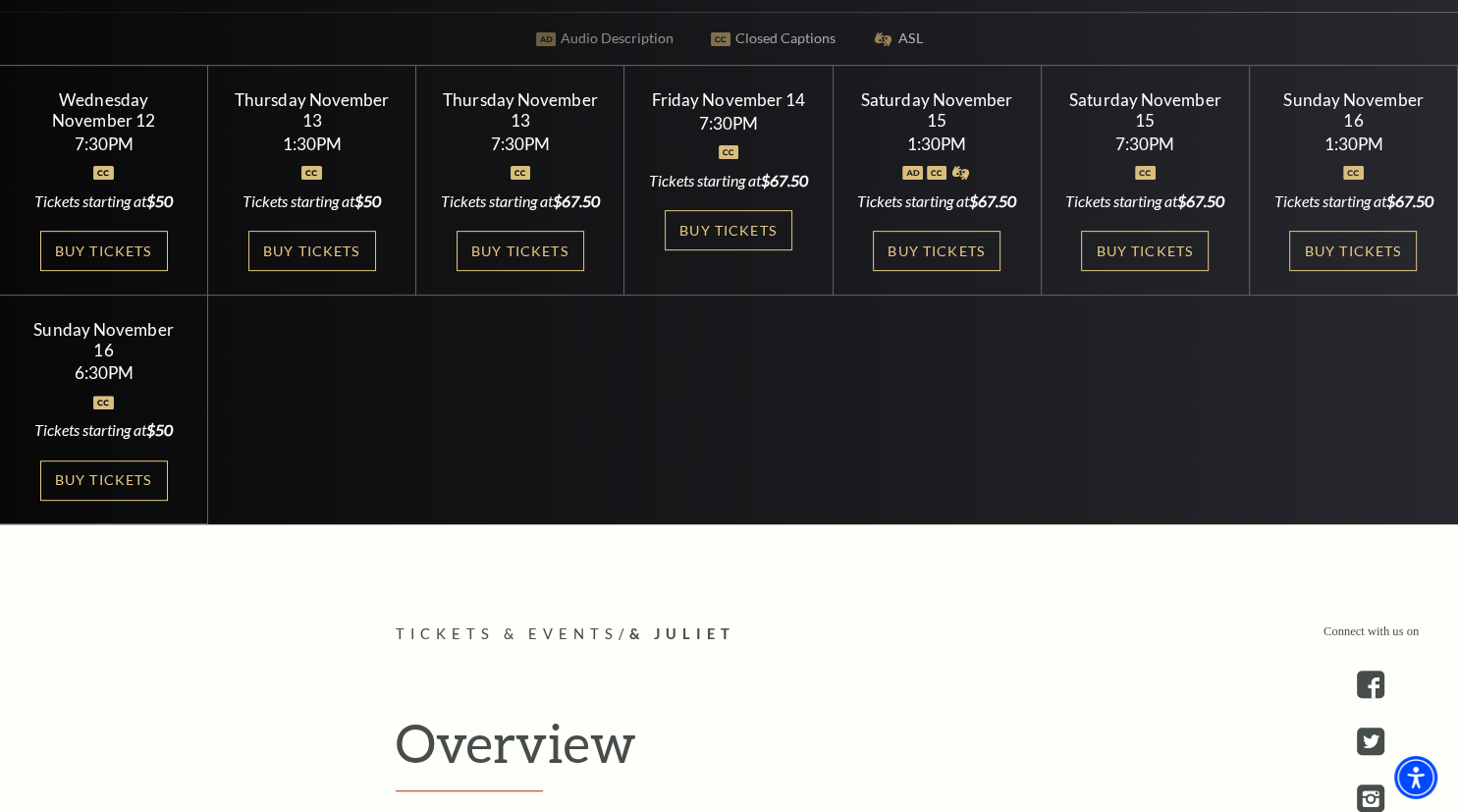 scroll, scrollTop: 726, scrollLeft: 0, axis: vertical 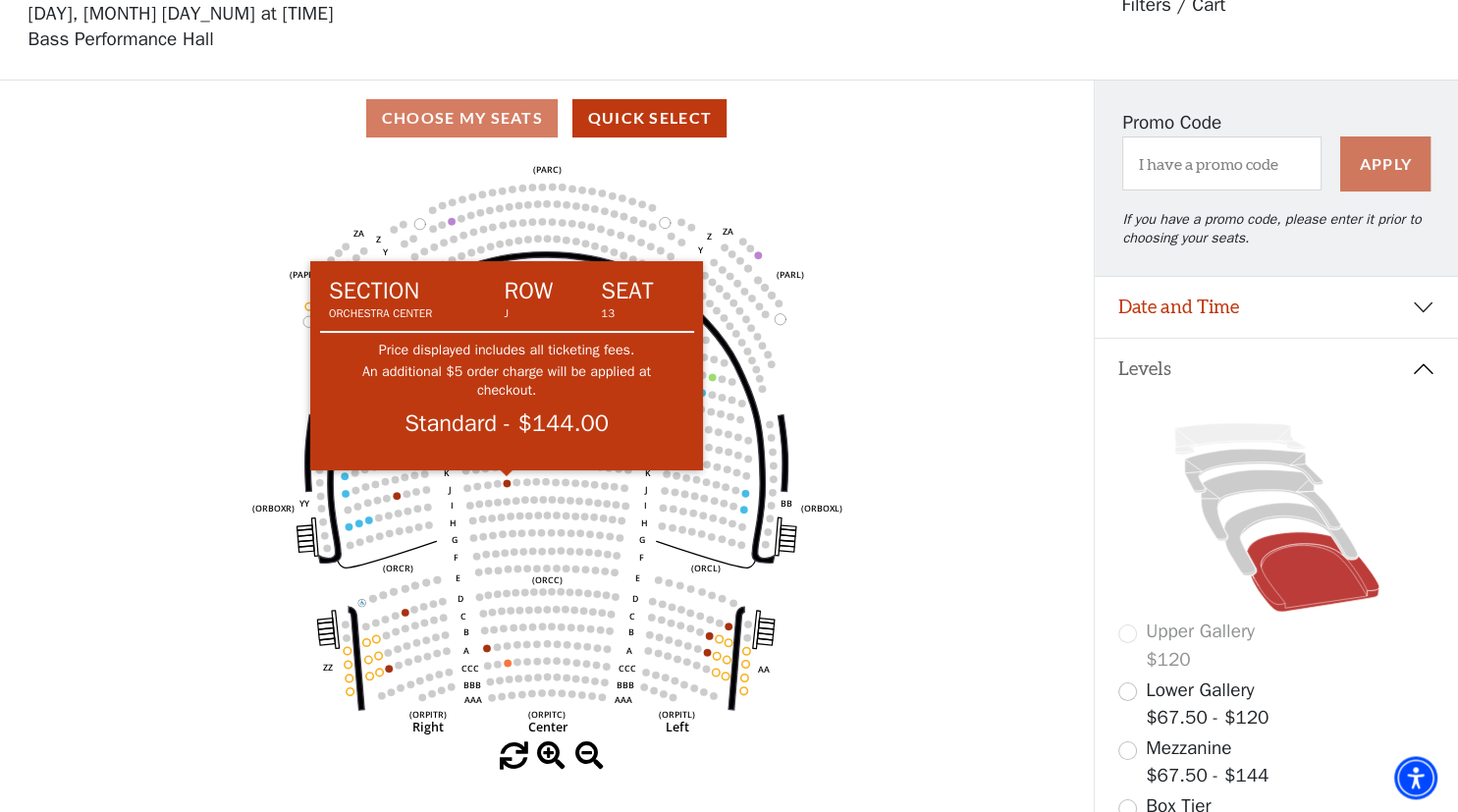 click 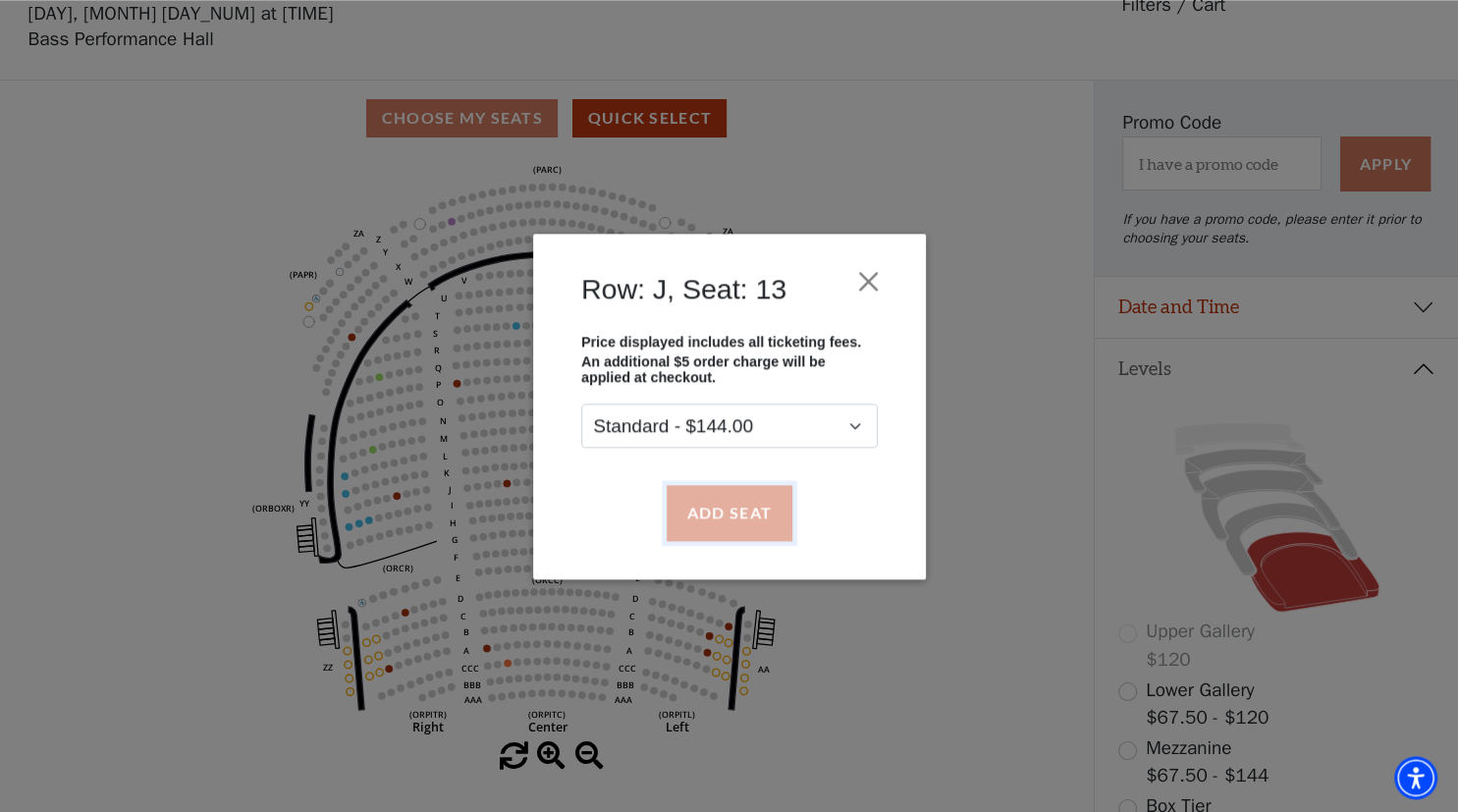 click on "Add Seat" at bounding box center (729, 513) 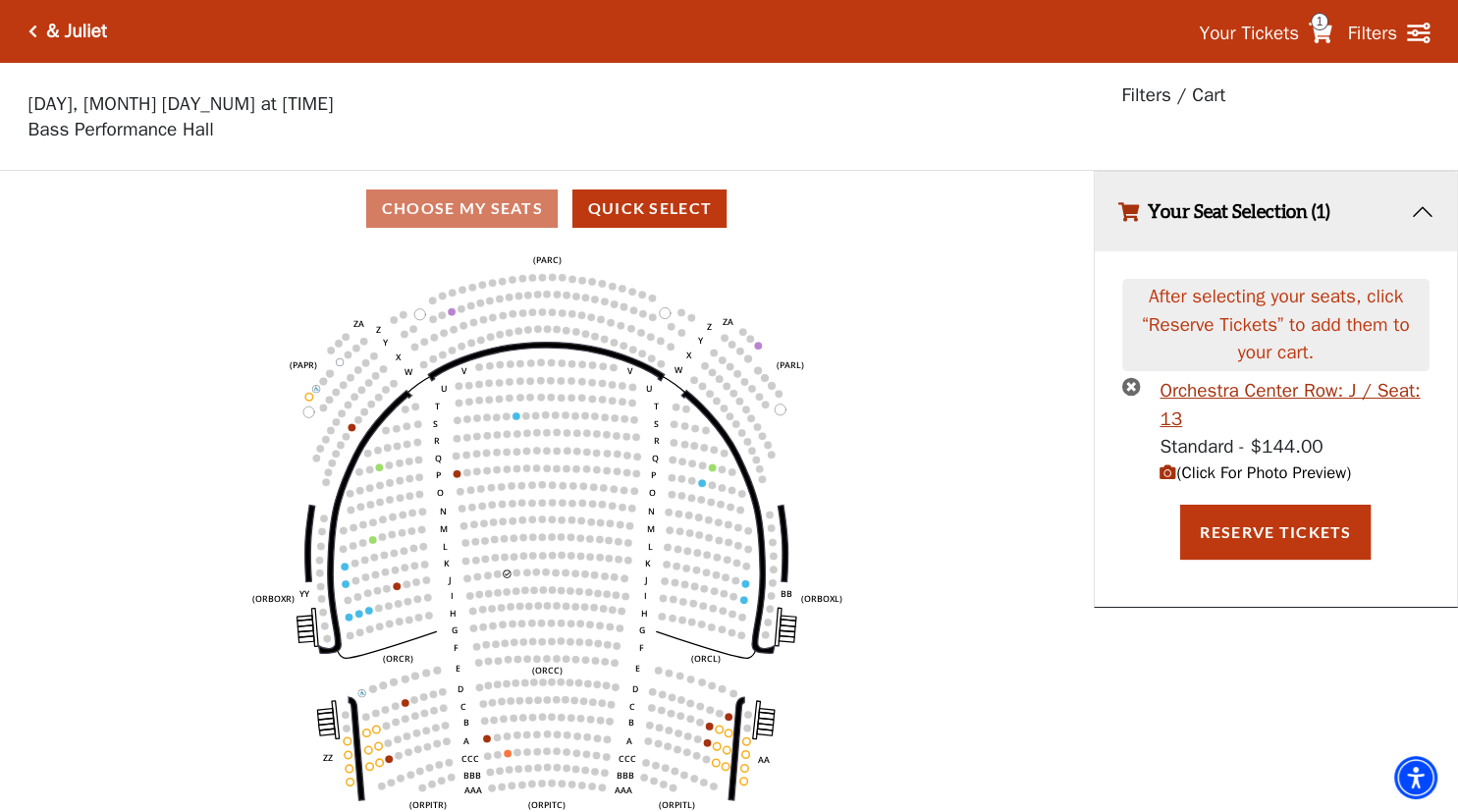 scroll, scrollTop: 0, scrollLeft: 0, axis: both 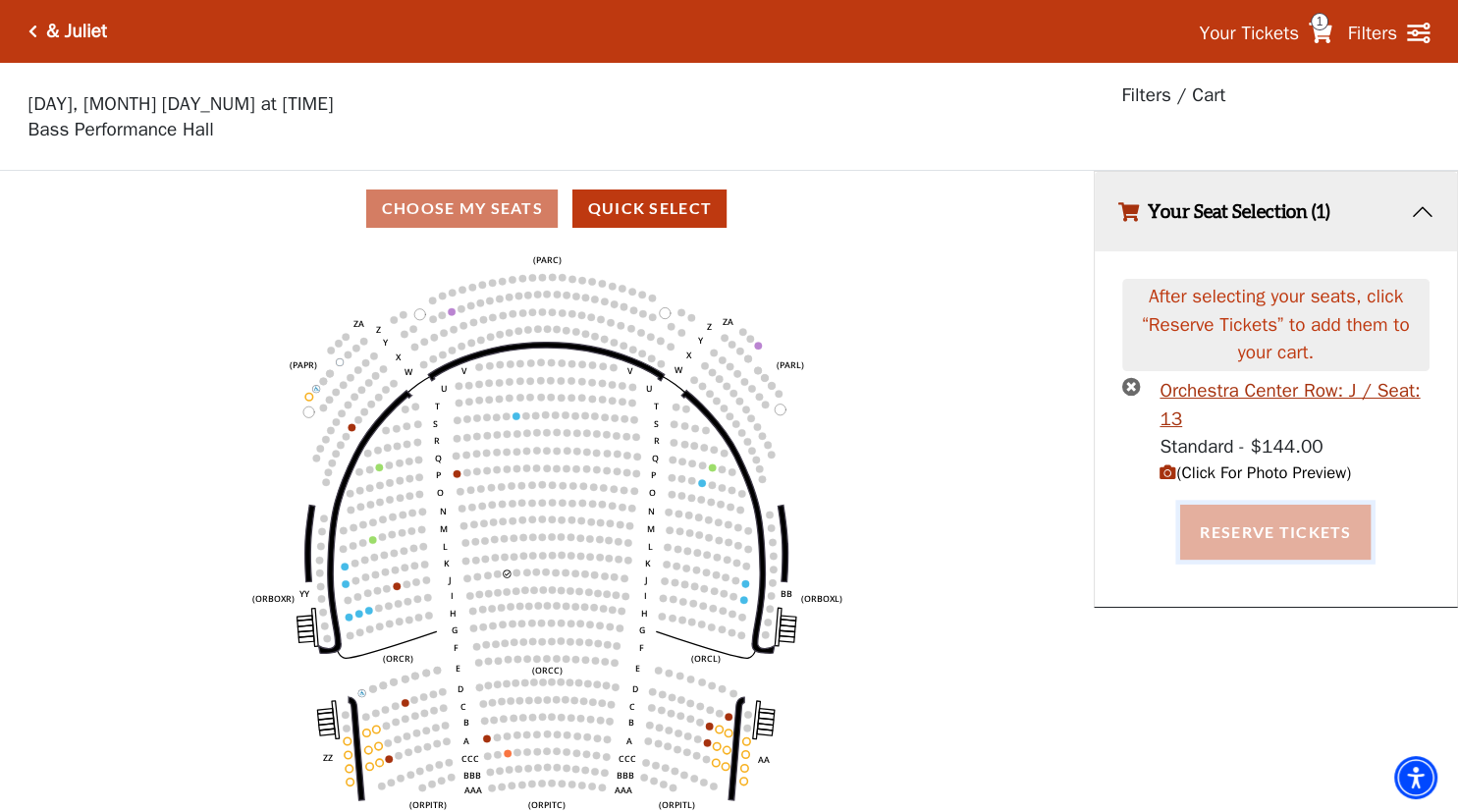 click on "Reserve Tickets" at bounding box center [1275, 532] 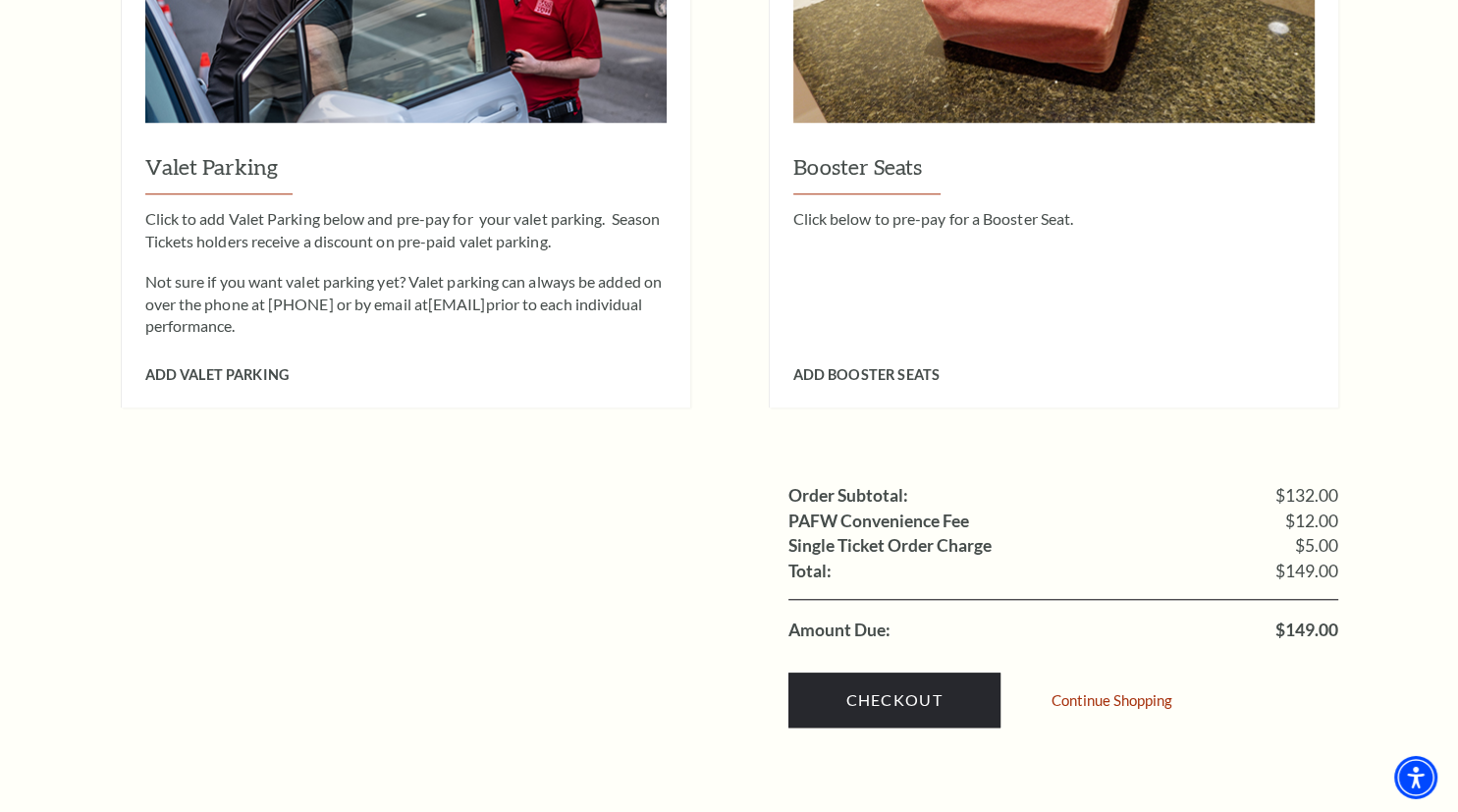 scroll, scrollTop: 1555, scrollLeft: 0, axis: vertical 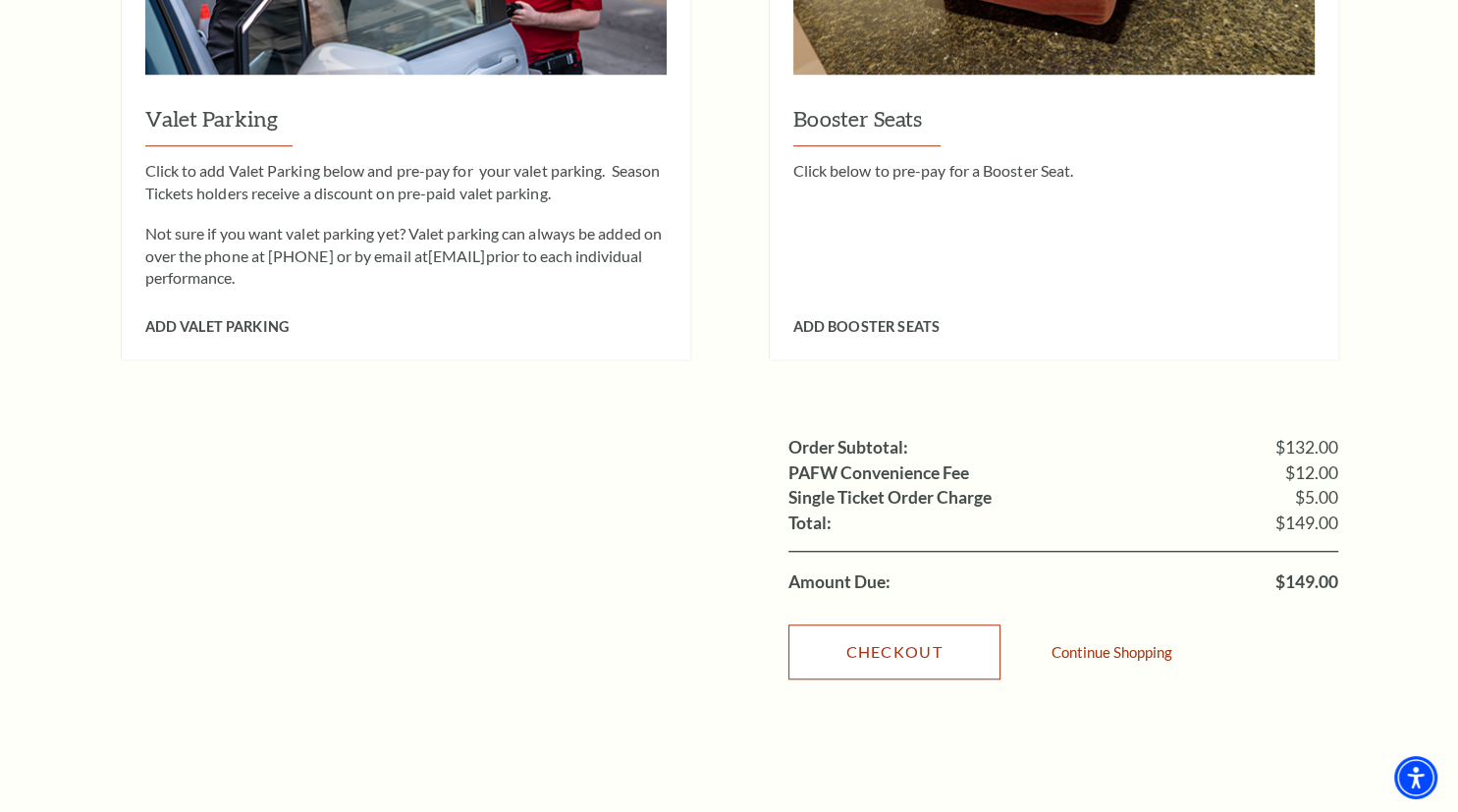 click on "Checkout" at bounding box center (894, 652) 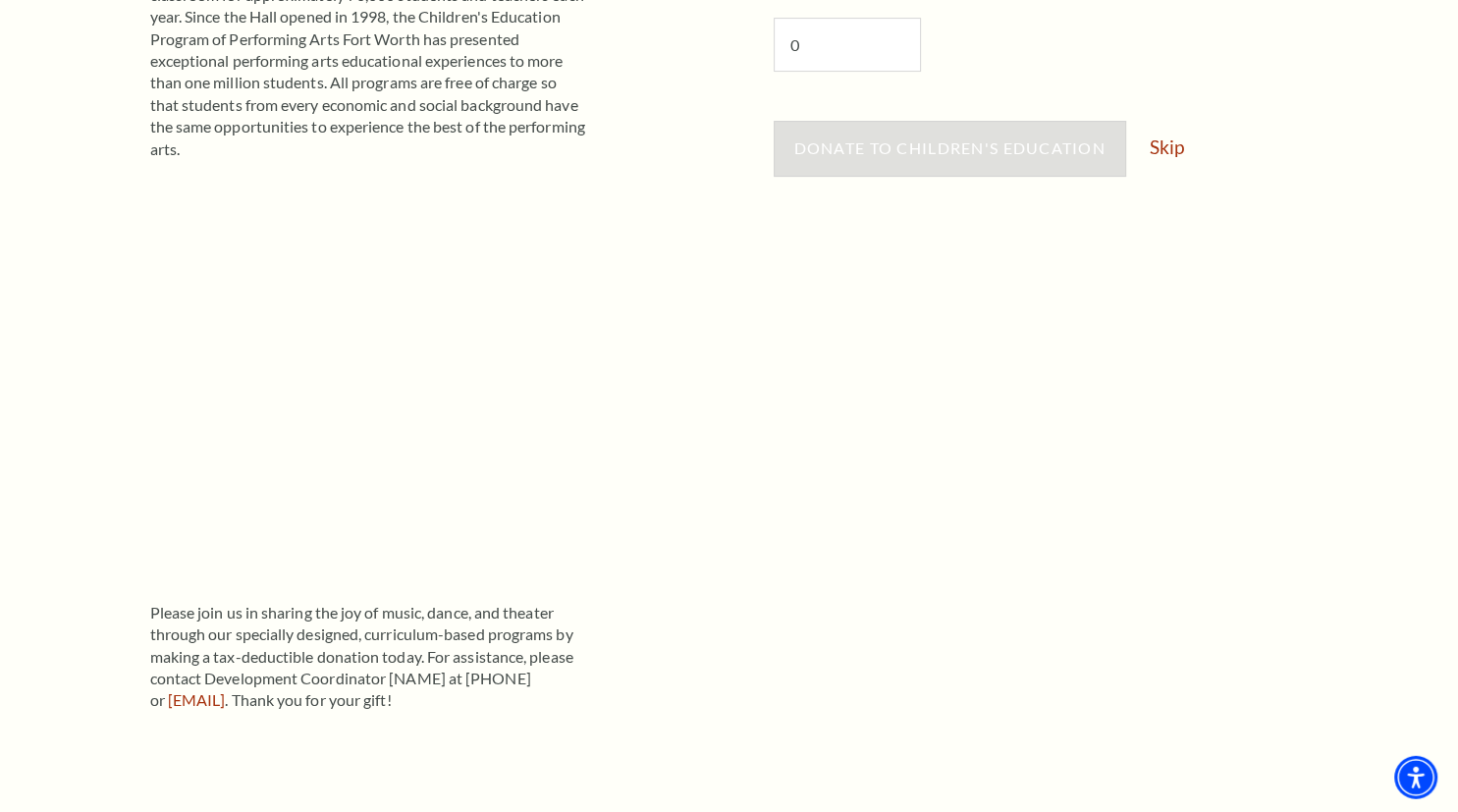 scroll, scrollTop: 310, scrollLeft: 0, axis: vertical 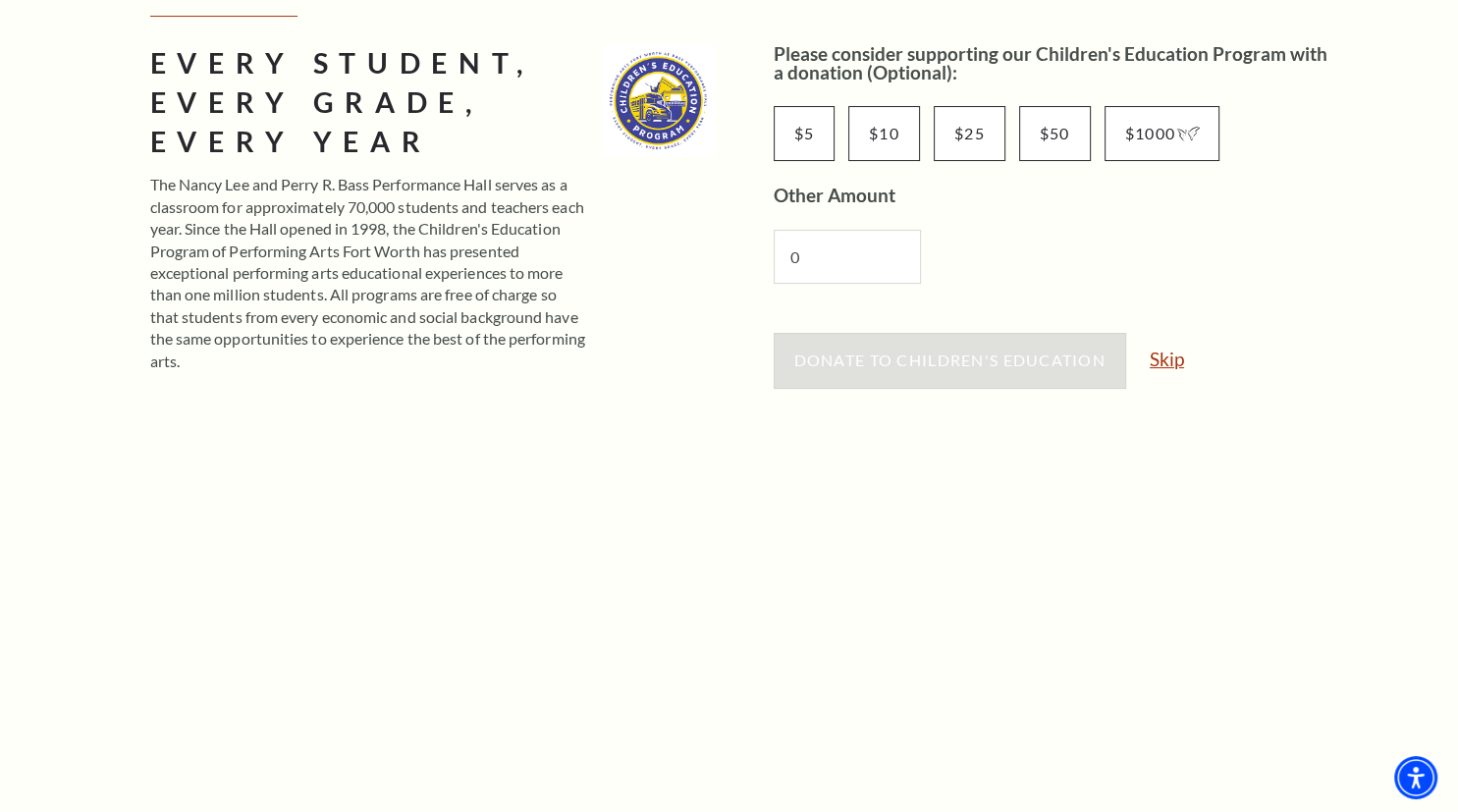 click on "Skip" at bounding box center [1166, 358] 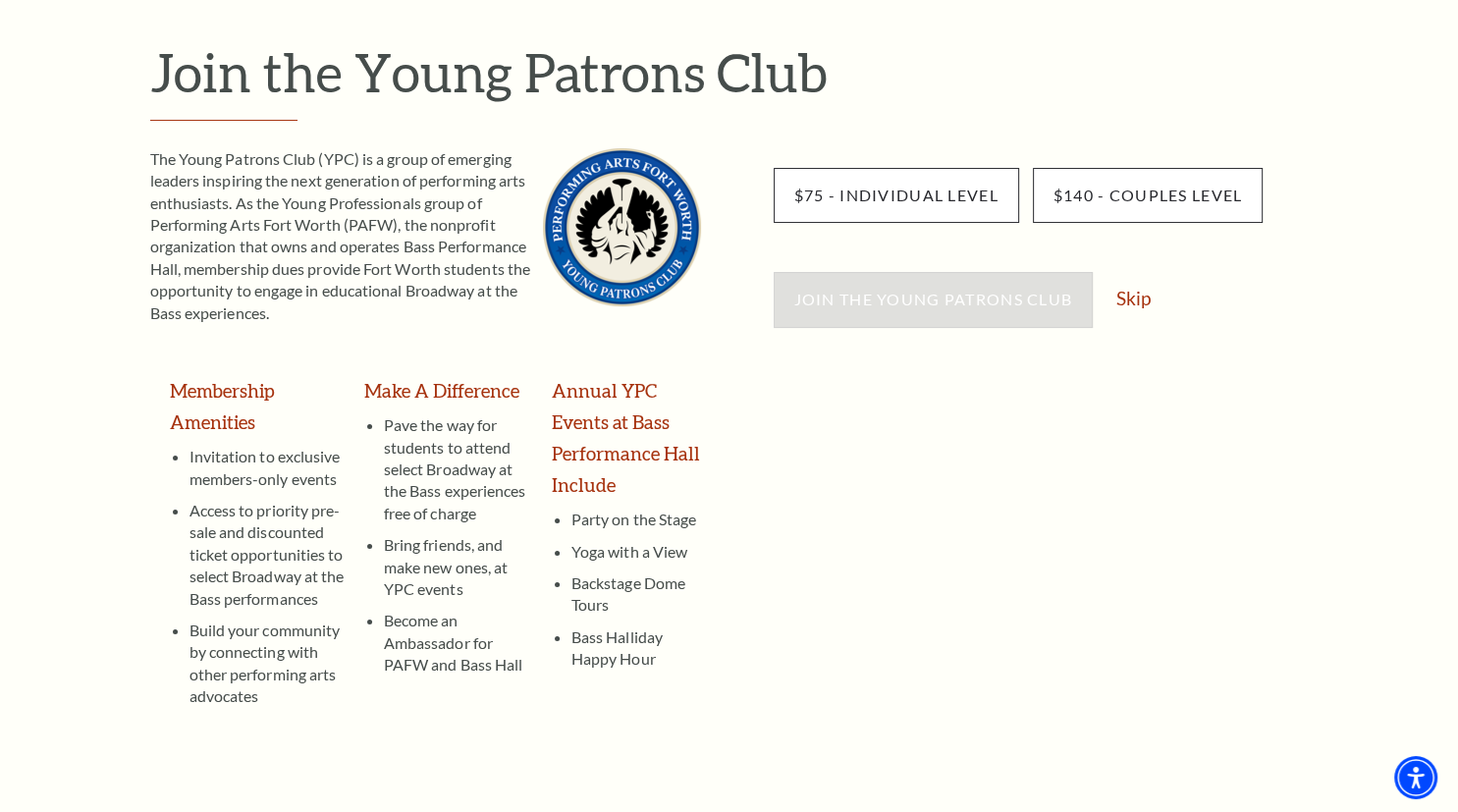 scroll, scrollTop: 207, scrollLeft: 0, axis: vertical 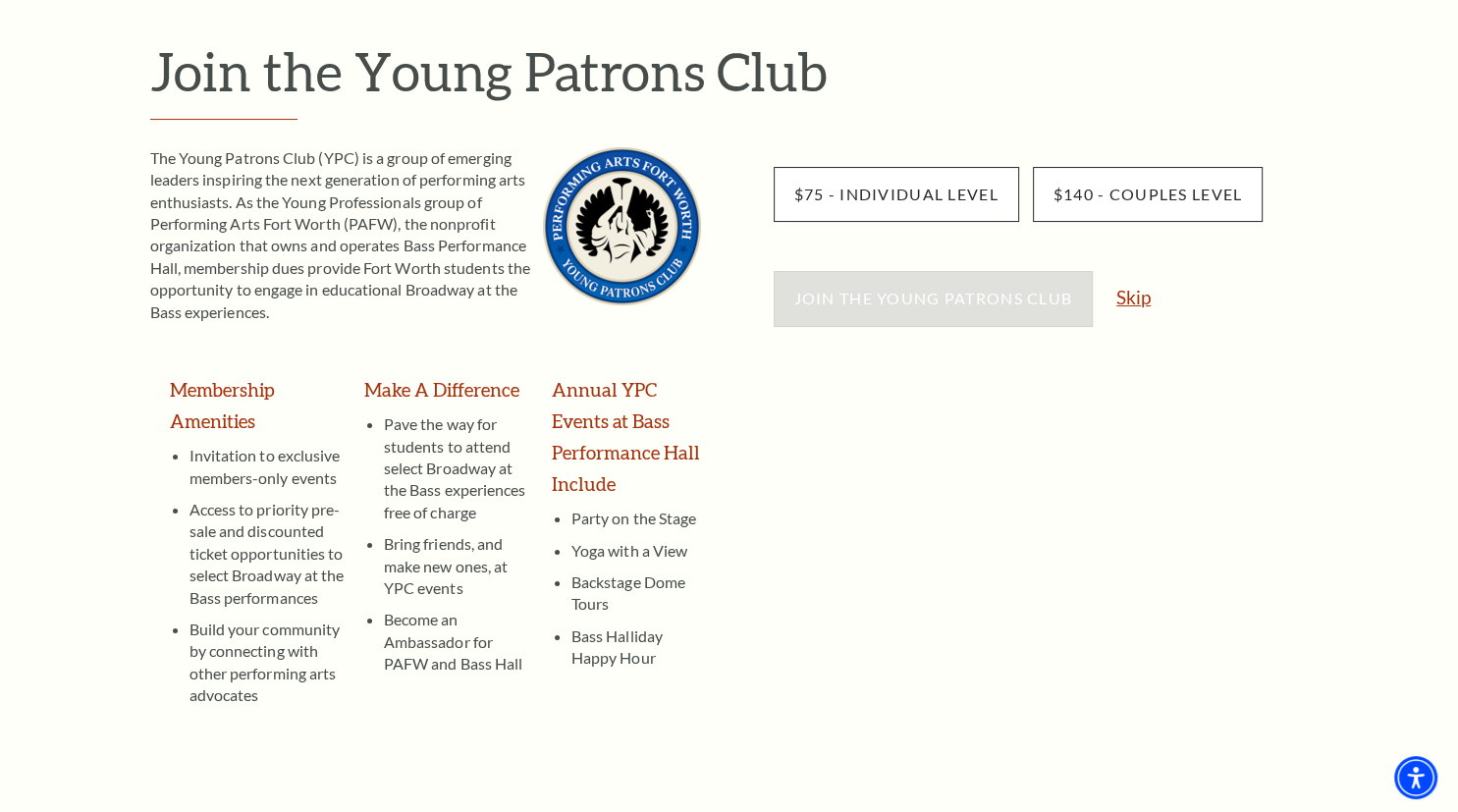 click on "Skip" at bounding box center [1133, 297] 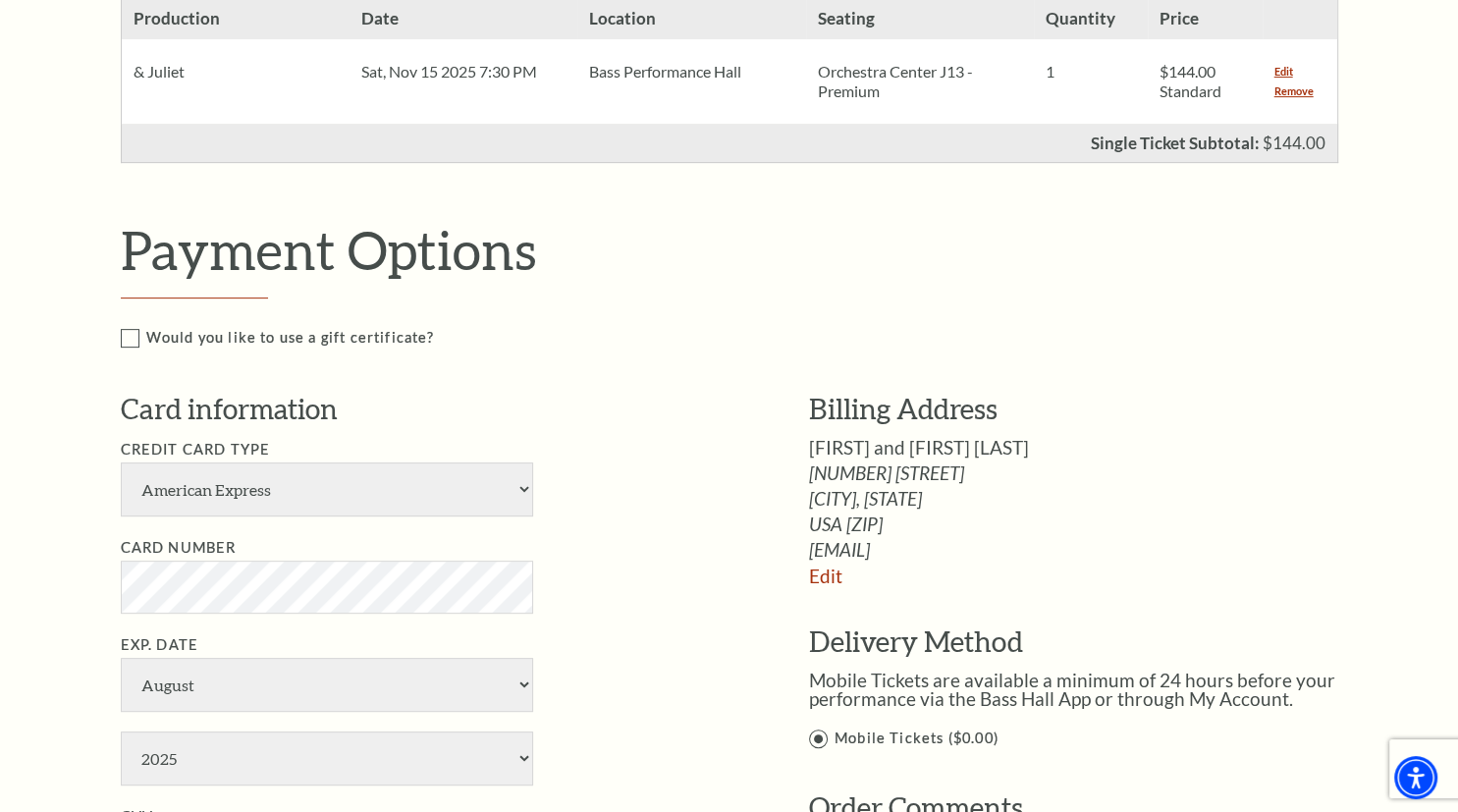 scroll, scrollTop: 726, scrollLeft: 0, axis: vertical 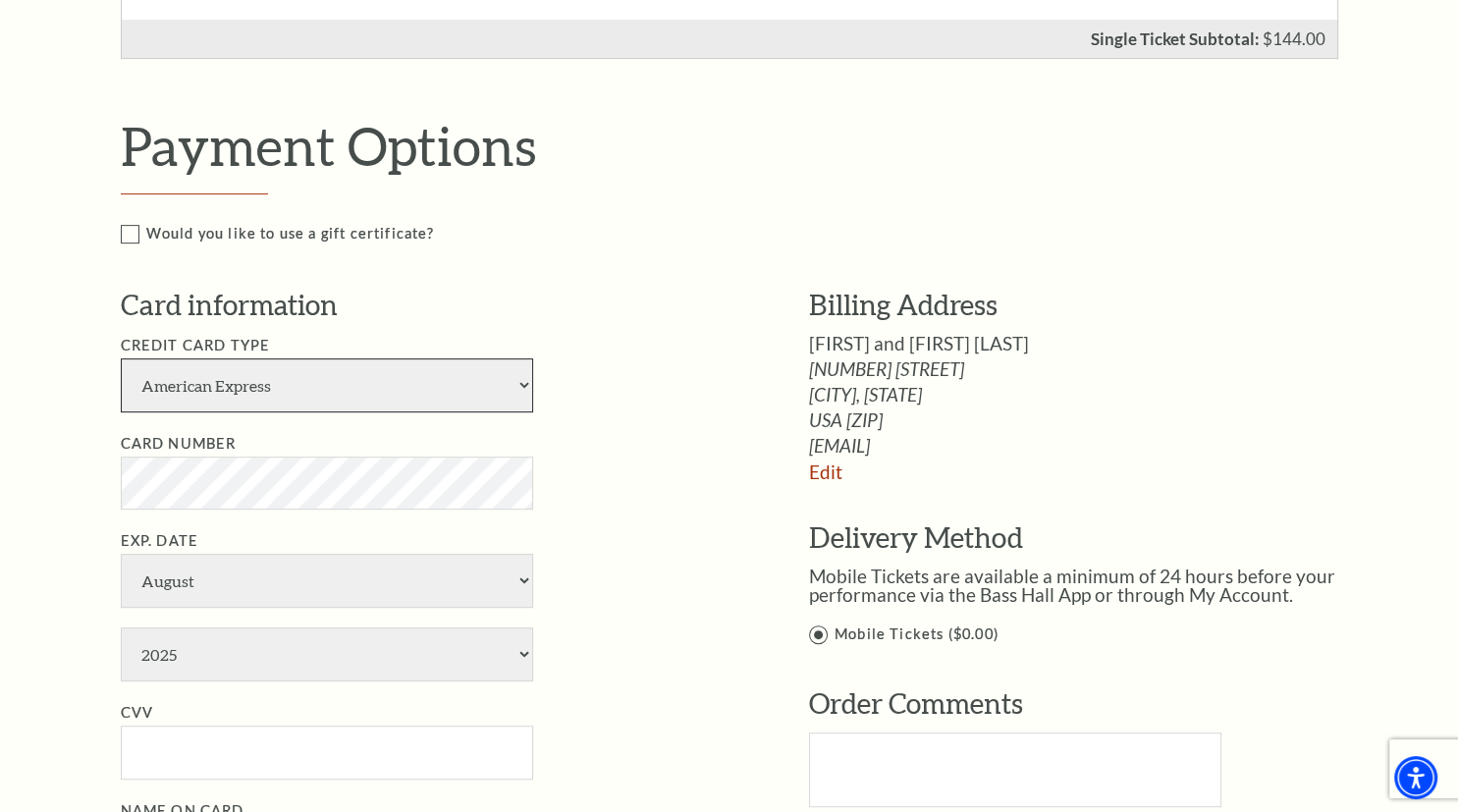 click on "American Express
Visa
Master Card
Discover" at bounding box center [327, 385] 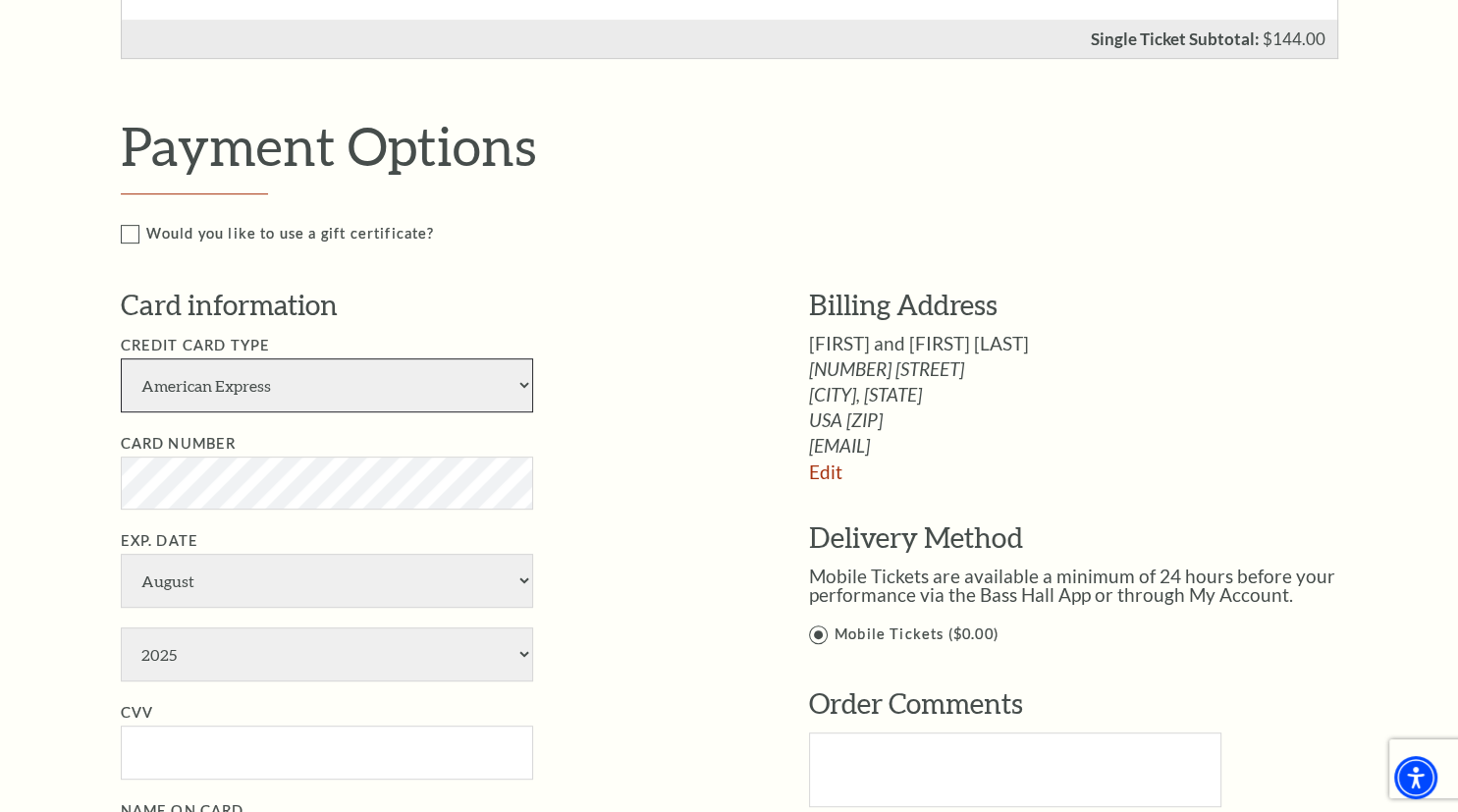 select on "25" 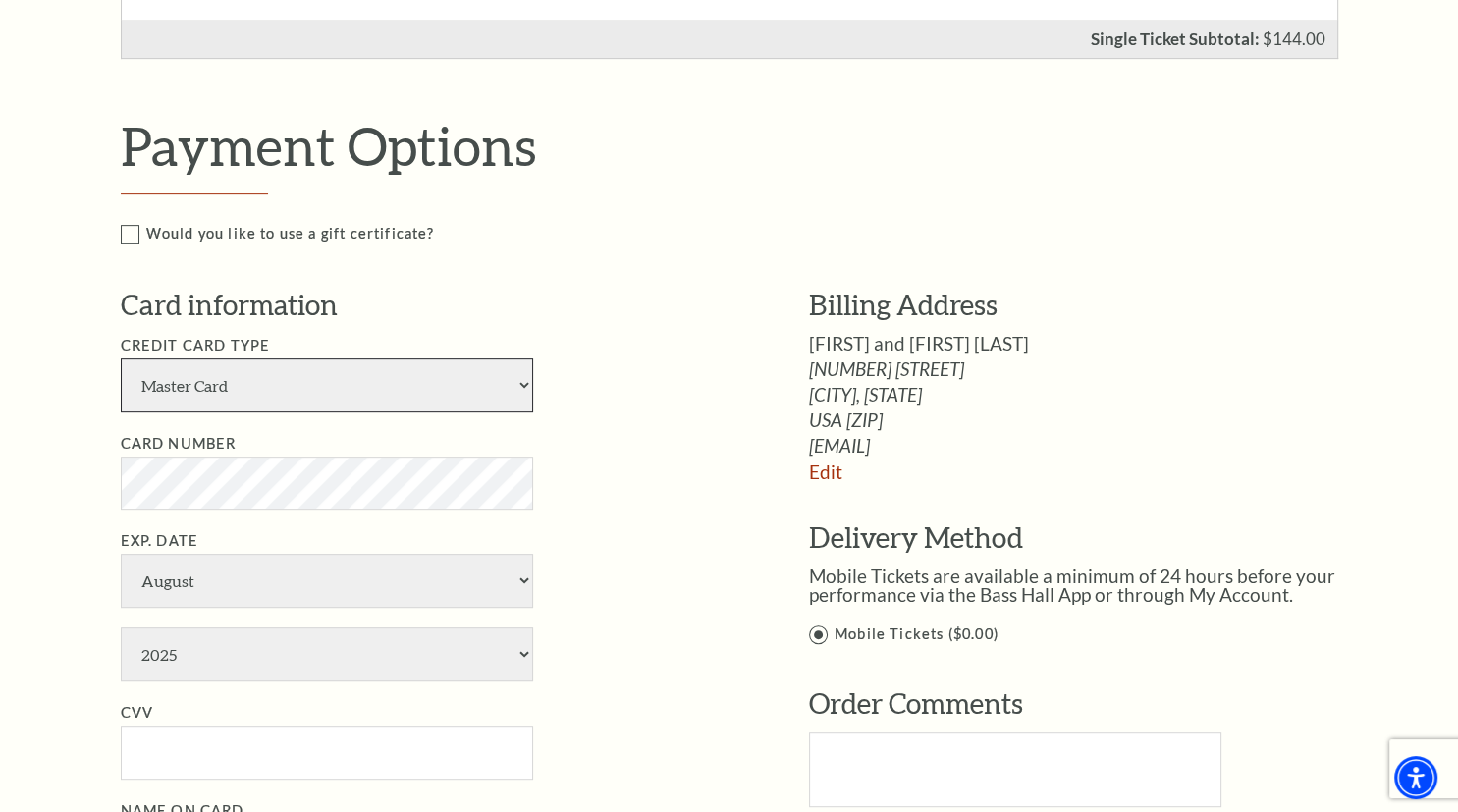 click on "Master Card" at bounding box center (0, 0) 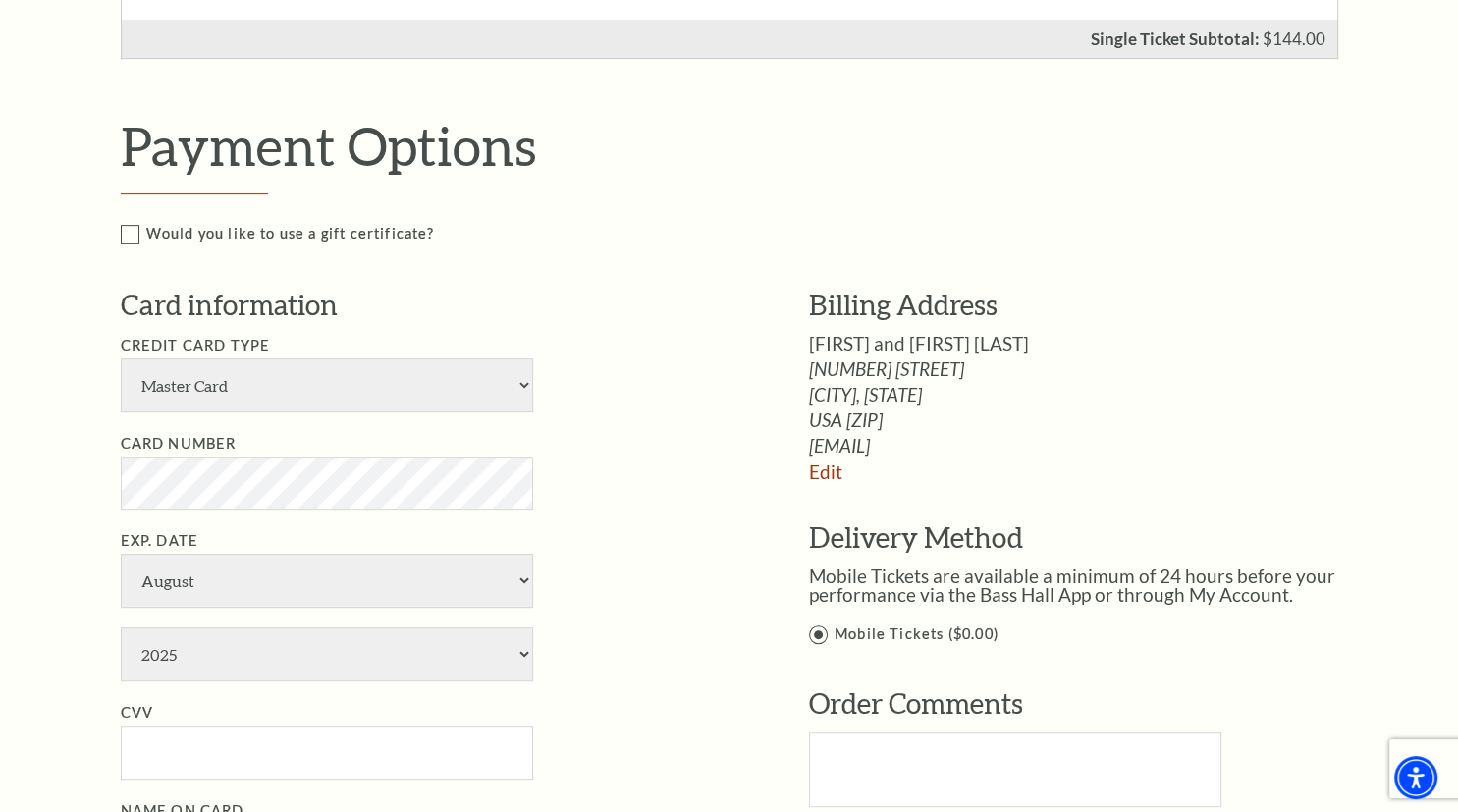 select on "6" 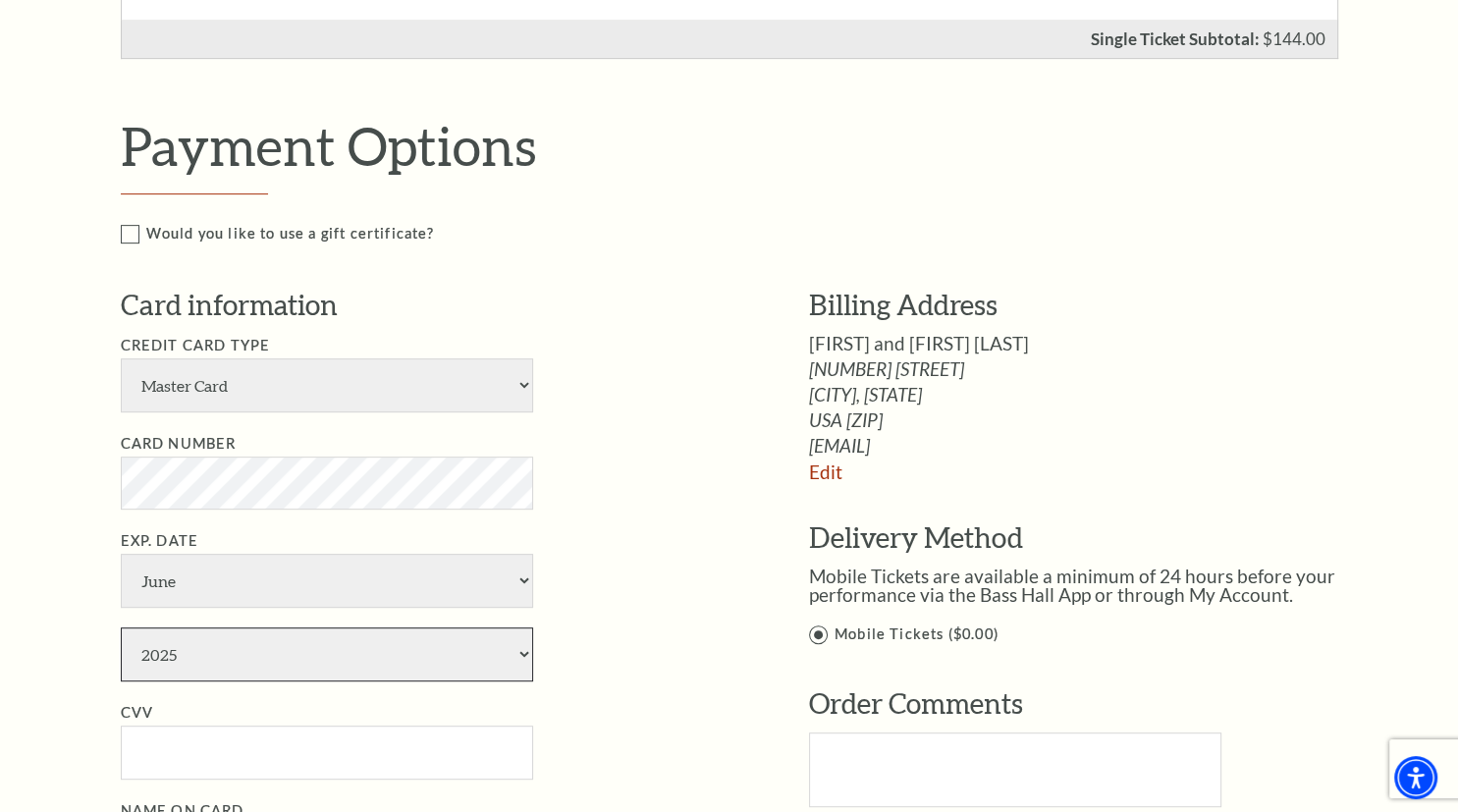 select on "2026" 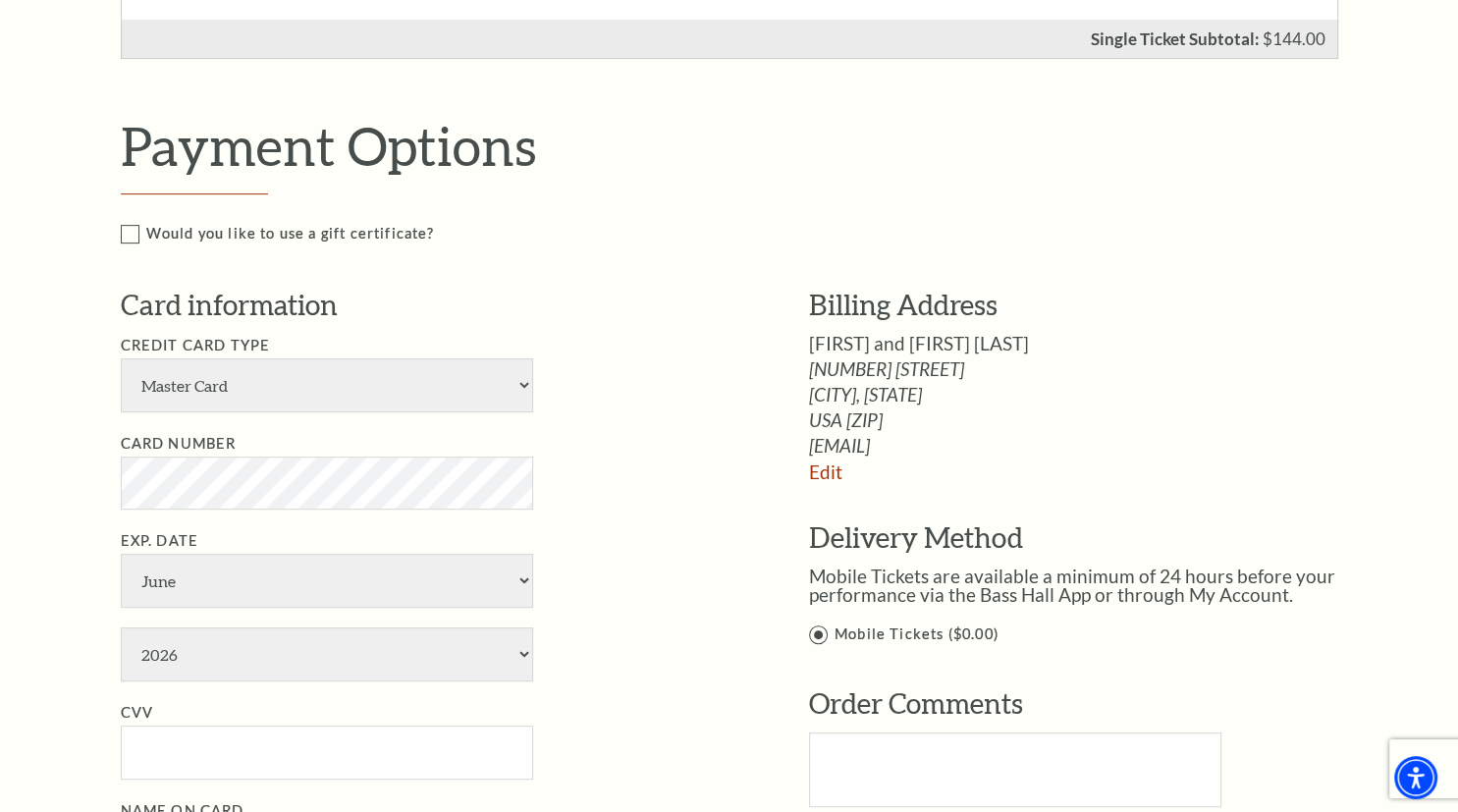 type on "[LAST]" 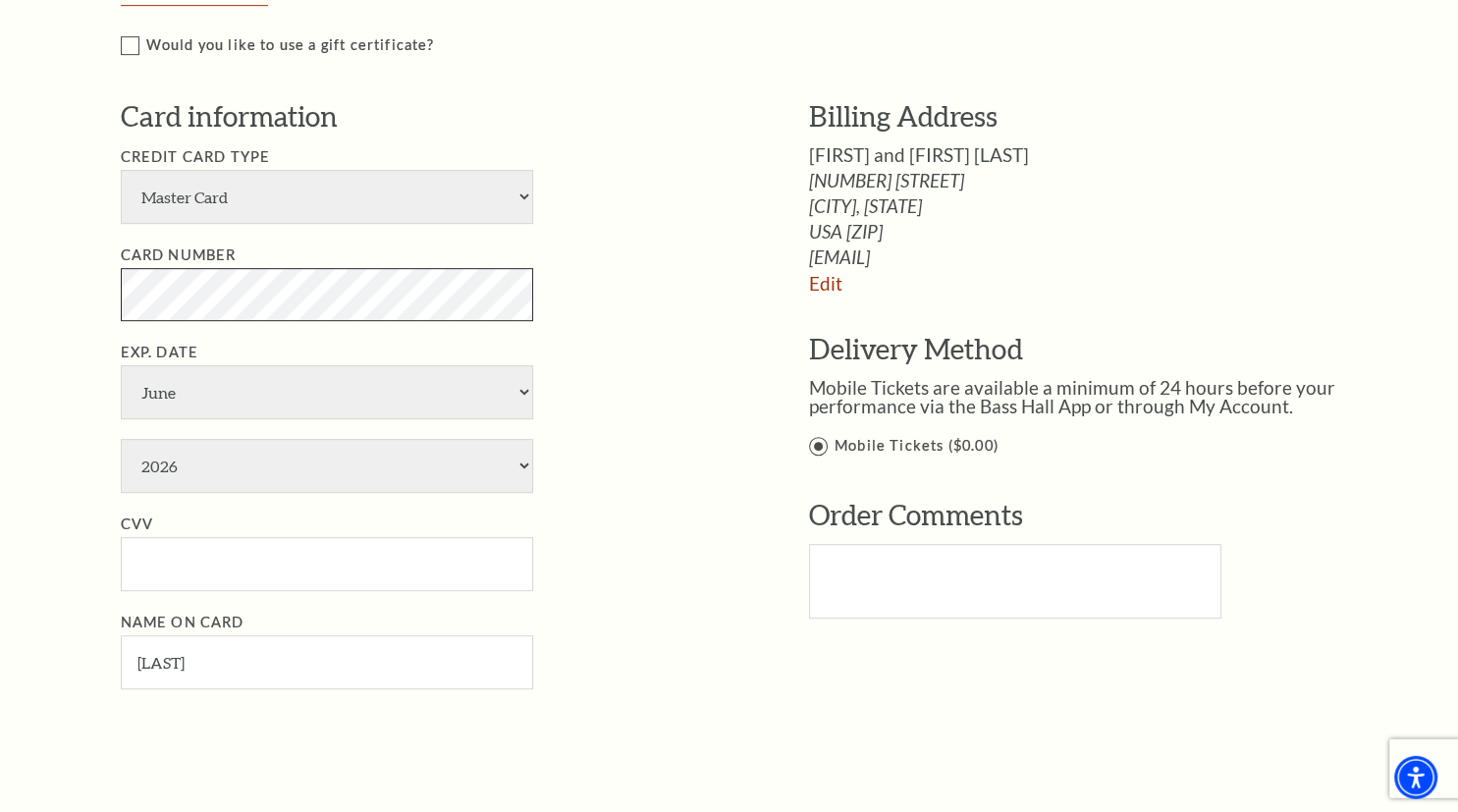 scroll, scrollTop: 933, scrollLeft: 0, axis: vertical 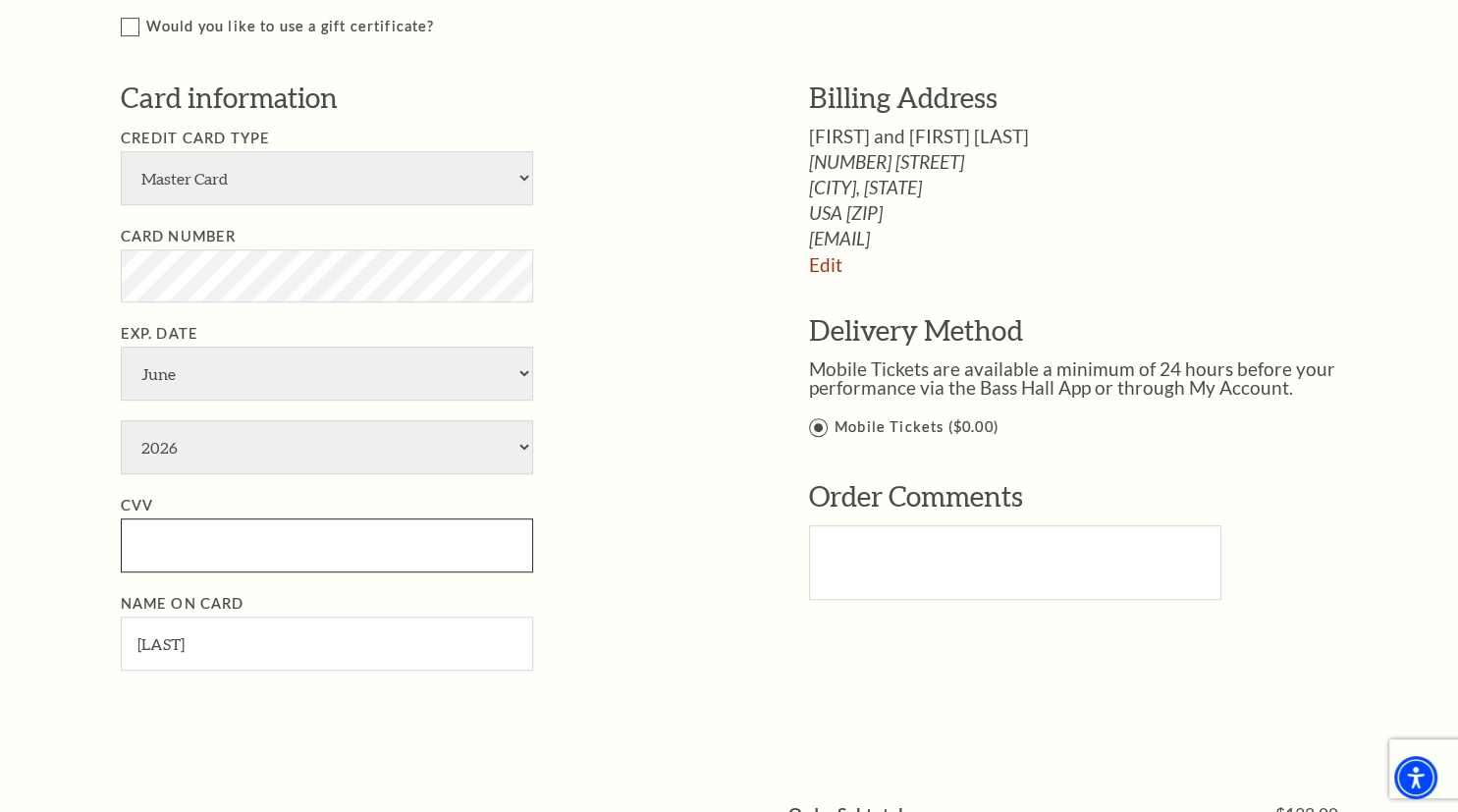 click on "CVV" at bounding box center (327, 545) 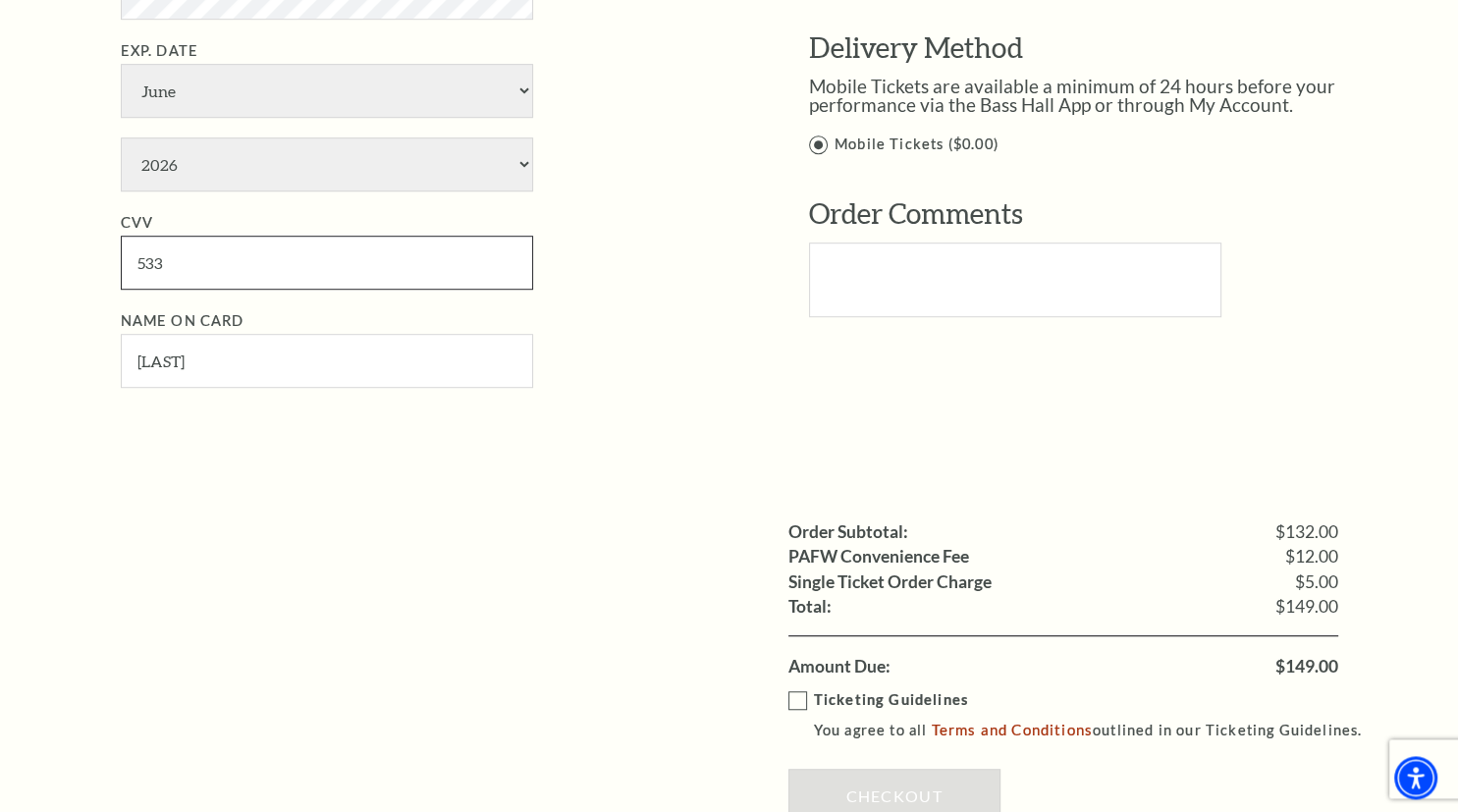 scroll, scrollTop: 1244, scrollLeft: 0, axis: vertical 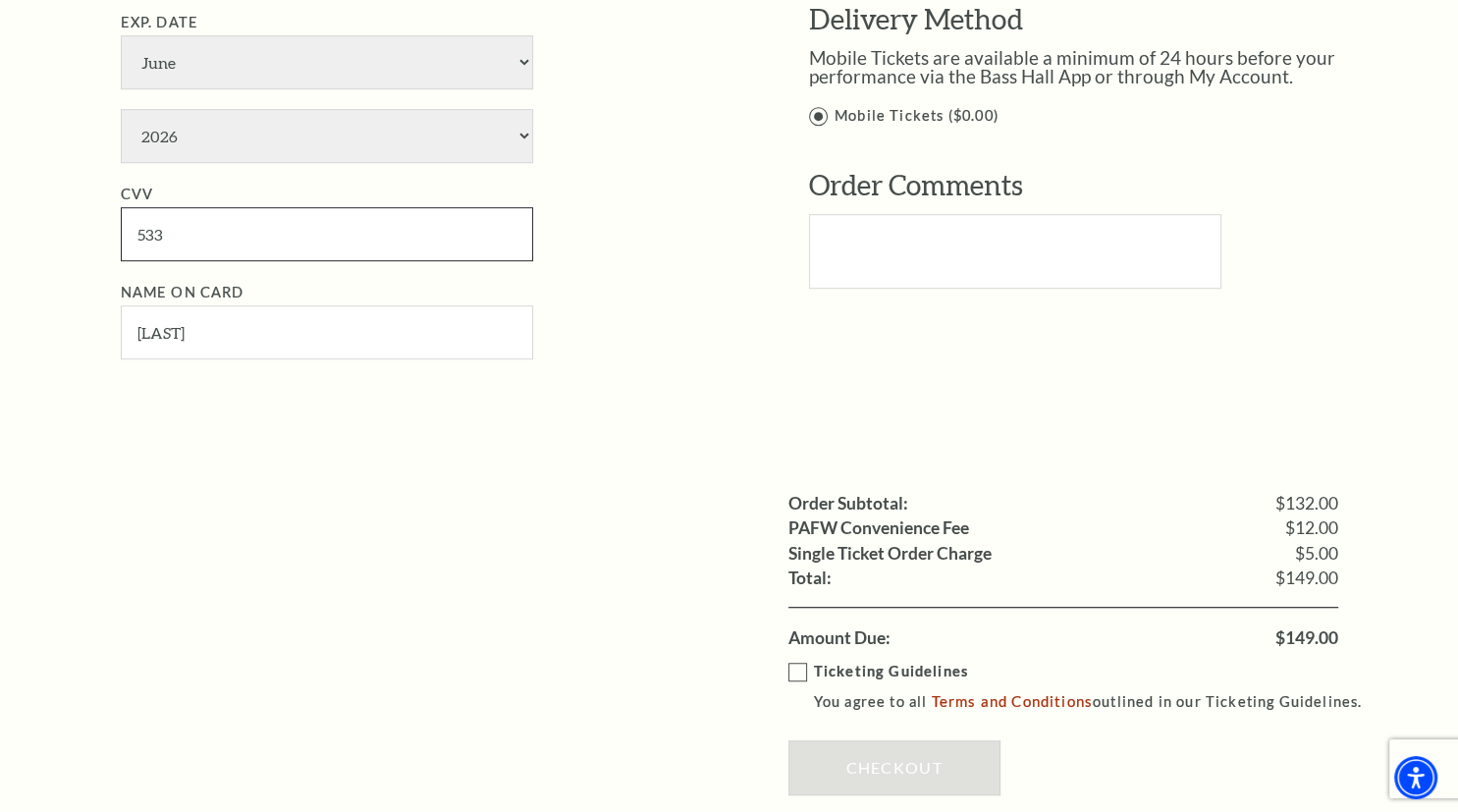 type on "533" 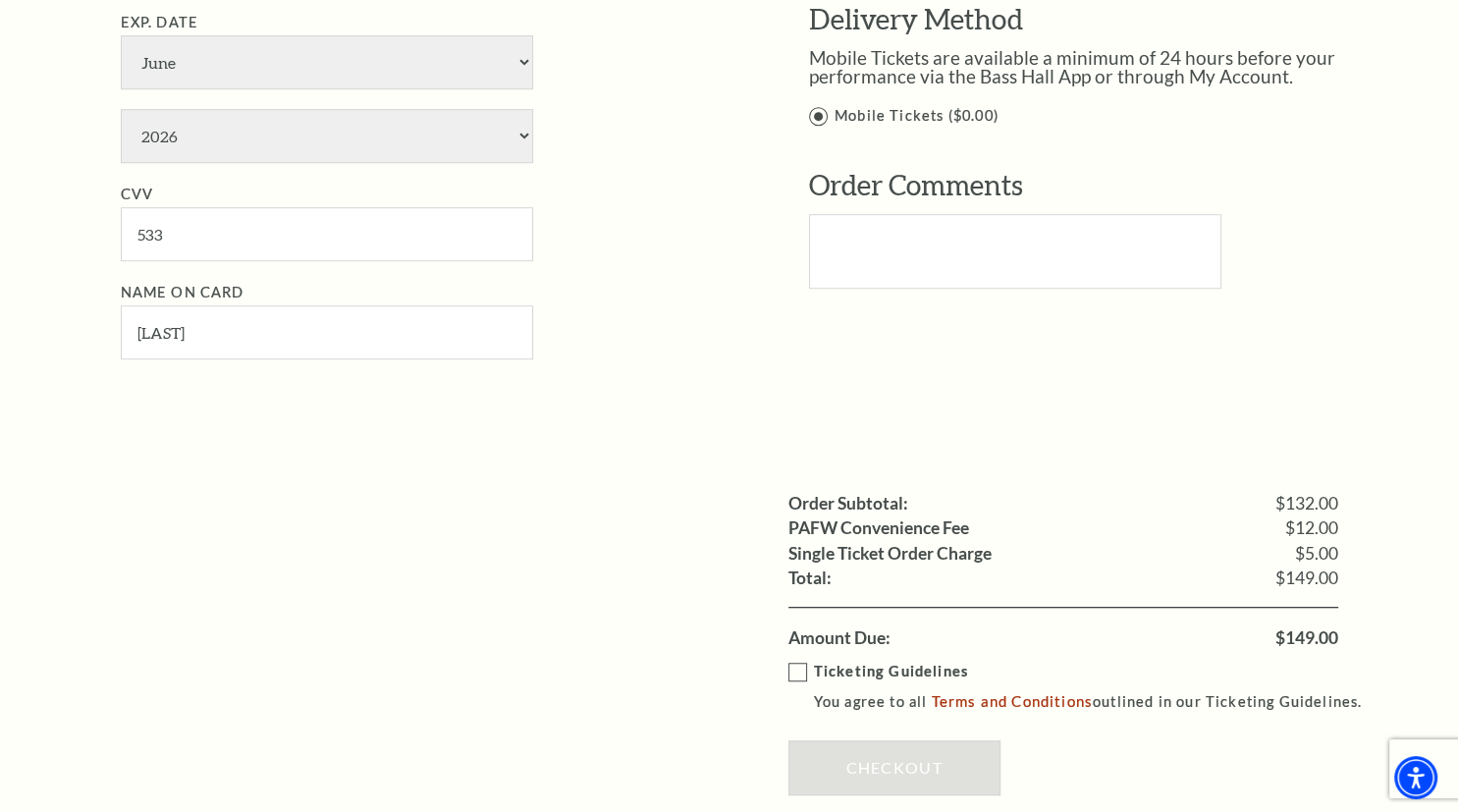 click on "Ticketing Guidelines
You agree to all   Terms and Conditions  outlined in our Ticketing Guidelines." at bounding box center [1084, 686] 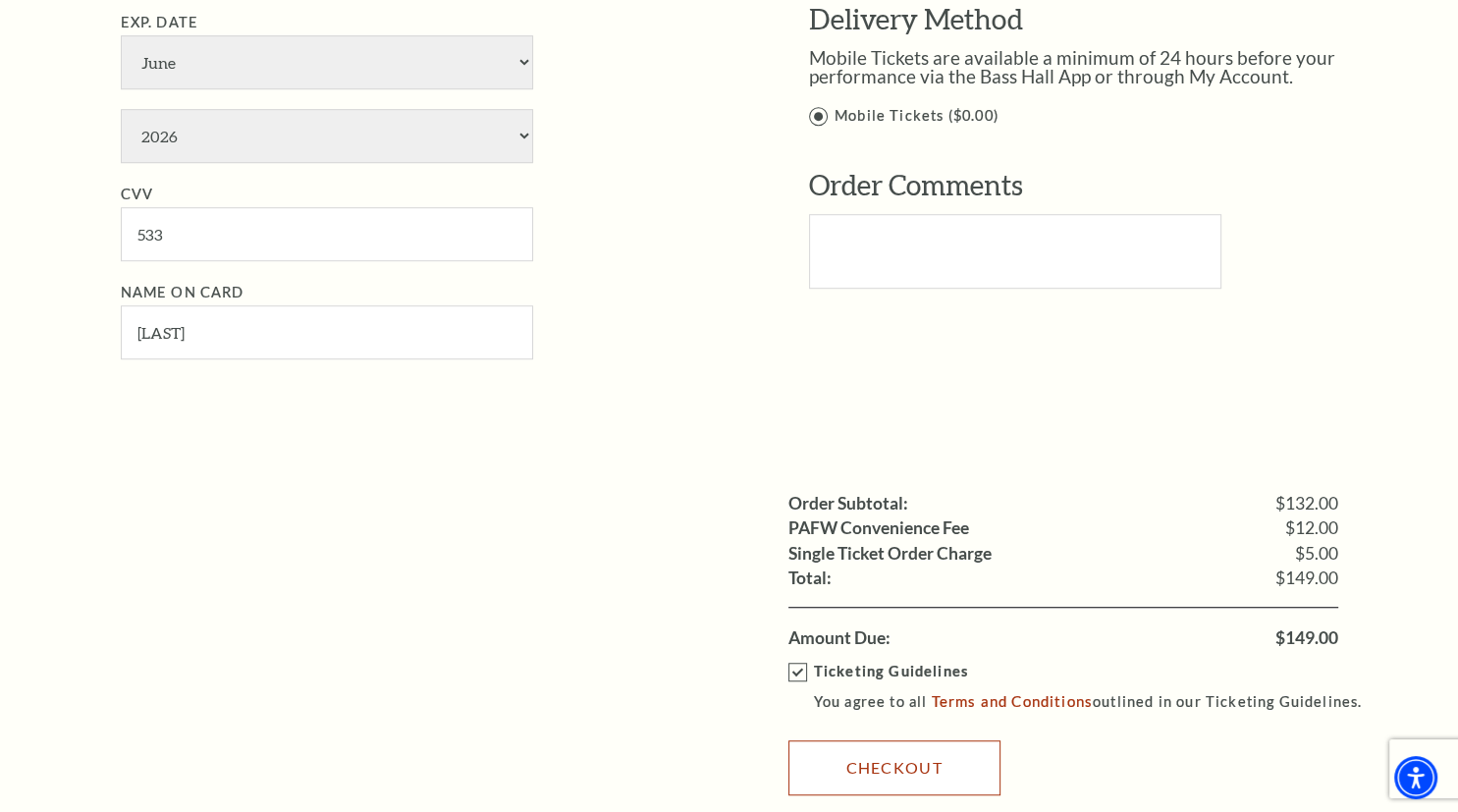 click on "Checkout" at bounding box center [894, 768] 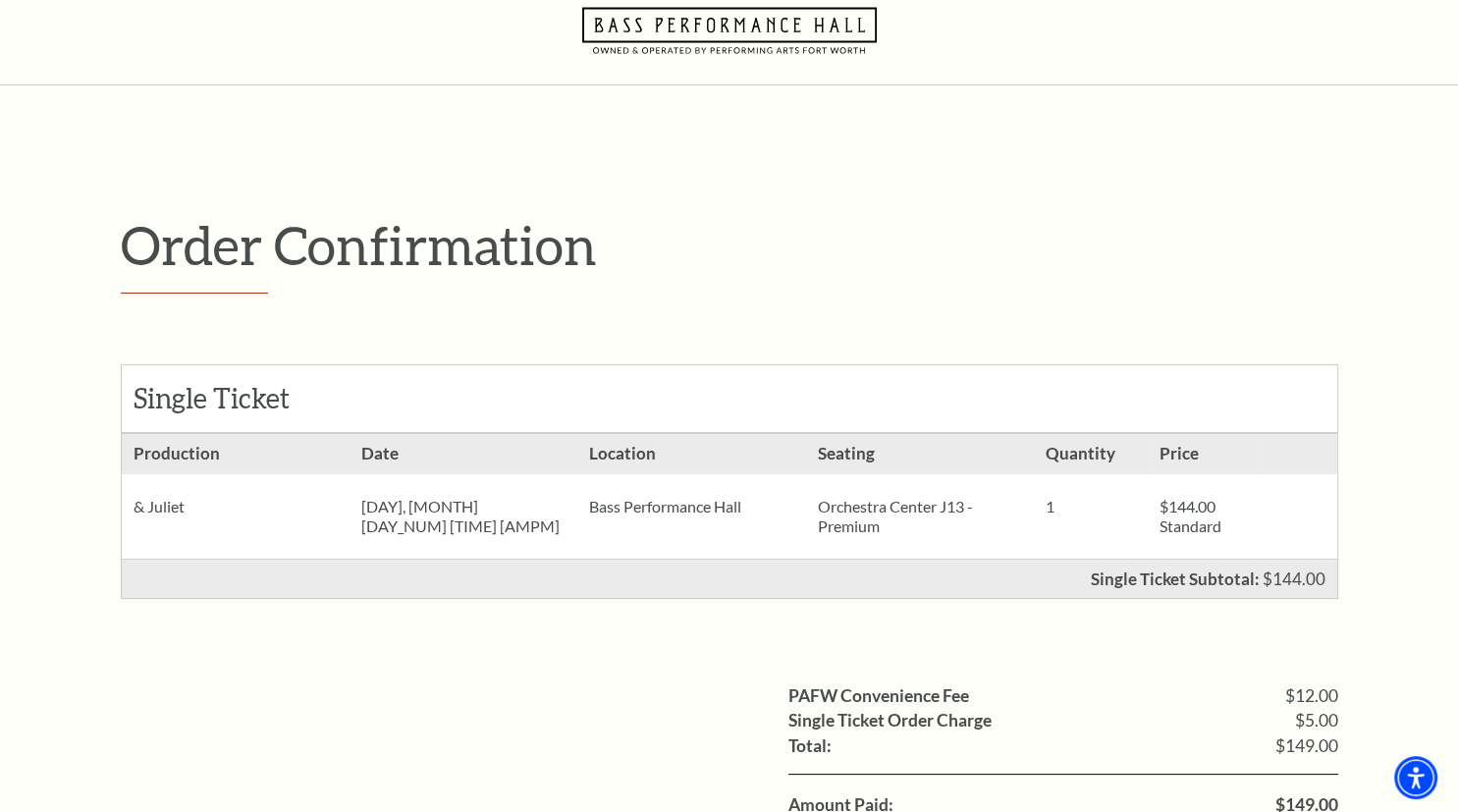 scroll, scrollTop: 0, scrollLeft: 0, axis: both 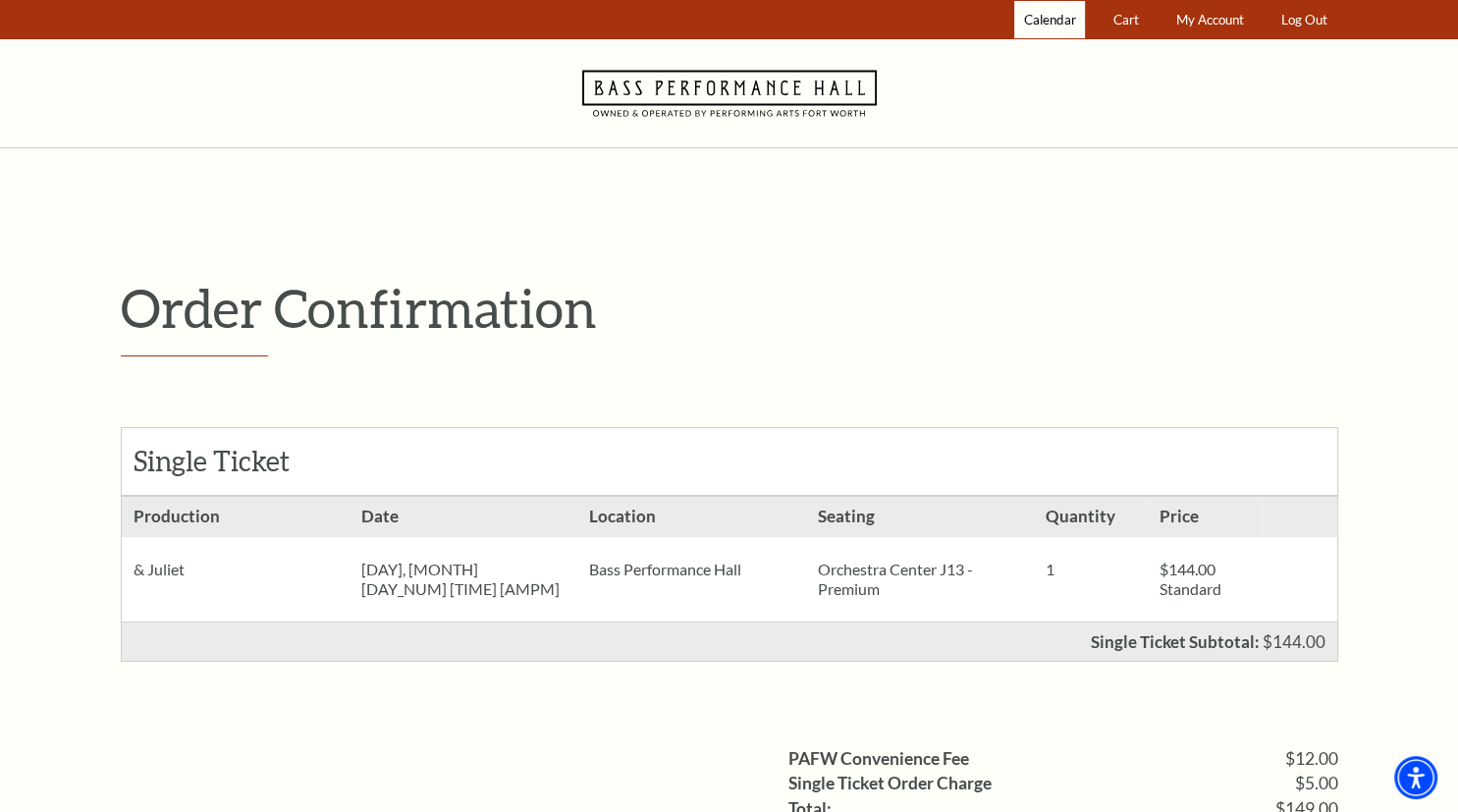 click on "Calendar" at bounding box center [1050, 20] 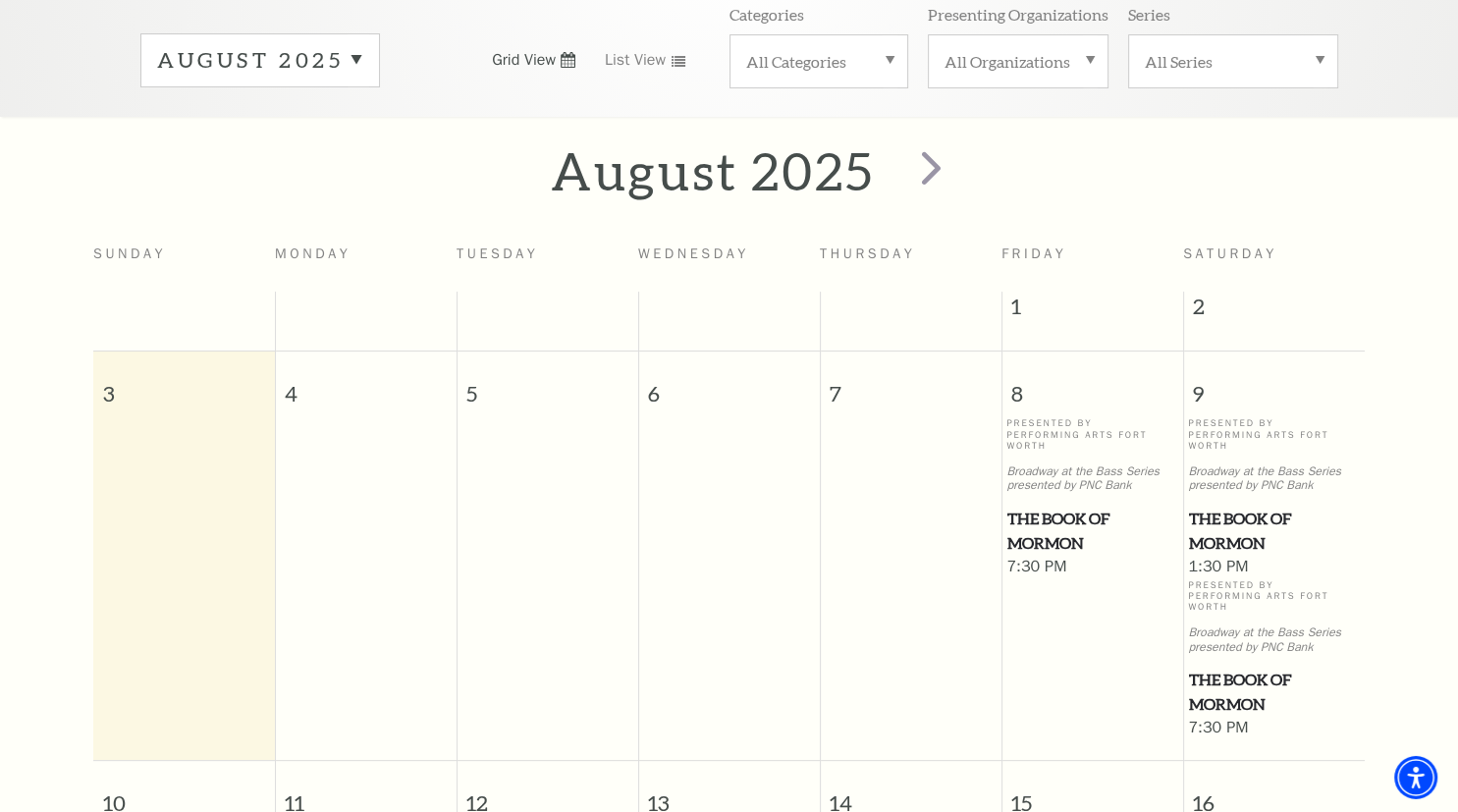 scroll, scrollTop: 277, scrollLeft: 0, axis: vertical 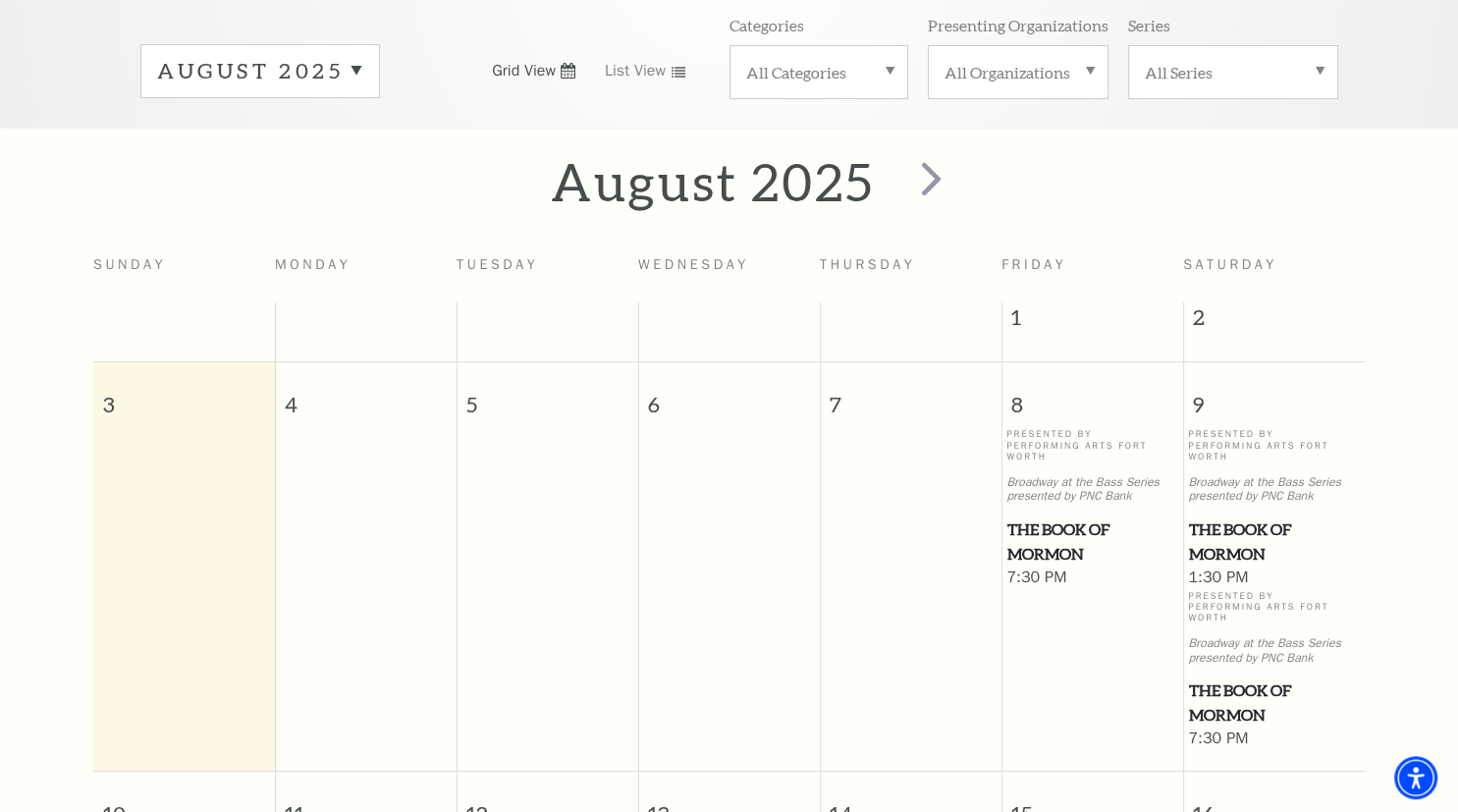 click on "August 2025" at bounding box center (260, 71) 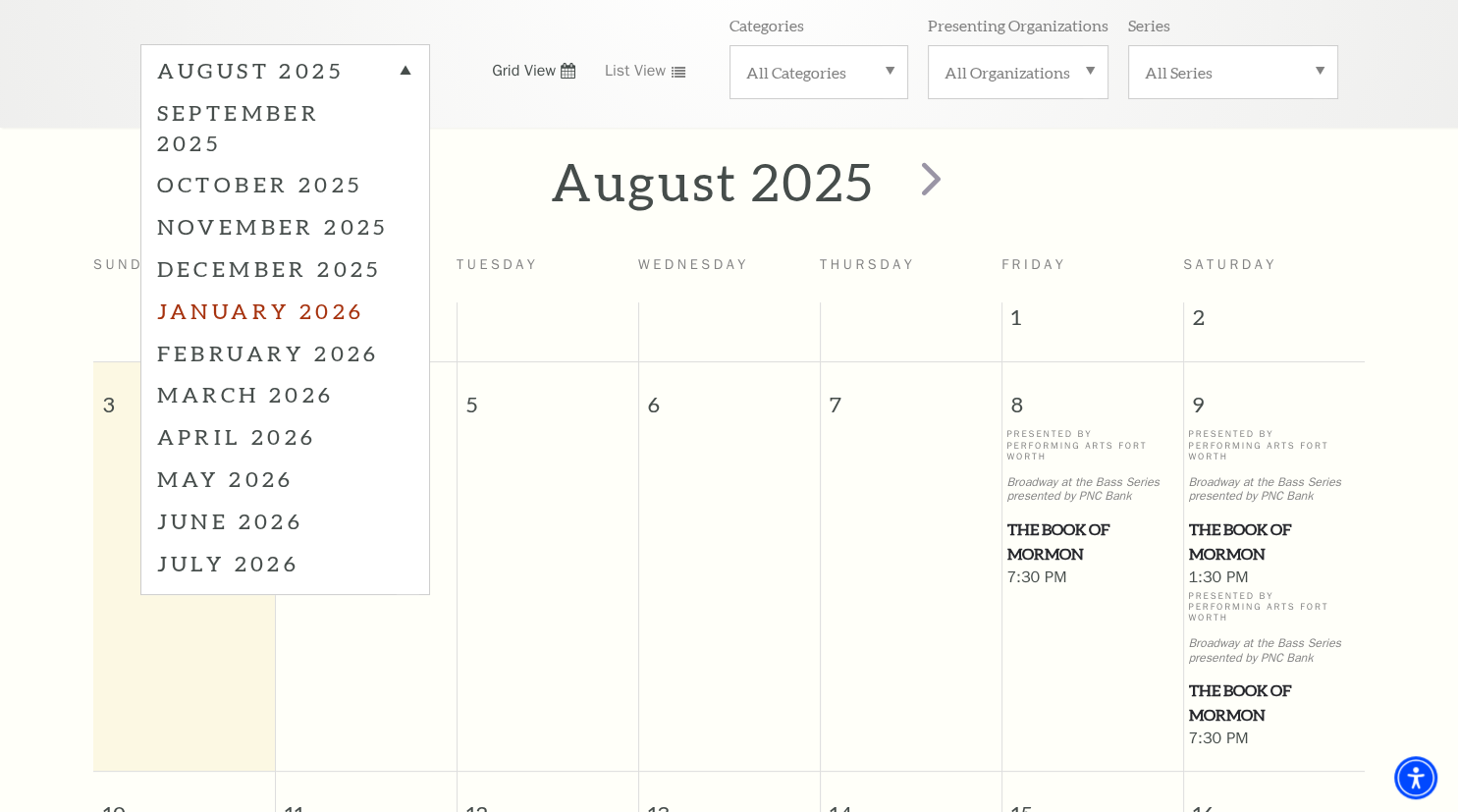click on "January 2026" at bounding box center (285, 310) 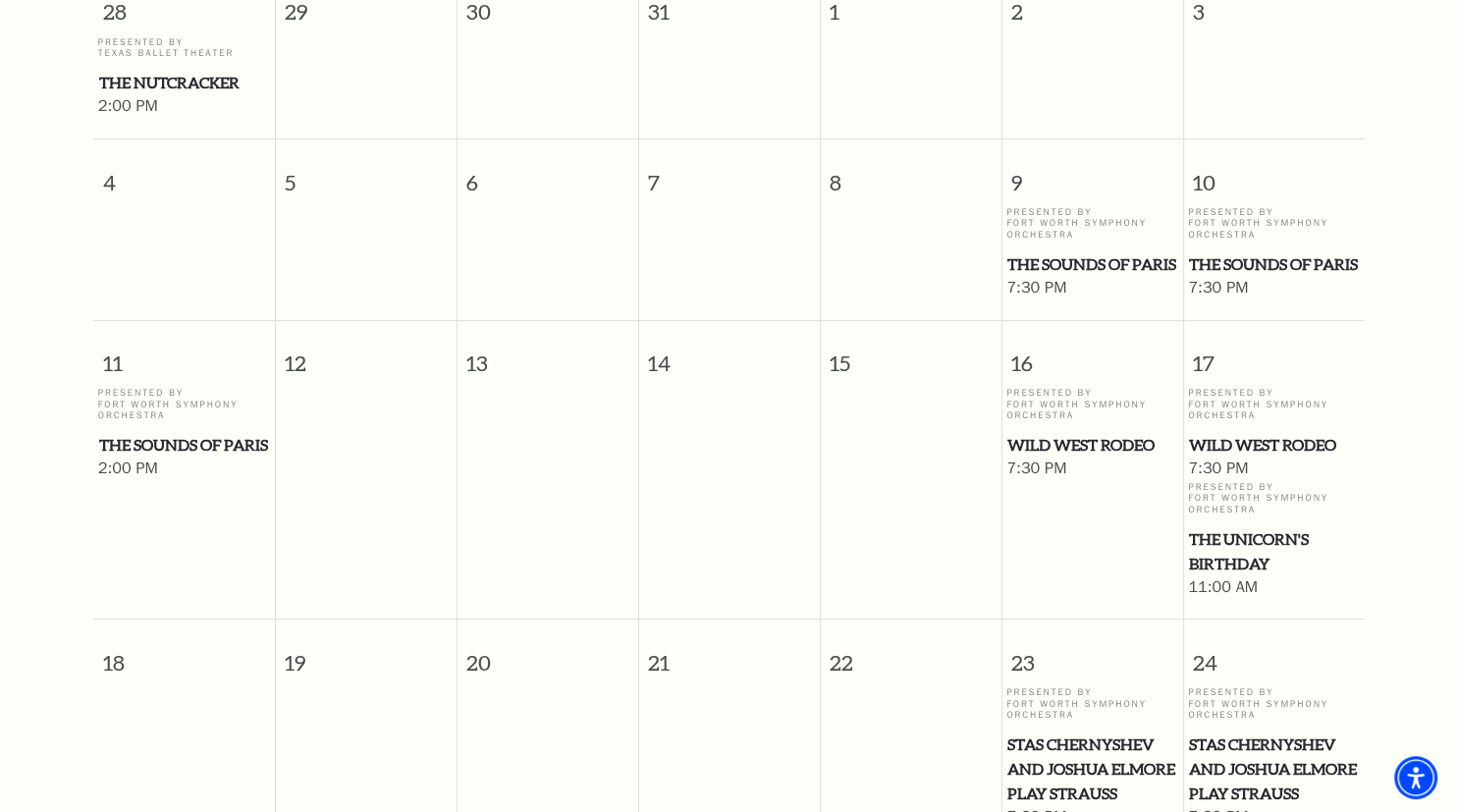 scroll, scrollTop: 277, scrollLeft: 0, axis: vertical 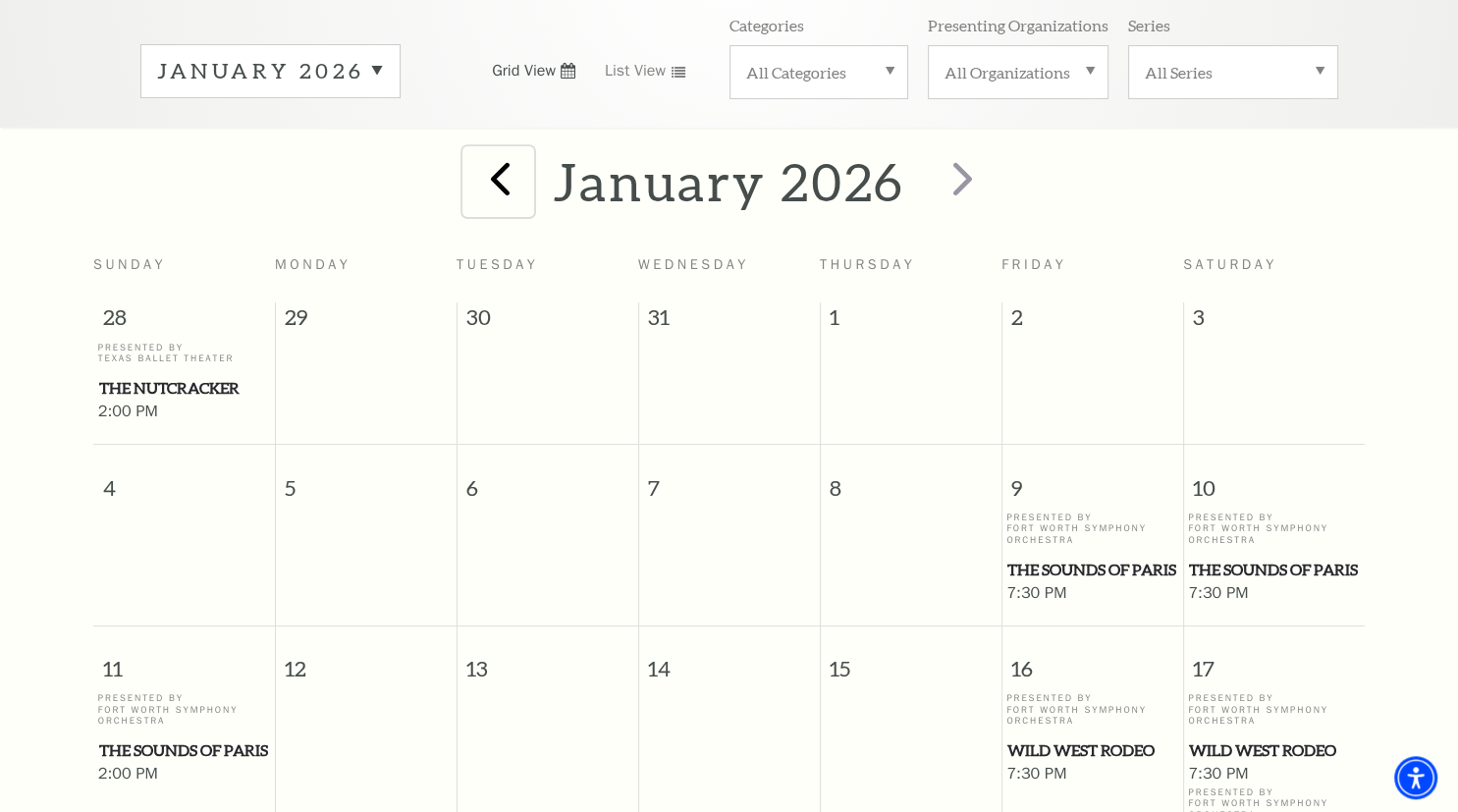 click at bounding box center [500, 178] 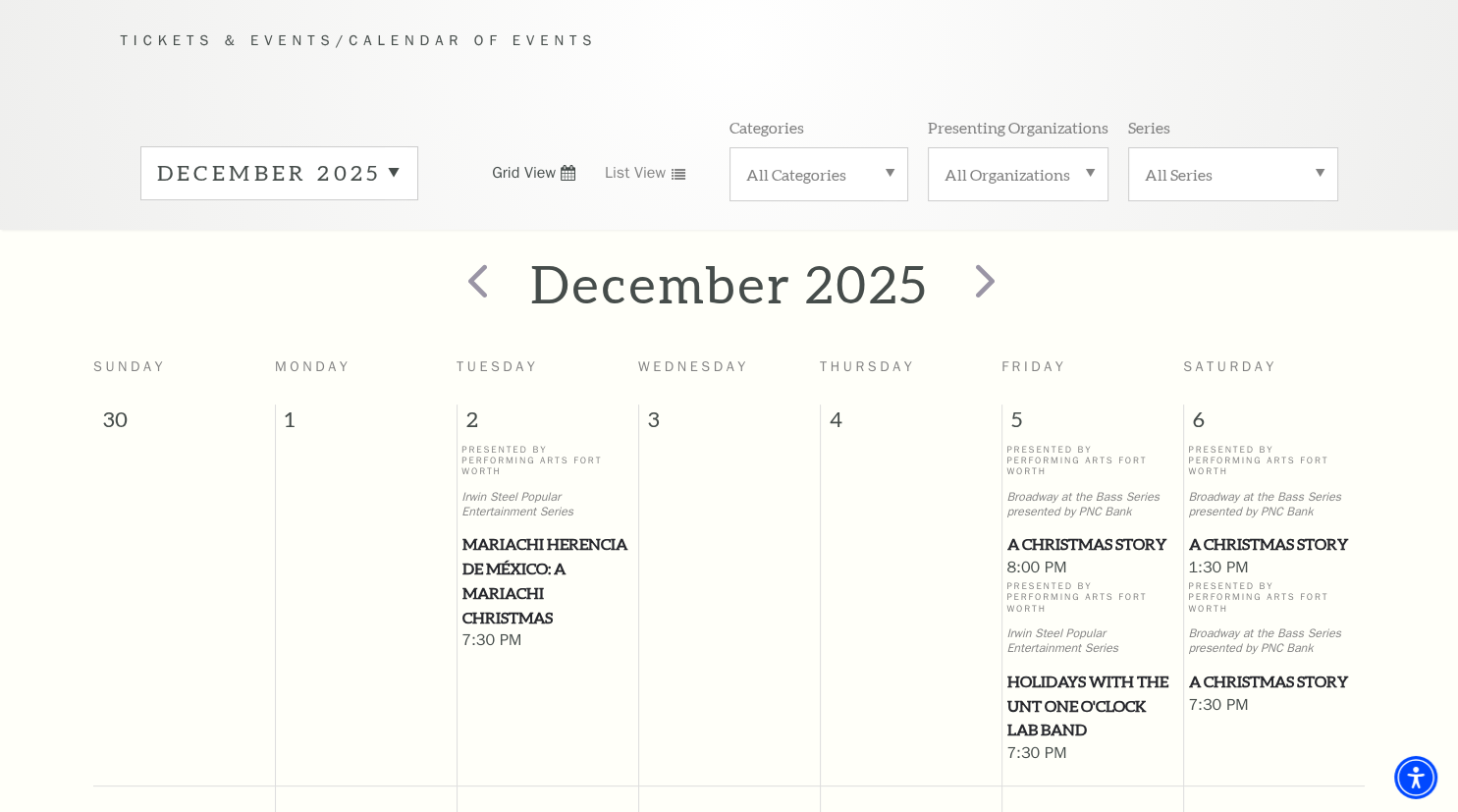 scroll, scrollTop: 173, scrollLeft: 0, axis: vertical 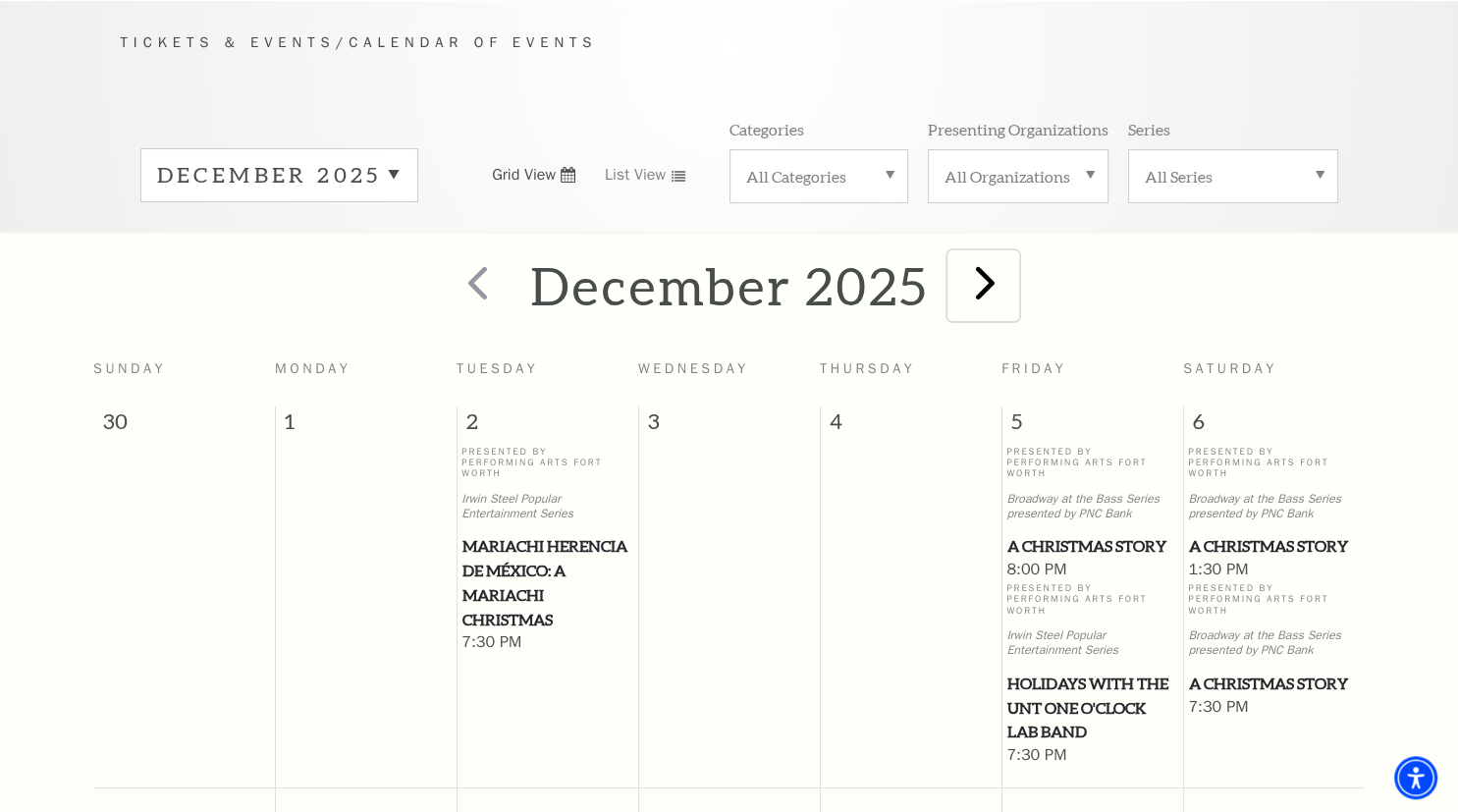 click at bounding box center (985, 282) 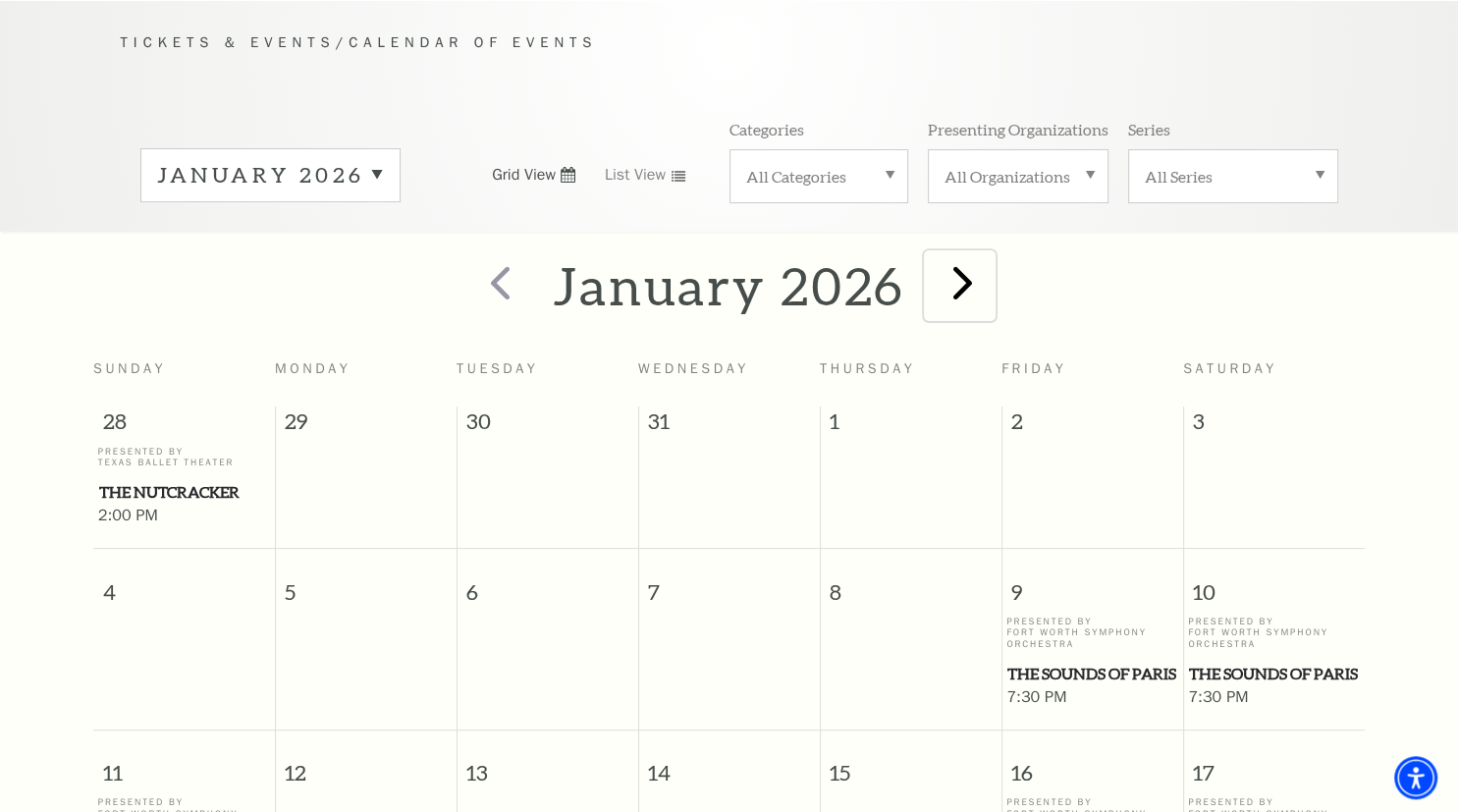 click at bounding box center (962, 282) 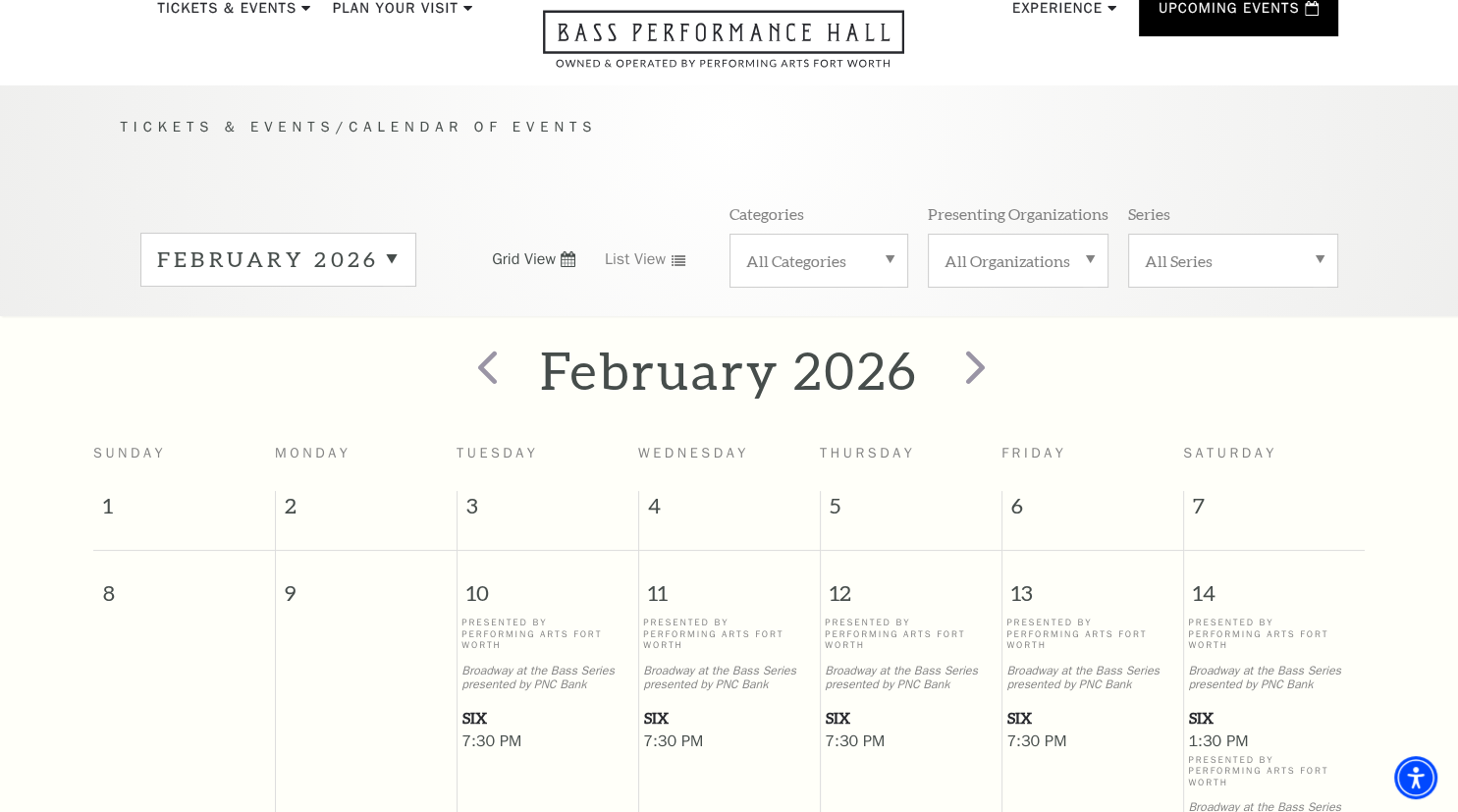scroll, scrollTop: 0, scrollLeft: 0, axis: both 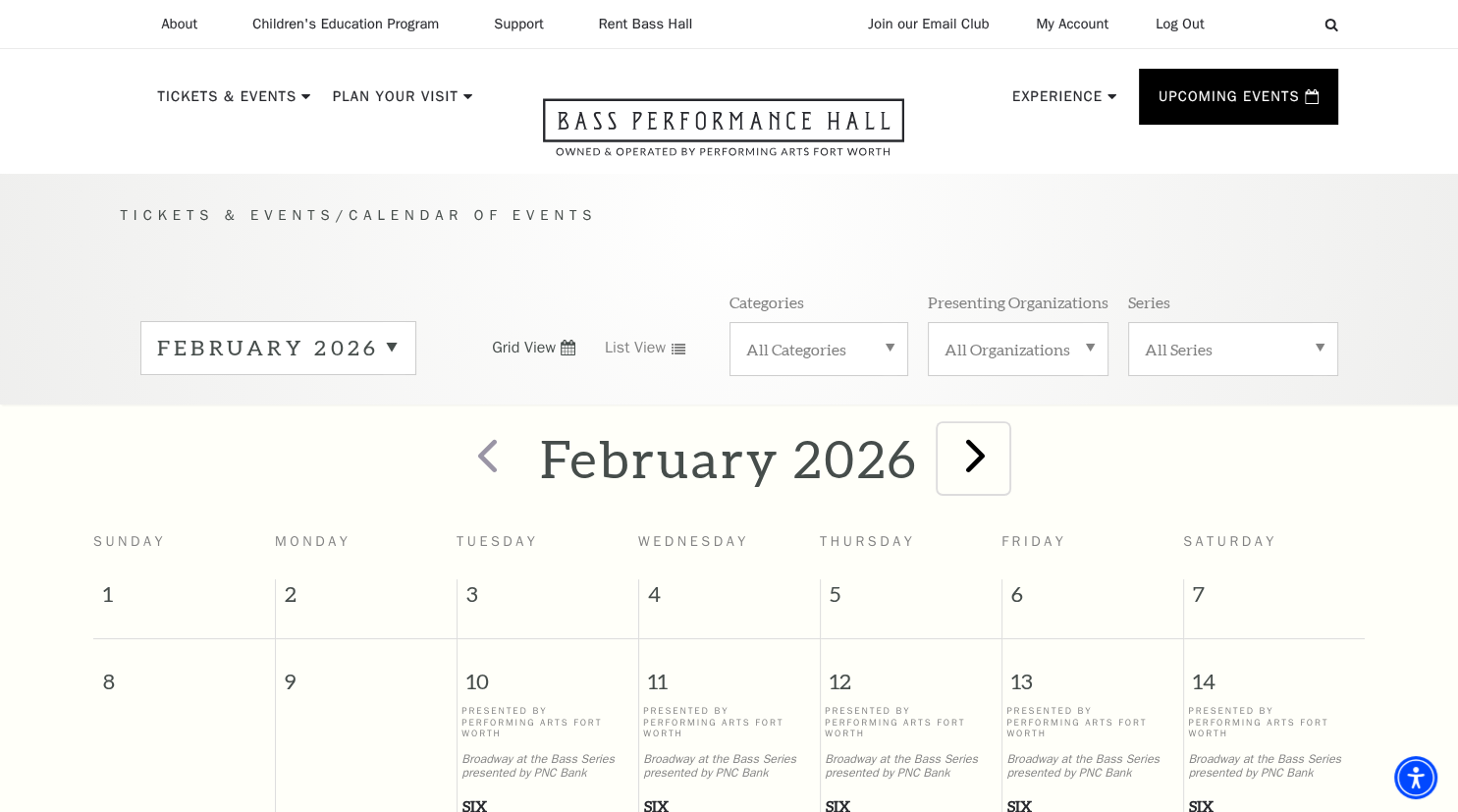 click at bounding box center (975, 455) 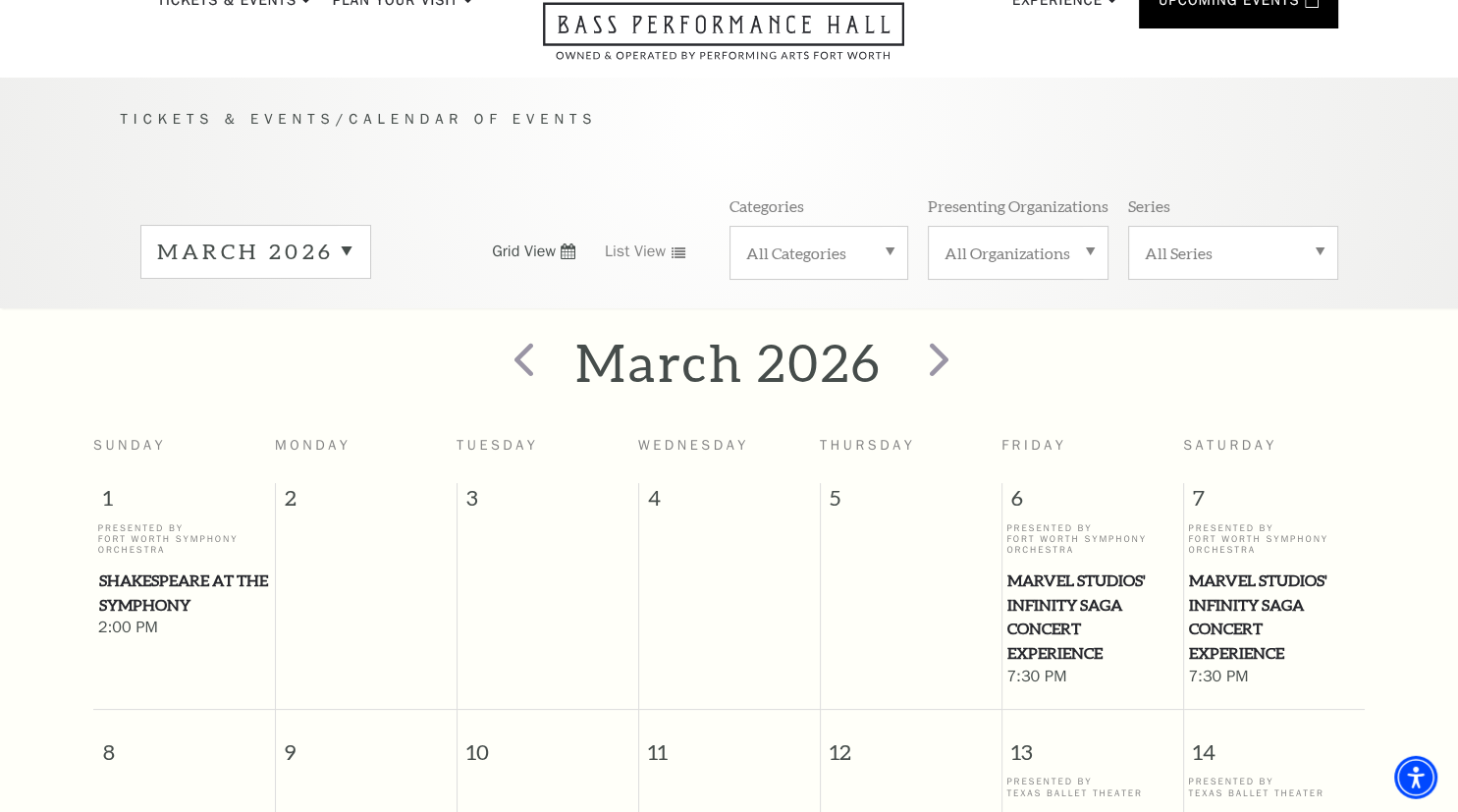 scroll, scrollTop: 0, scrollLeft: 0, axis: both 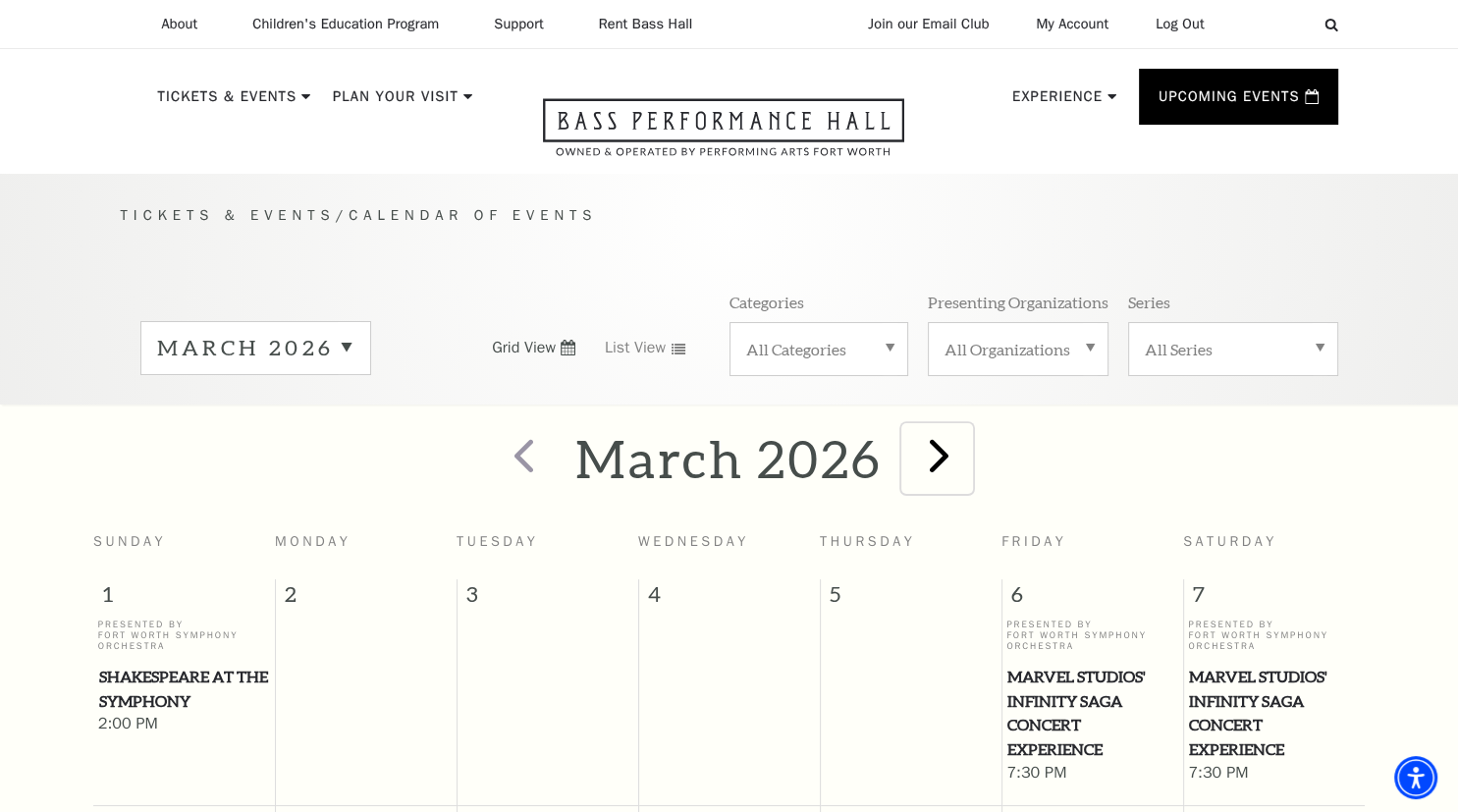 click at bounding box center (939, 455) 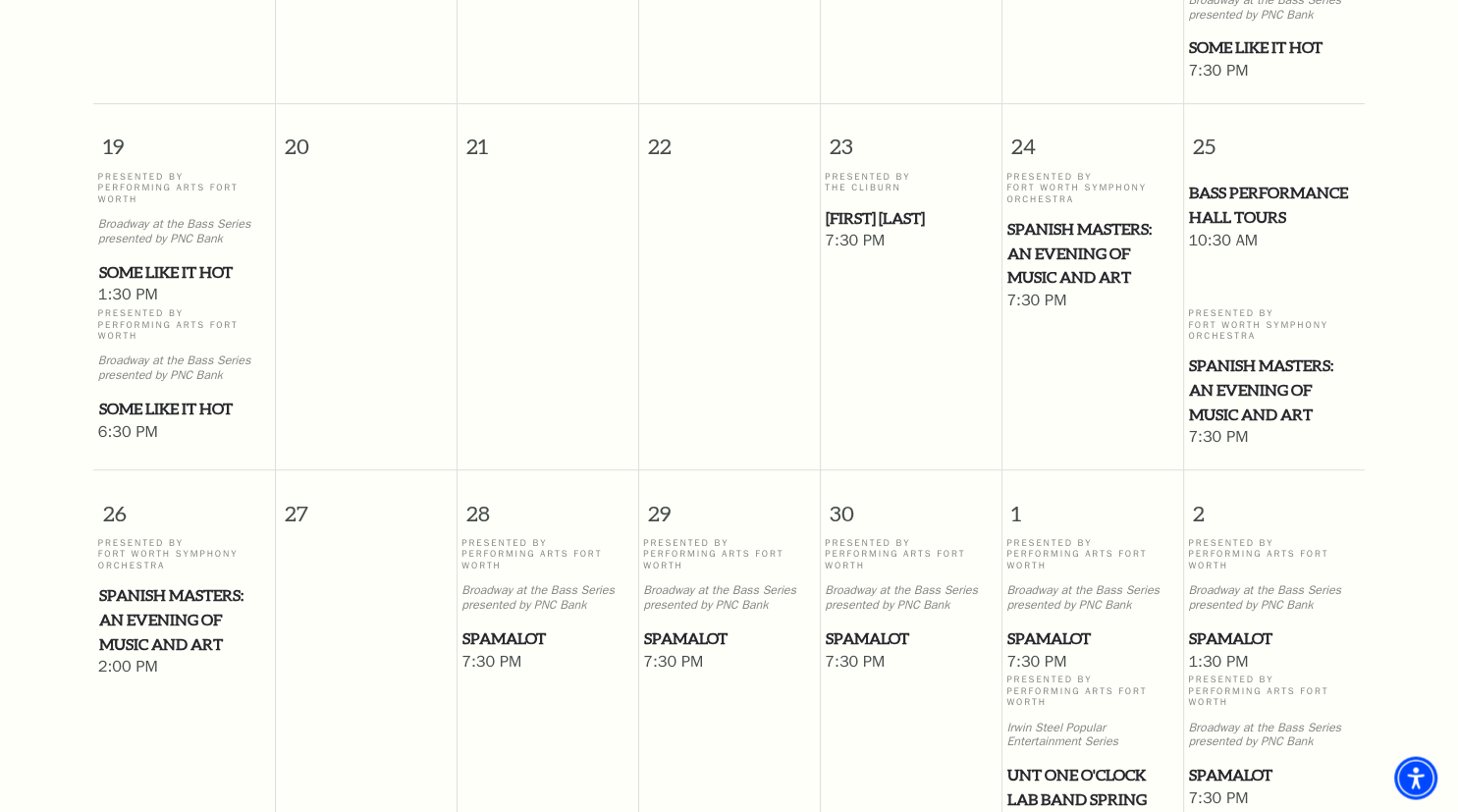 scroll, scrollTop: 1418, scrollLeft: 0, axis: vertical 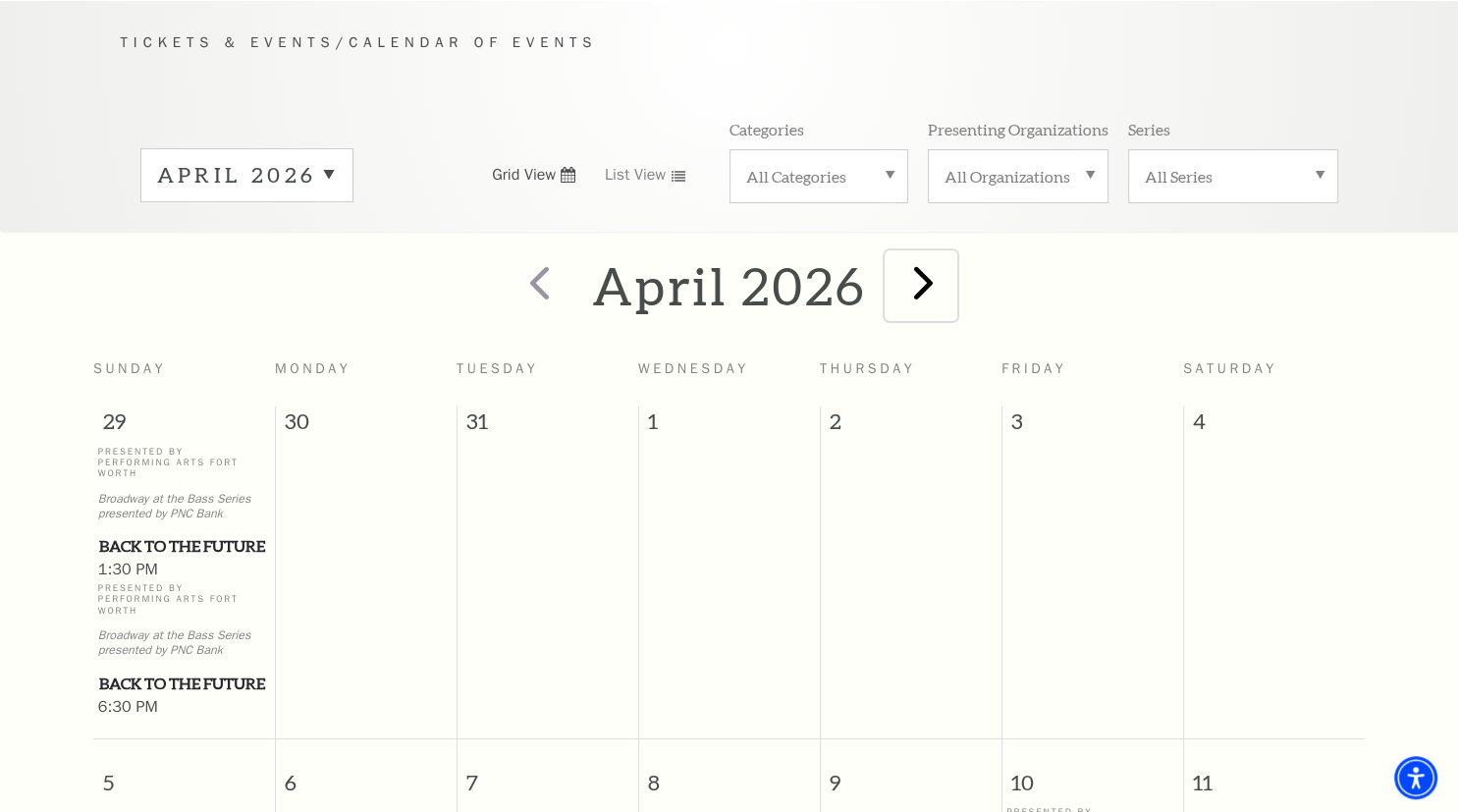click at bounding box center (923, 282) 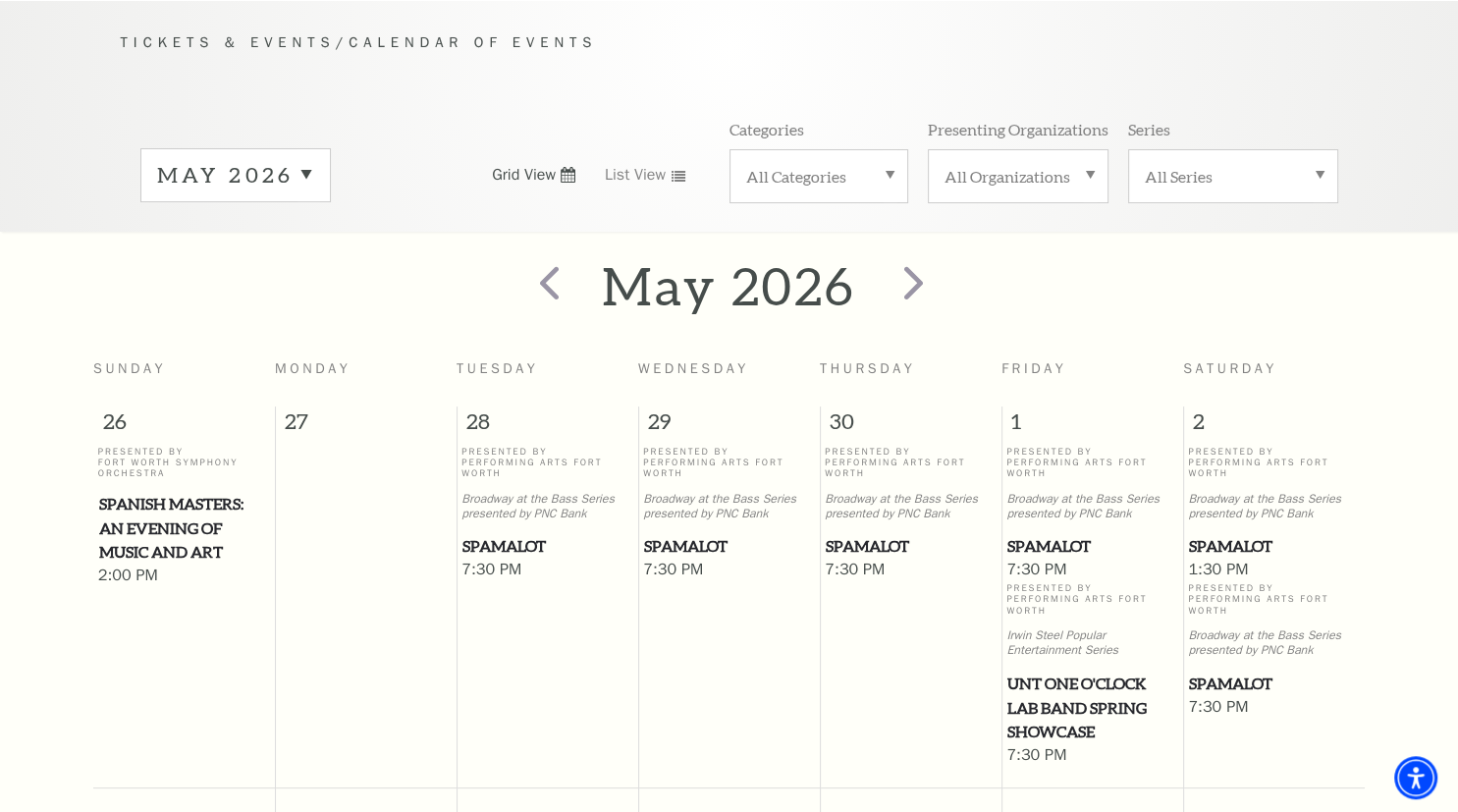 scroll, scrollTop: 0, scrollLeft: 0, axis: both 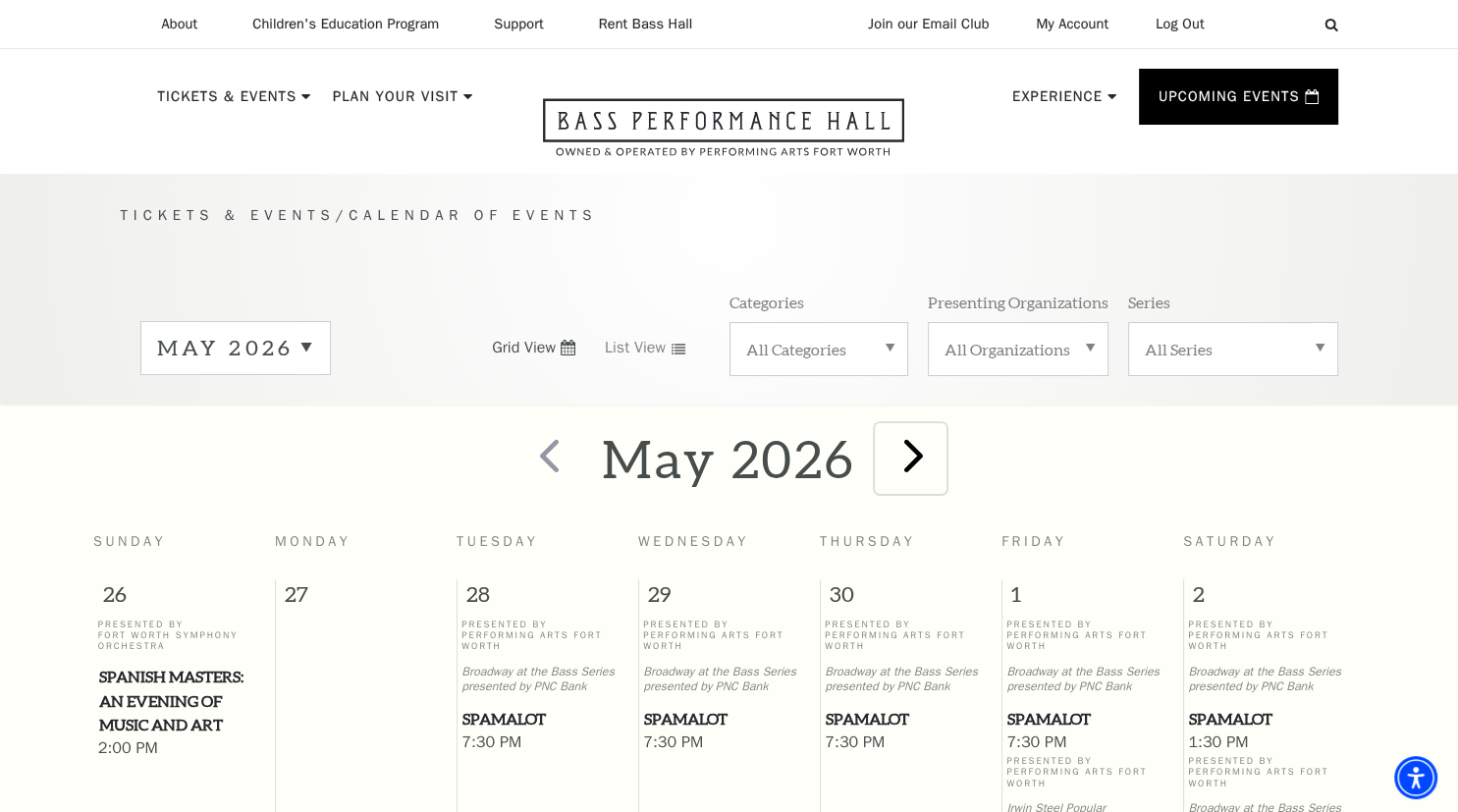 click at bounding box center (912, 455) 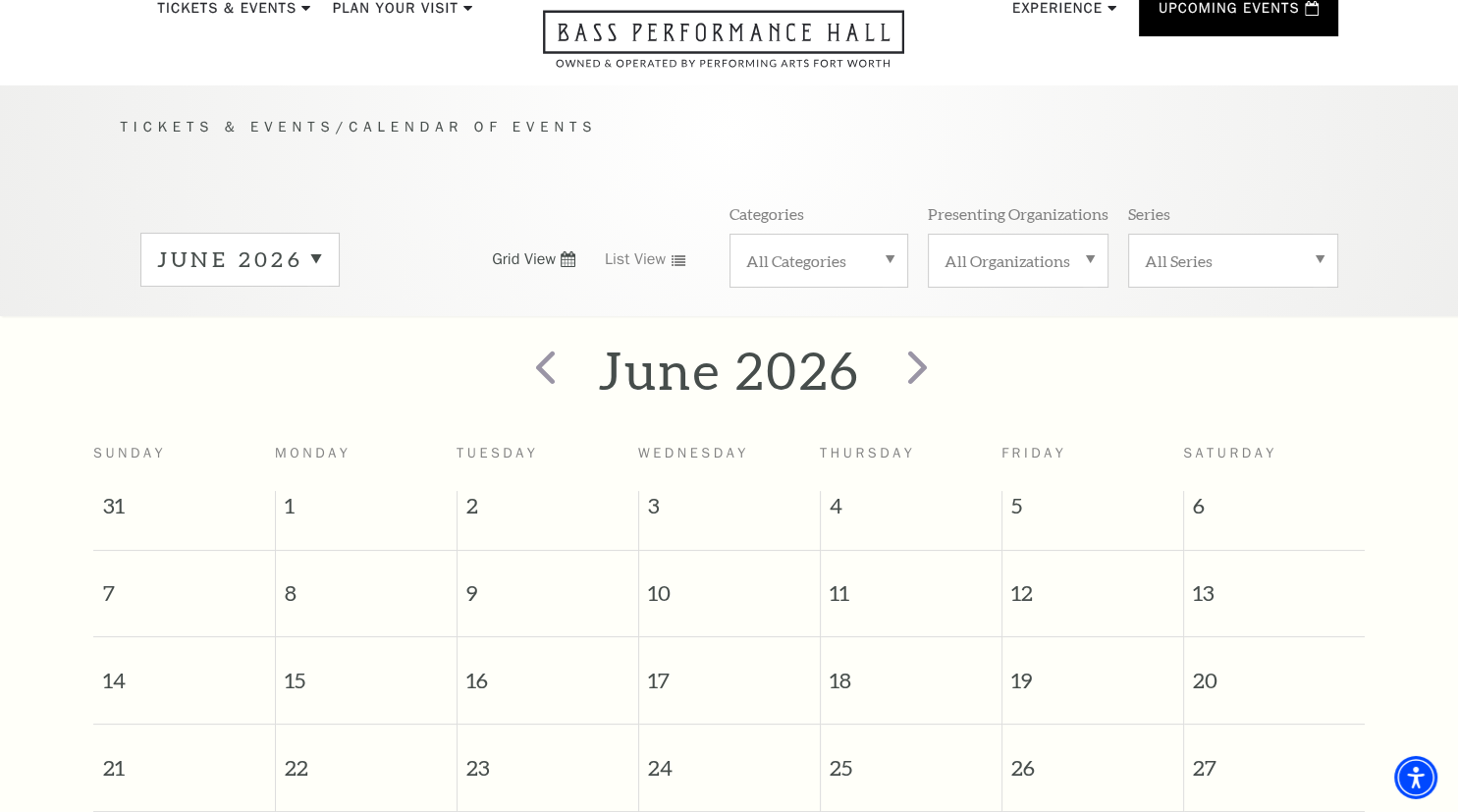 scroll, scrollTop: 70, scrollLeft: 0, axis: vertical 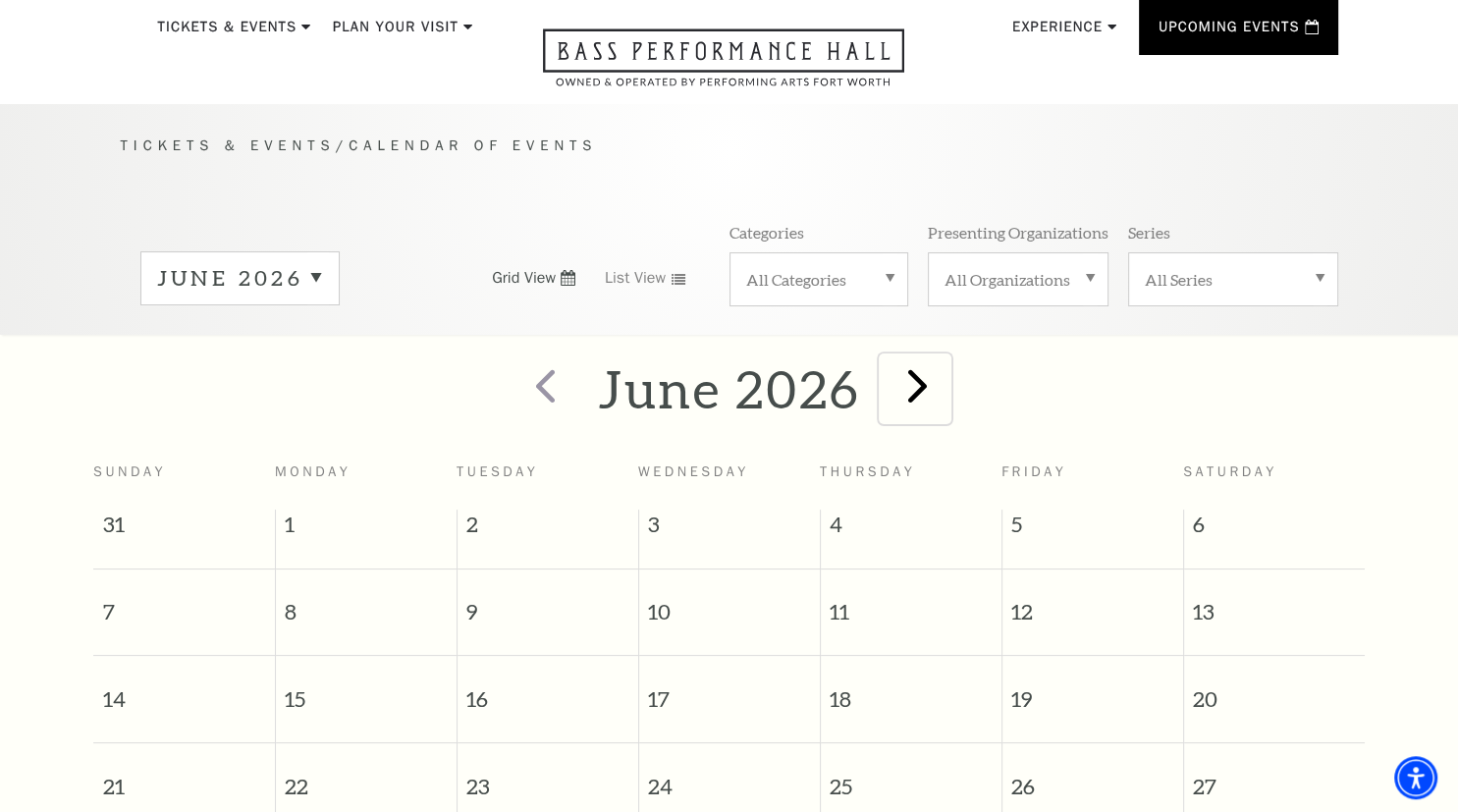 click at bounding box center (917, 385) 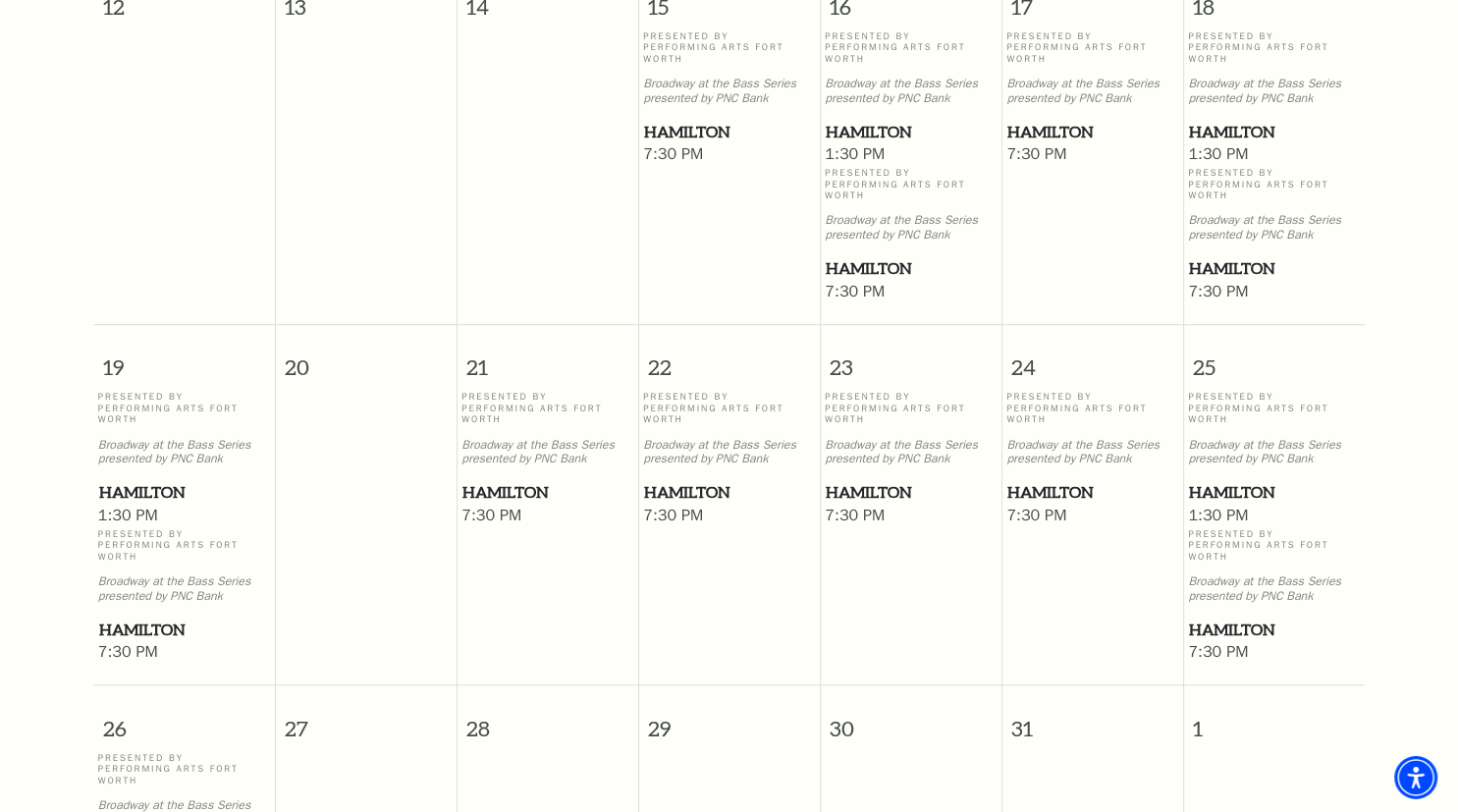 scroll, scrollTop: 1107, scrollLeft: 0, axis: vertical 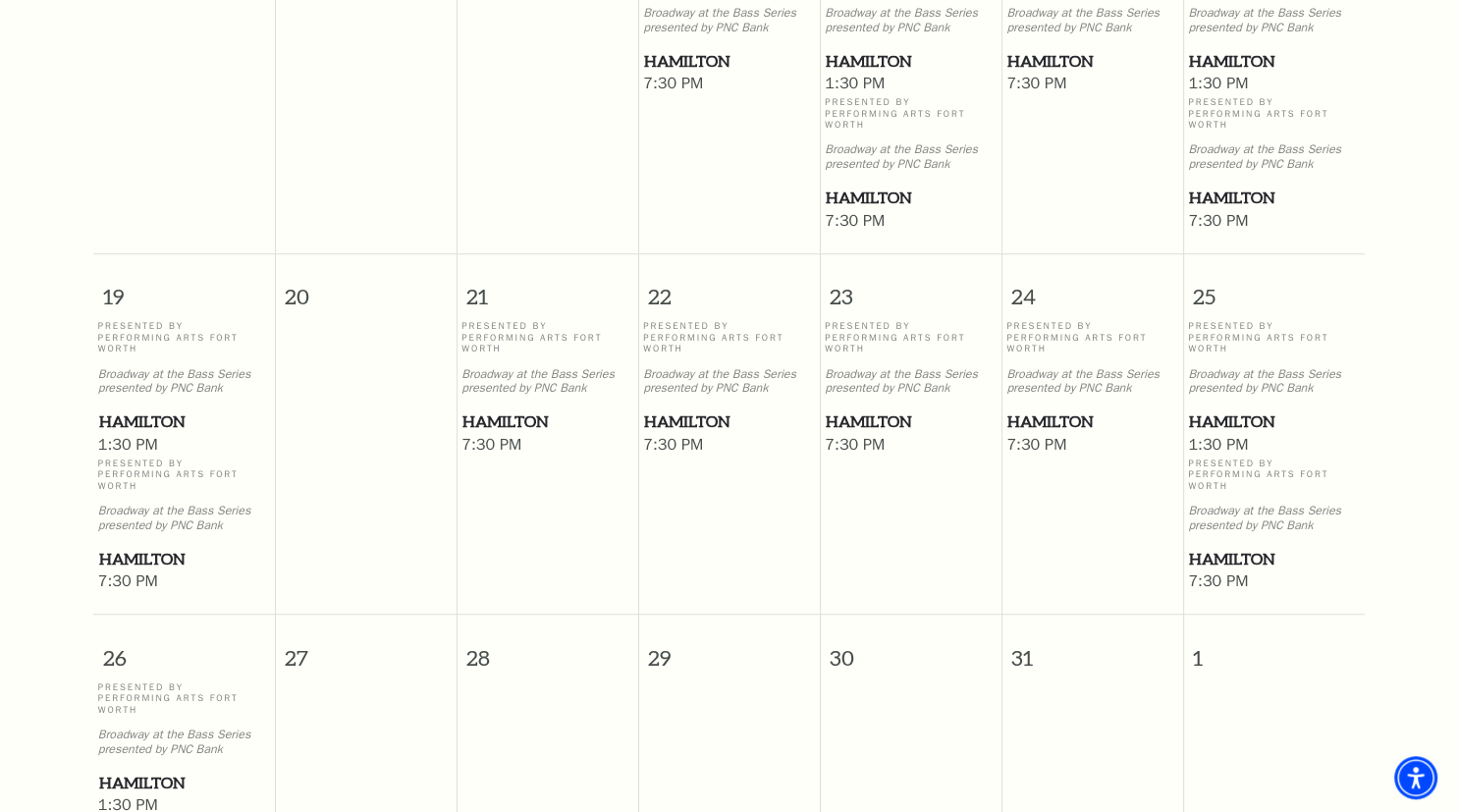 click on "Hamilton" at bounding box center (1273, 421) 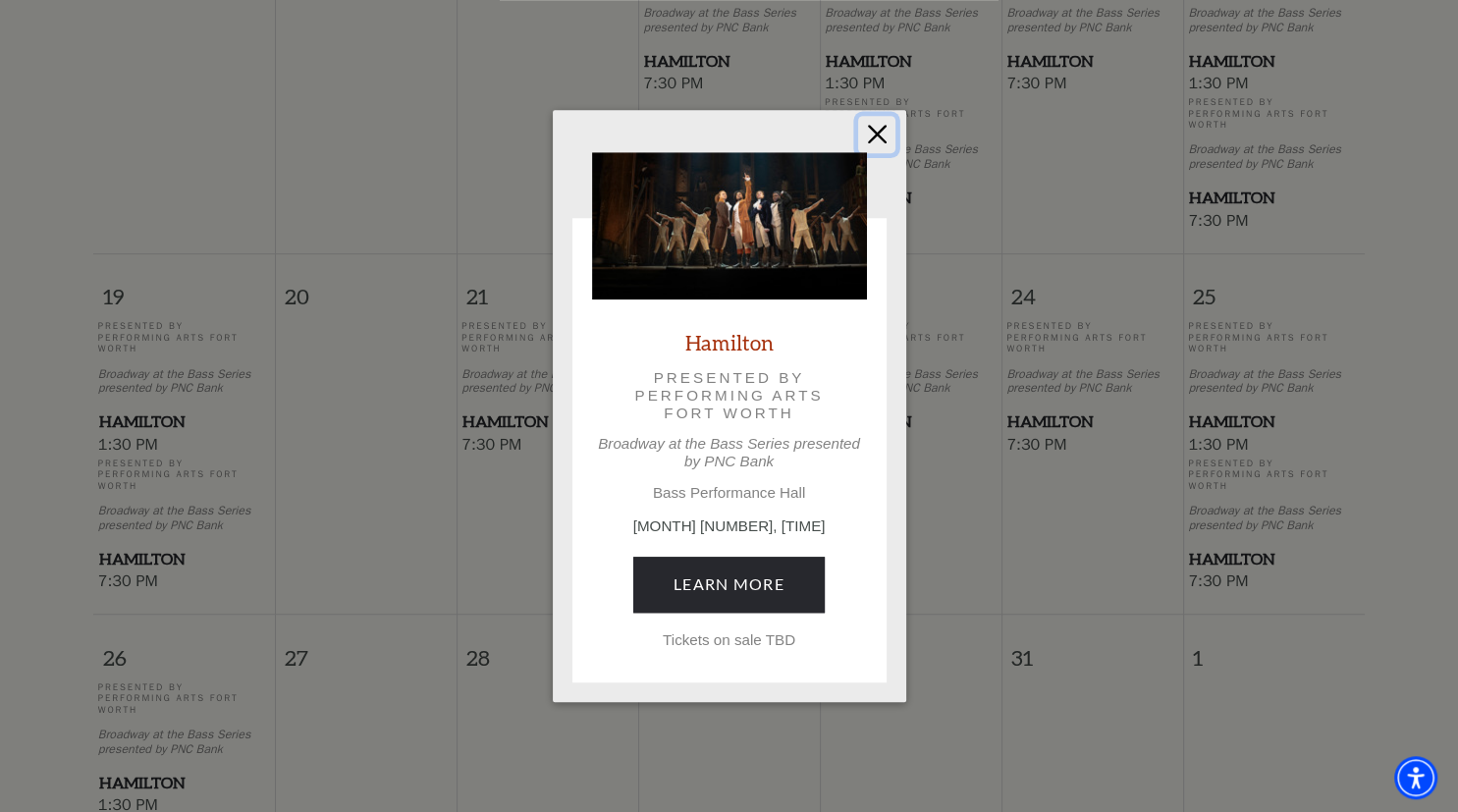 click at bounding box center [877, 135] 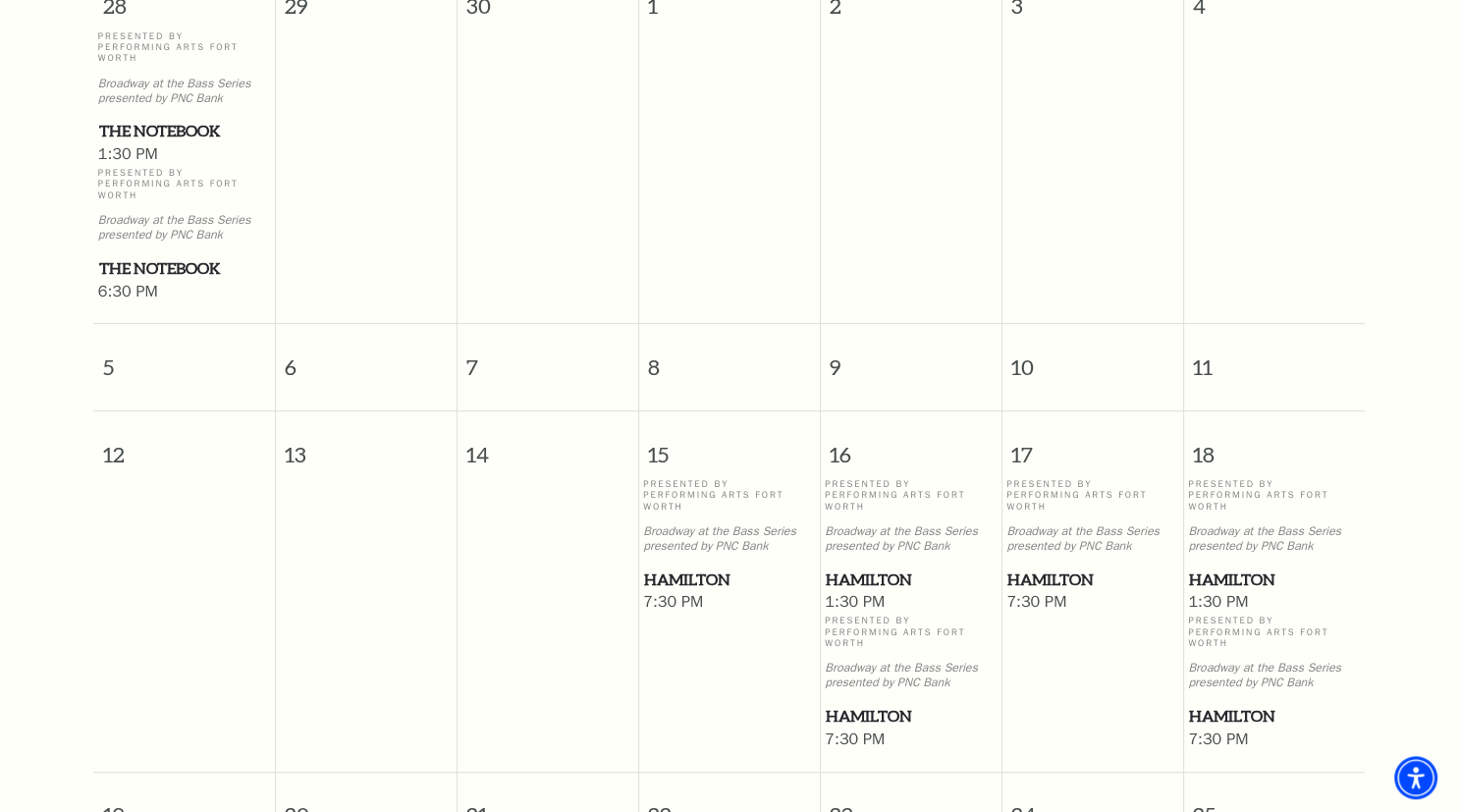 scroll, scrollTop: 0, scrollLeft: 0, axis: both 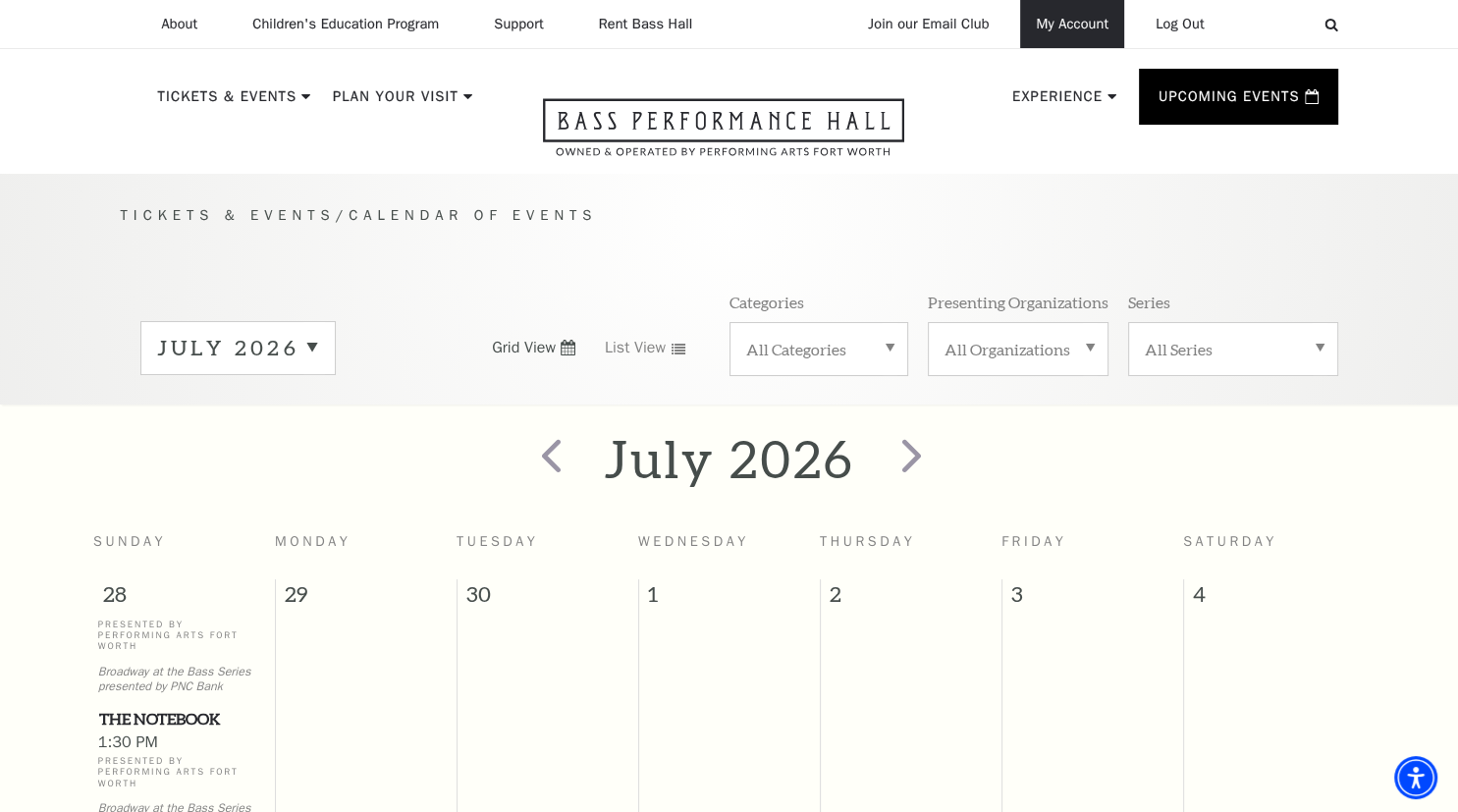 click on "My Account" at bounding box center [1072, 24] 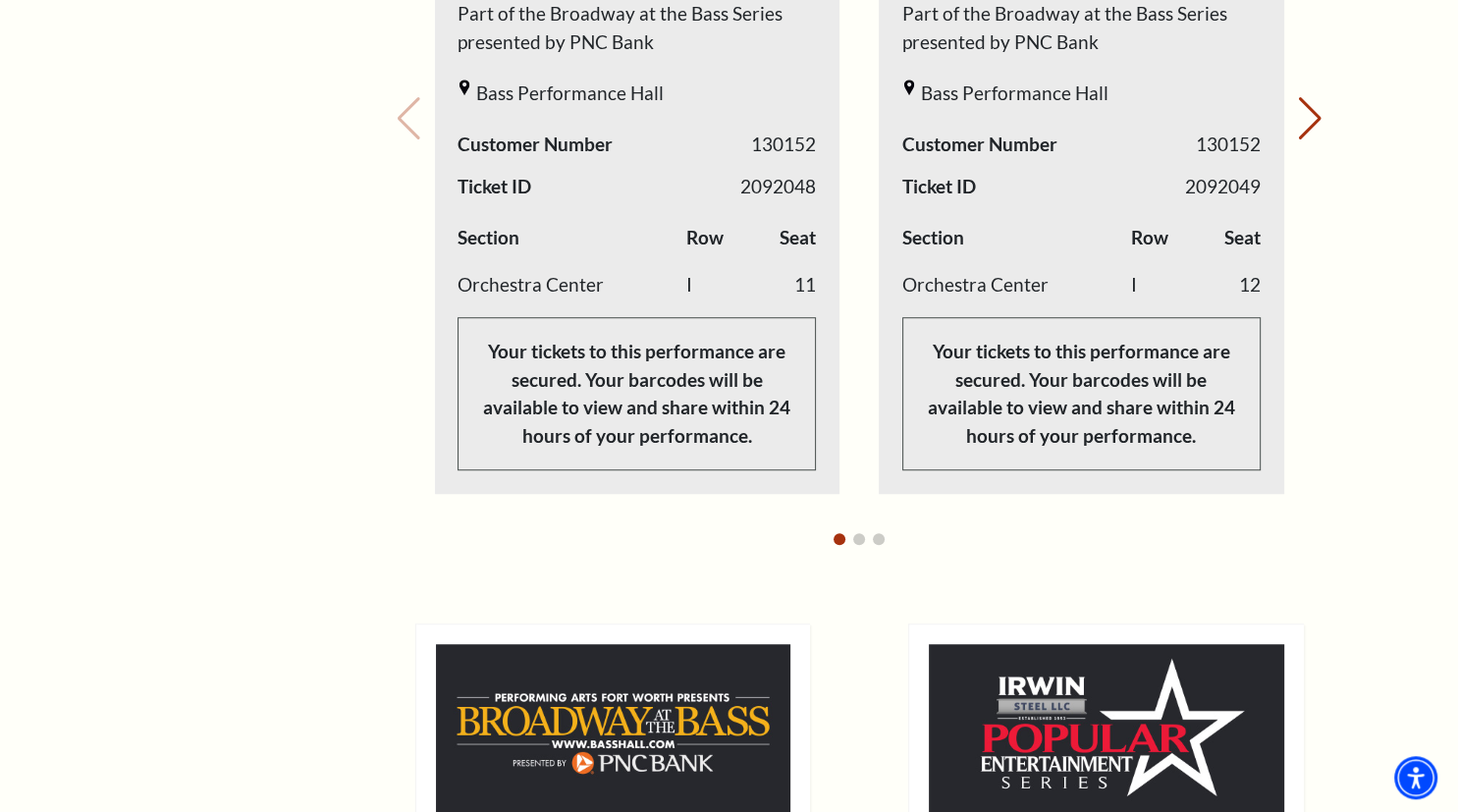 scroll, scrollTop: 1244, scrollLeft: 0, axis: vertical 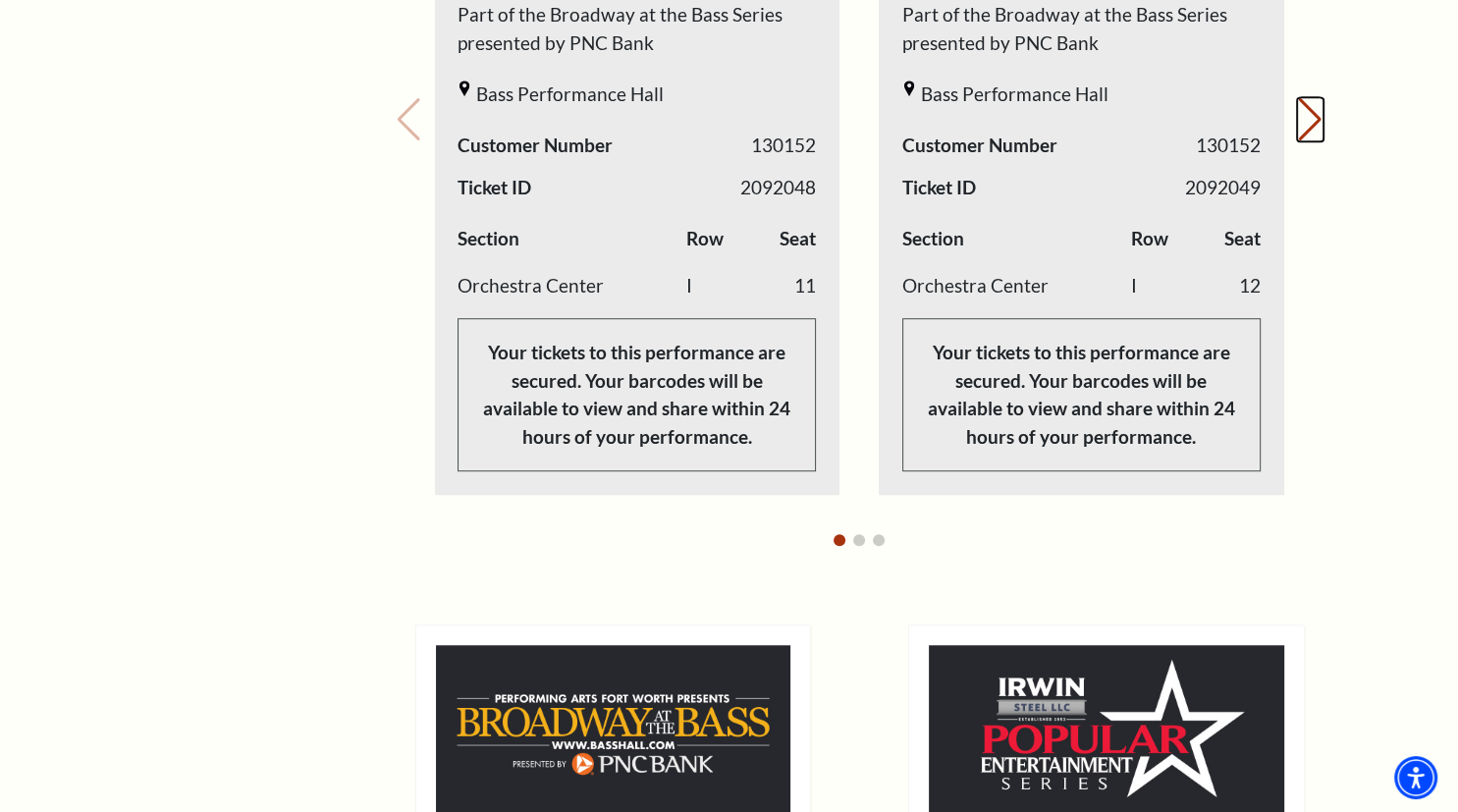 click on "Next slide." at bounding box center [1310, 120] 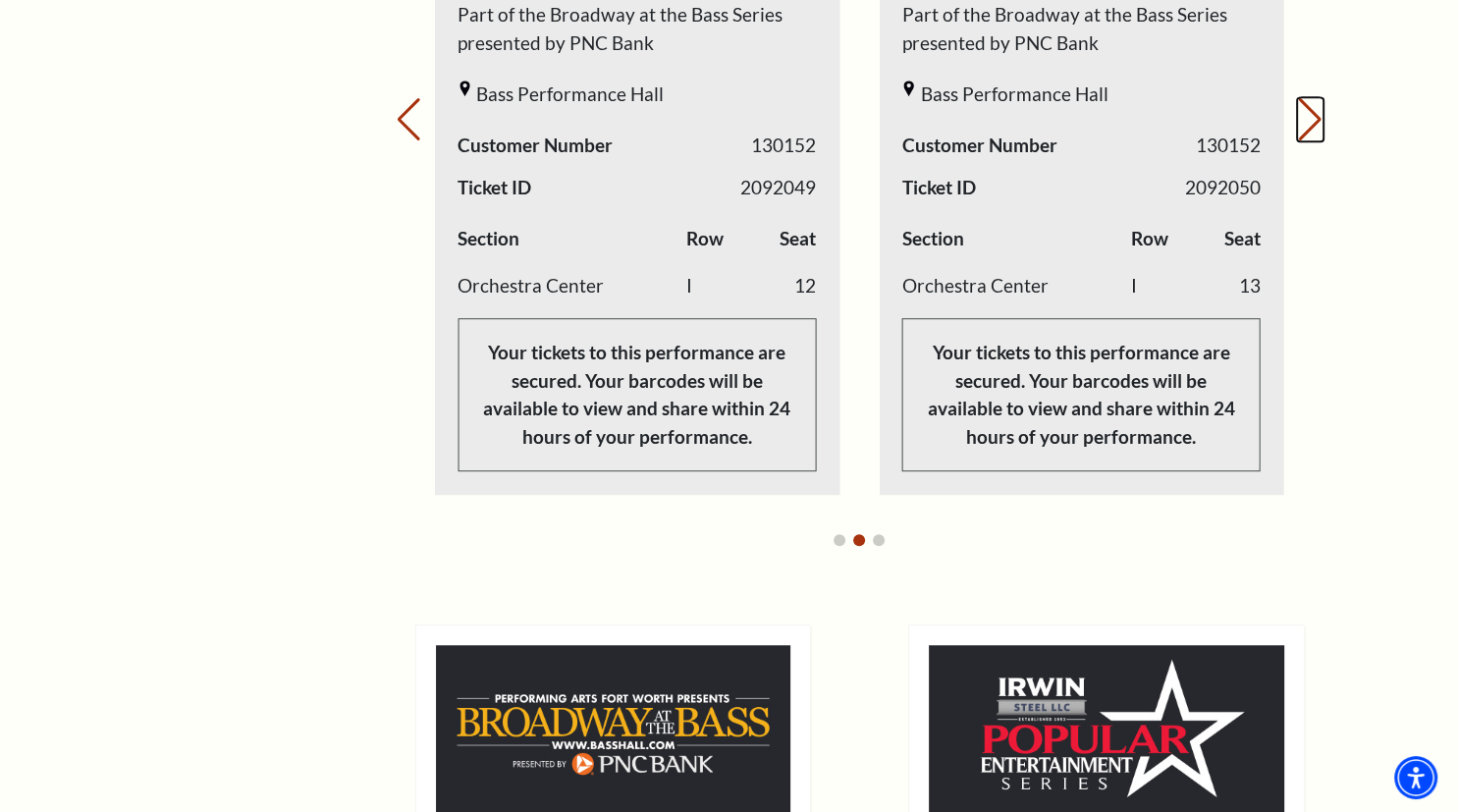 click on "Next slide." at bounding box center (1310, 120) 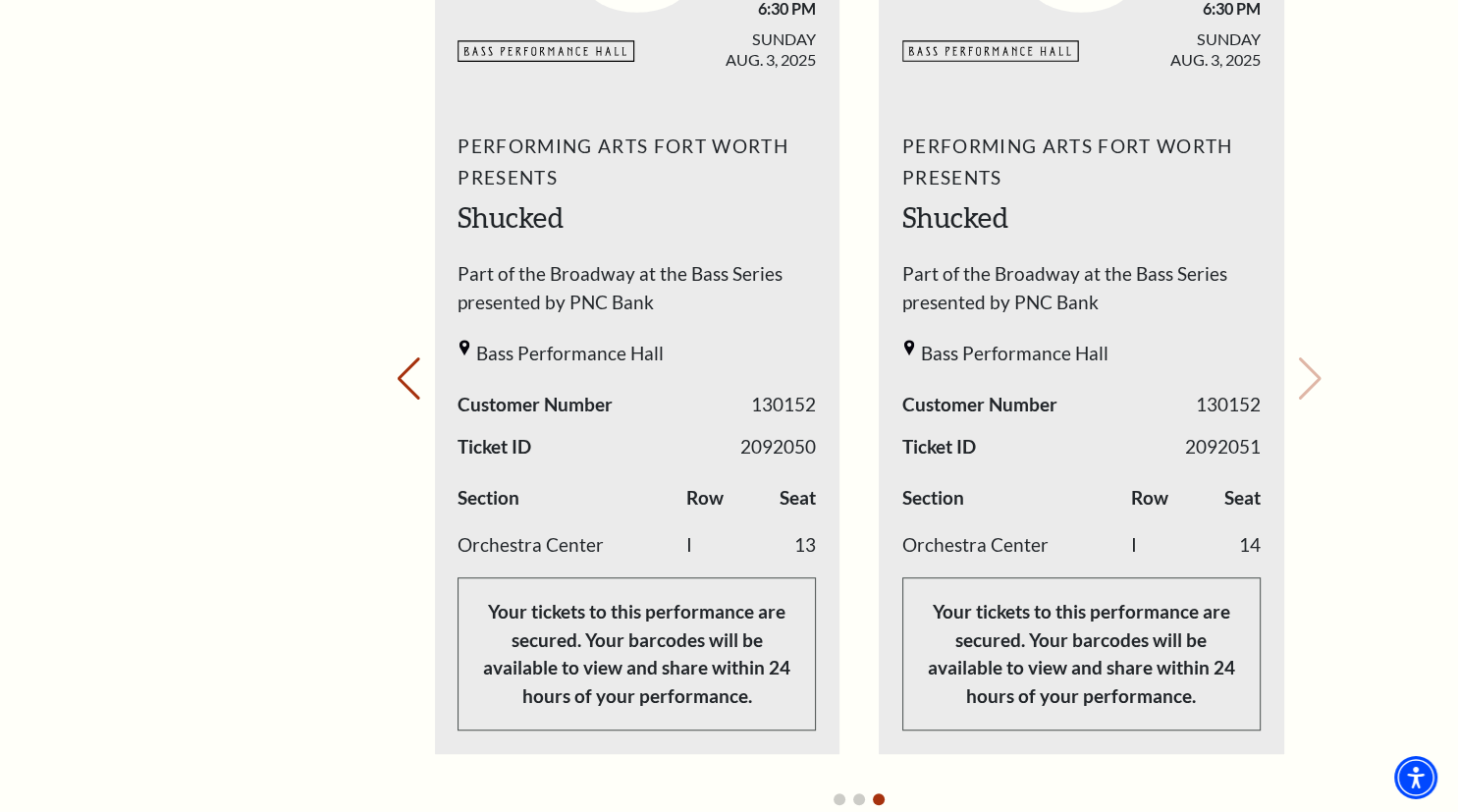 scroll, scrollTop: 933, scrollLeft: 0, axis: vertical 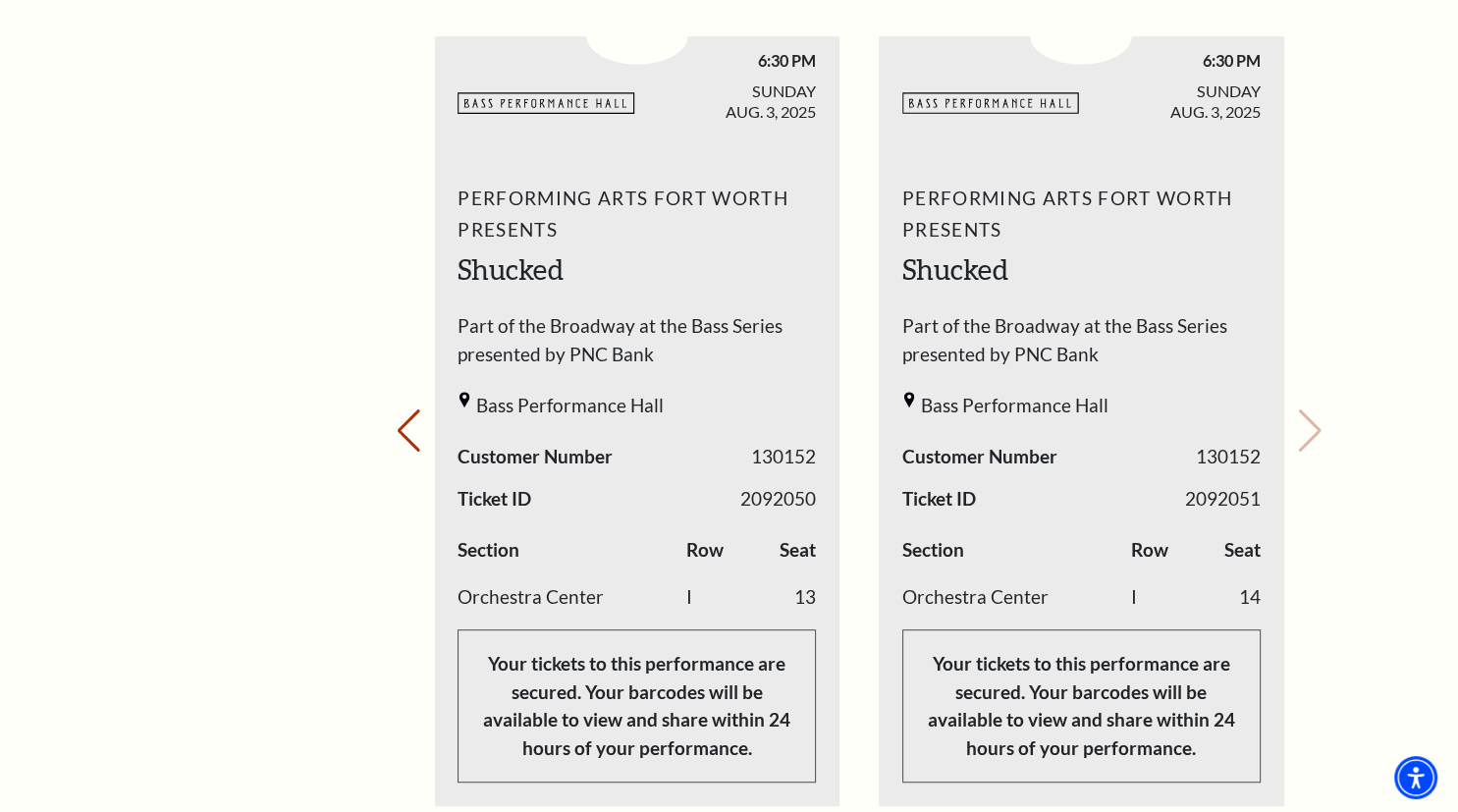 click on "Your next show
Previous slide.
Next slide." at bounding box center (859, 404) 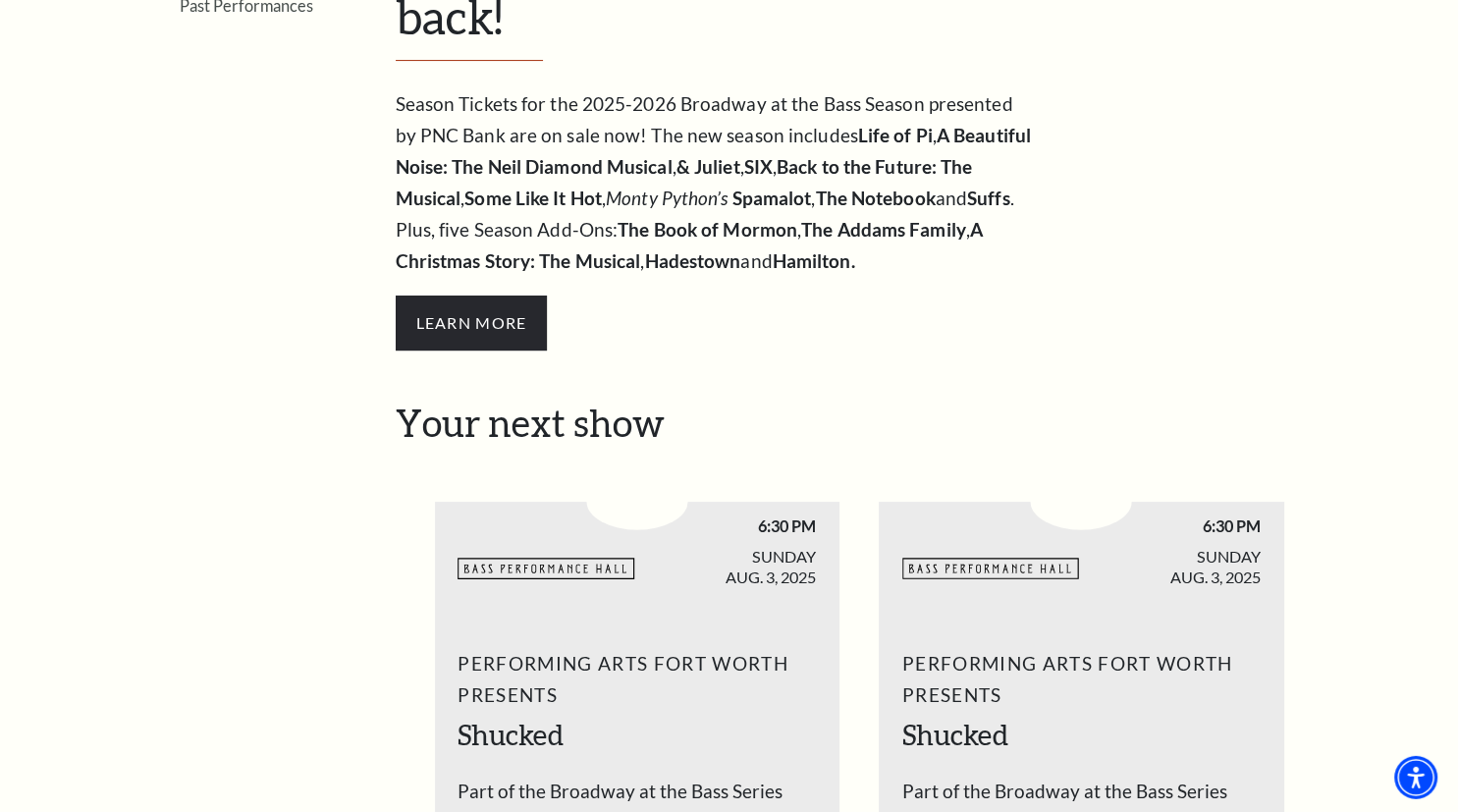 scroll, scrollTop: 414, scrollLeft: 0, axis: vertical 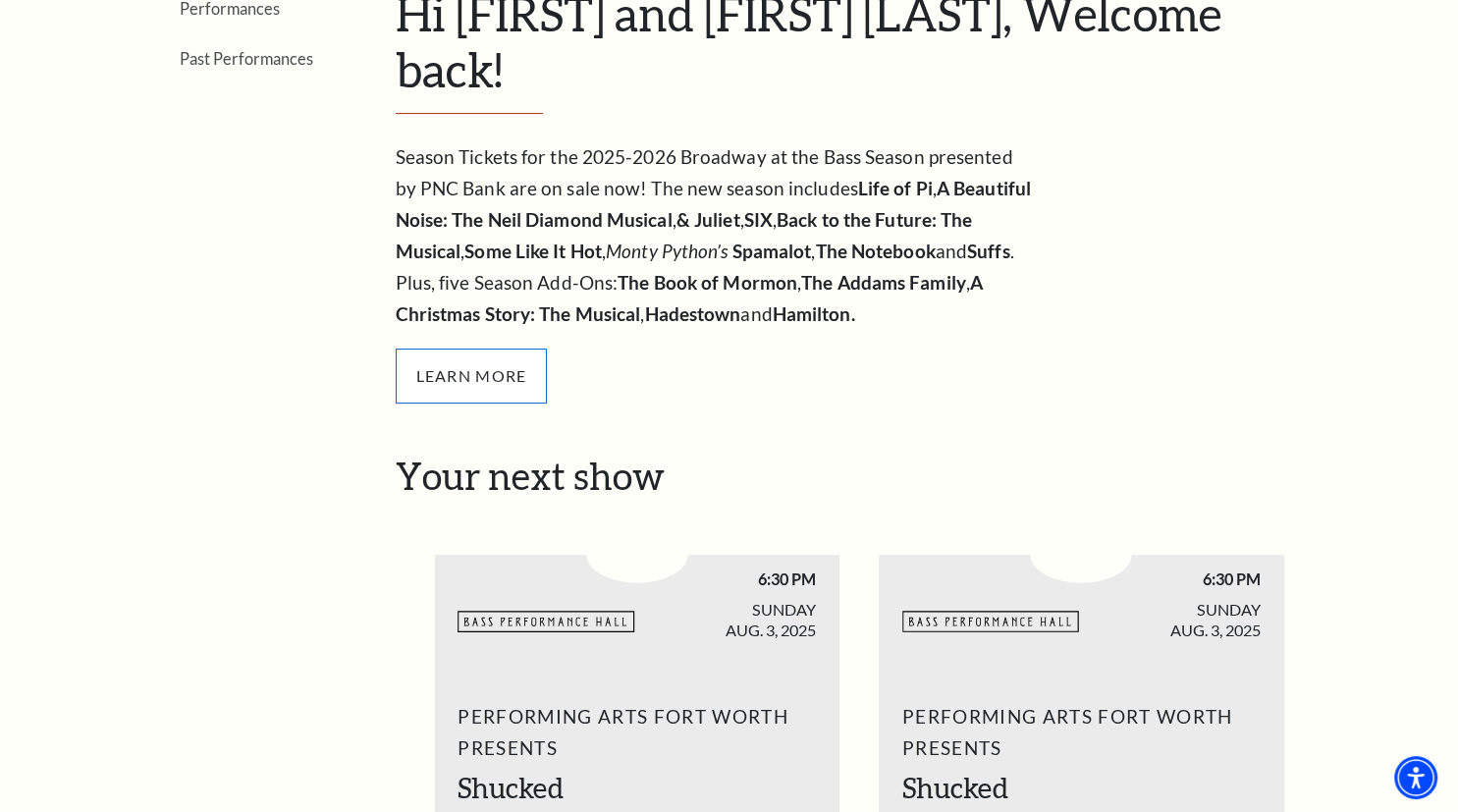 click on "Learn More" at bounding box center (471, 376) 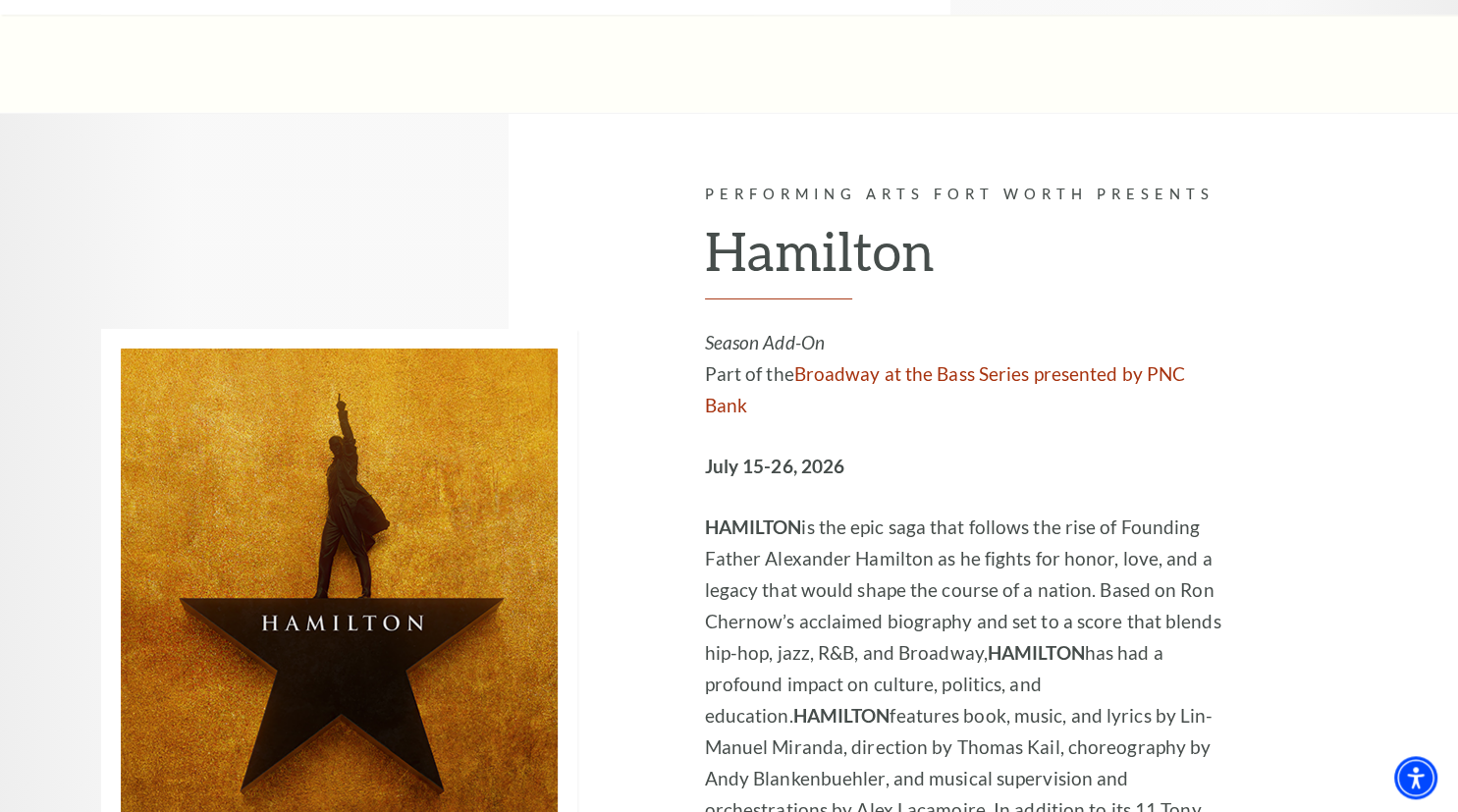 scroll, scrollTop: 13479, scrollLeft: 0, axis: vertical 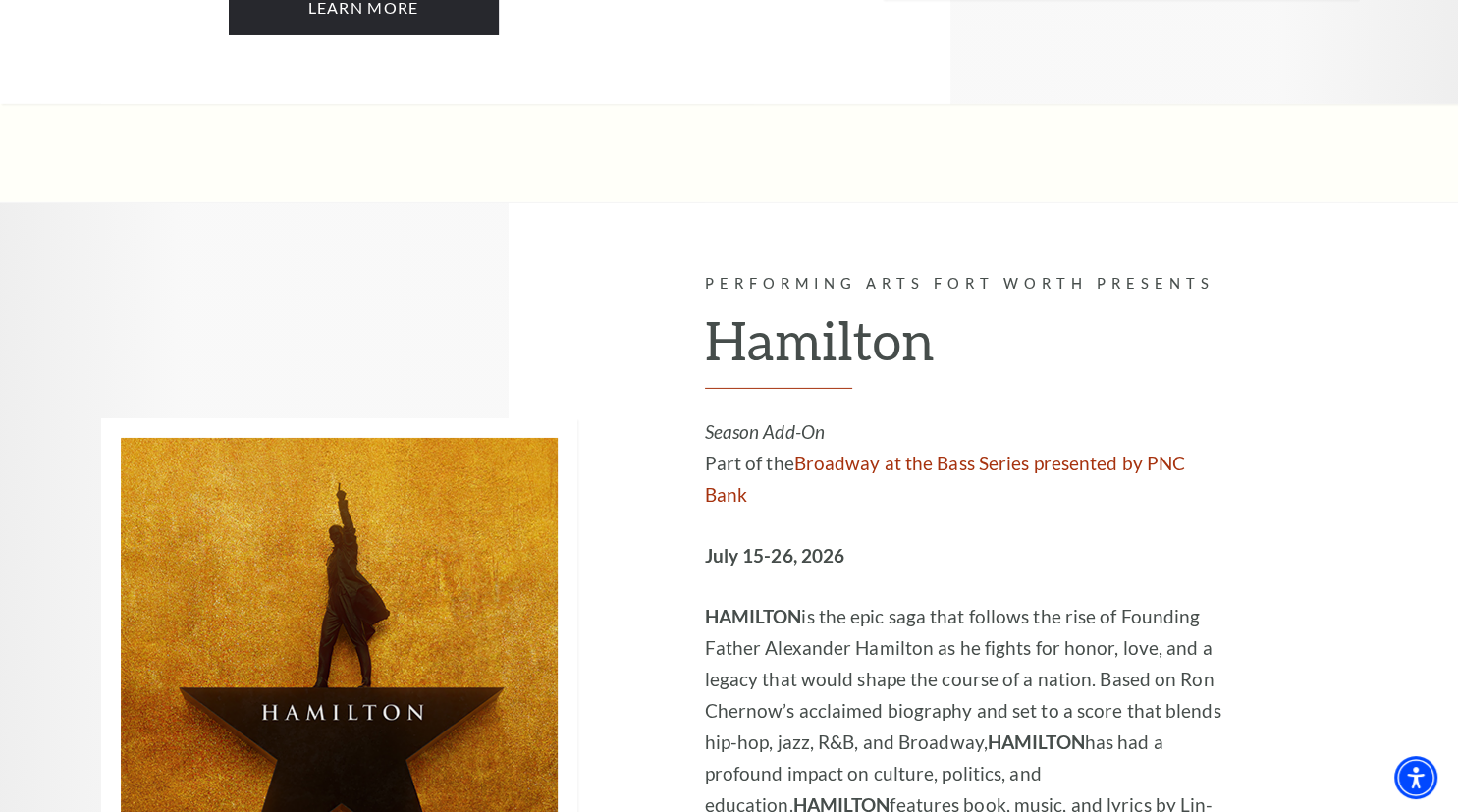 click on "Learn More" at bounding box center (839, 1072) 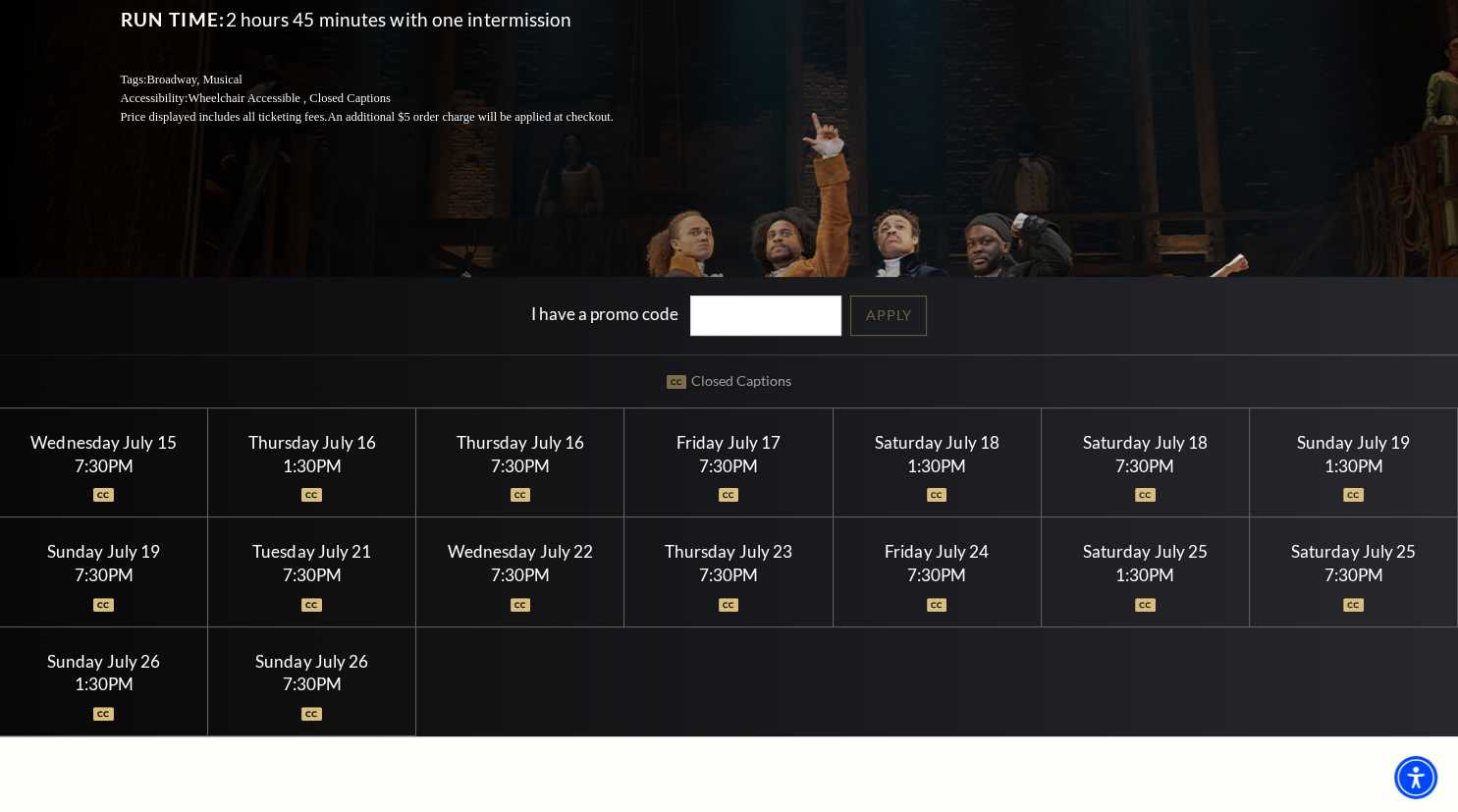 scroll, scrollTop: 414, scrollLeft: 0, axis: vertical 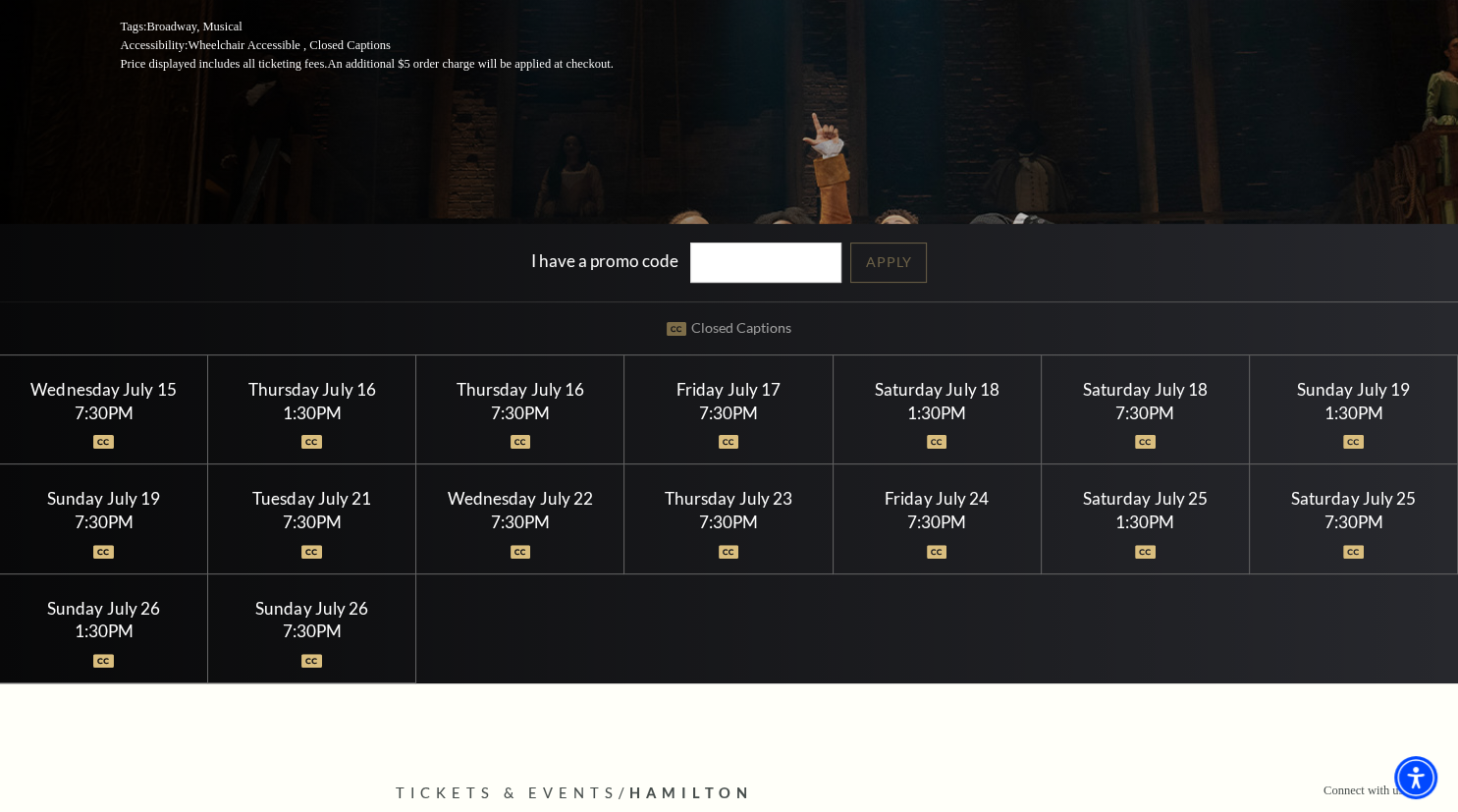 click on "1:30PM" at bounding box center [1145, 521] 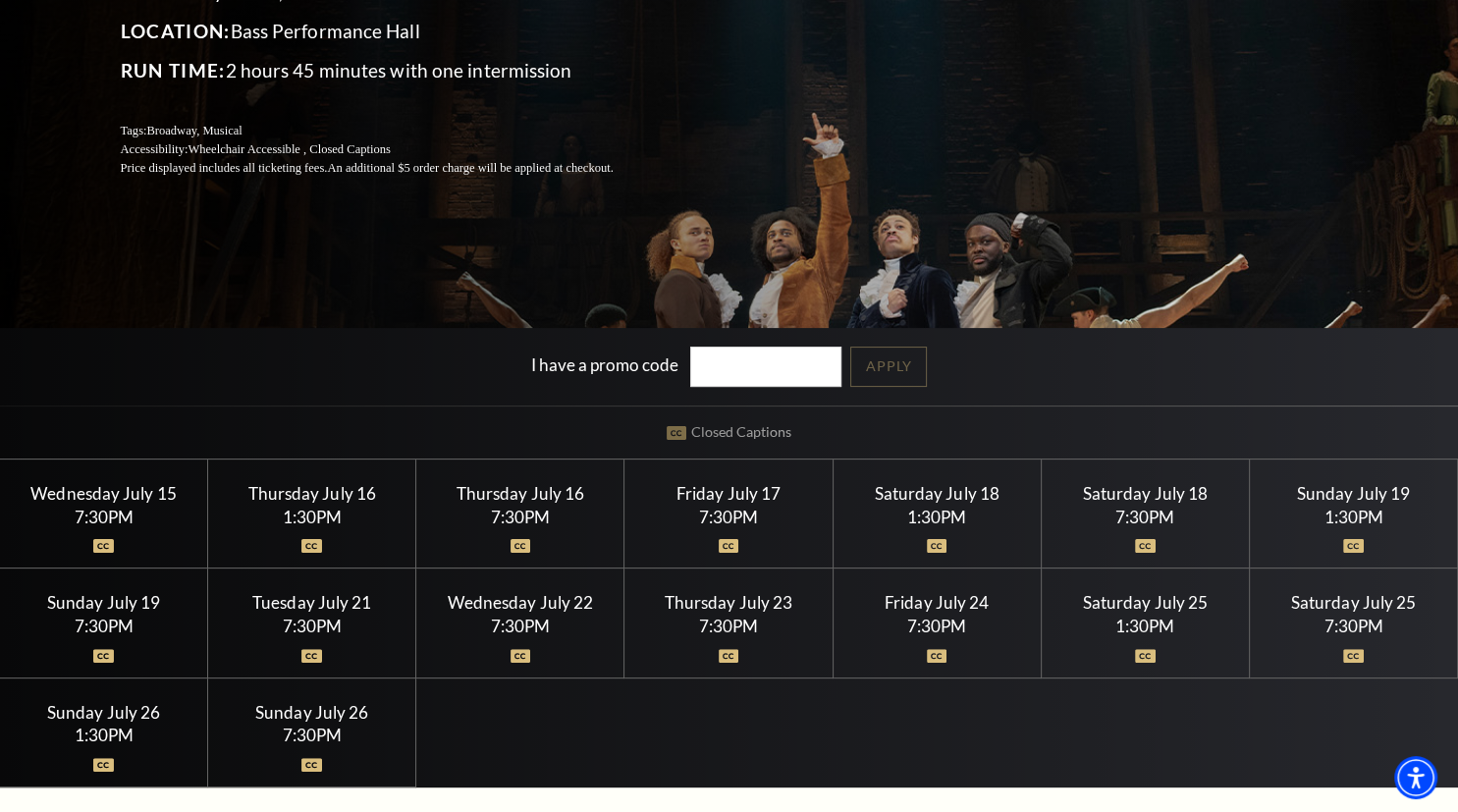 click on "Saturday July 25" at bounding box center (1145, 602) 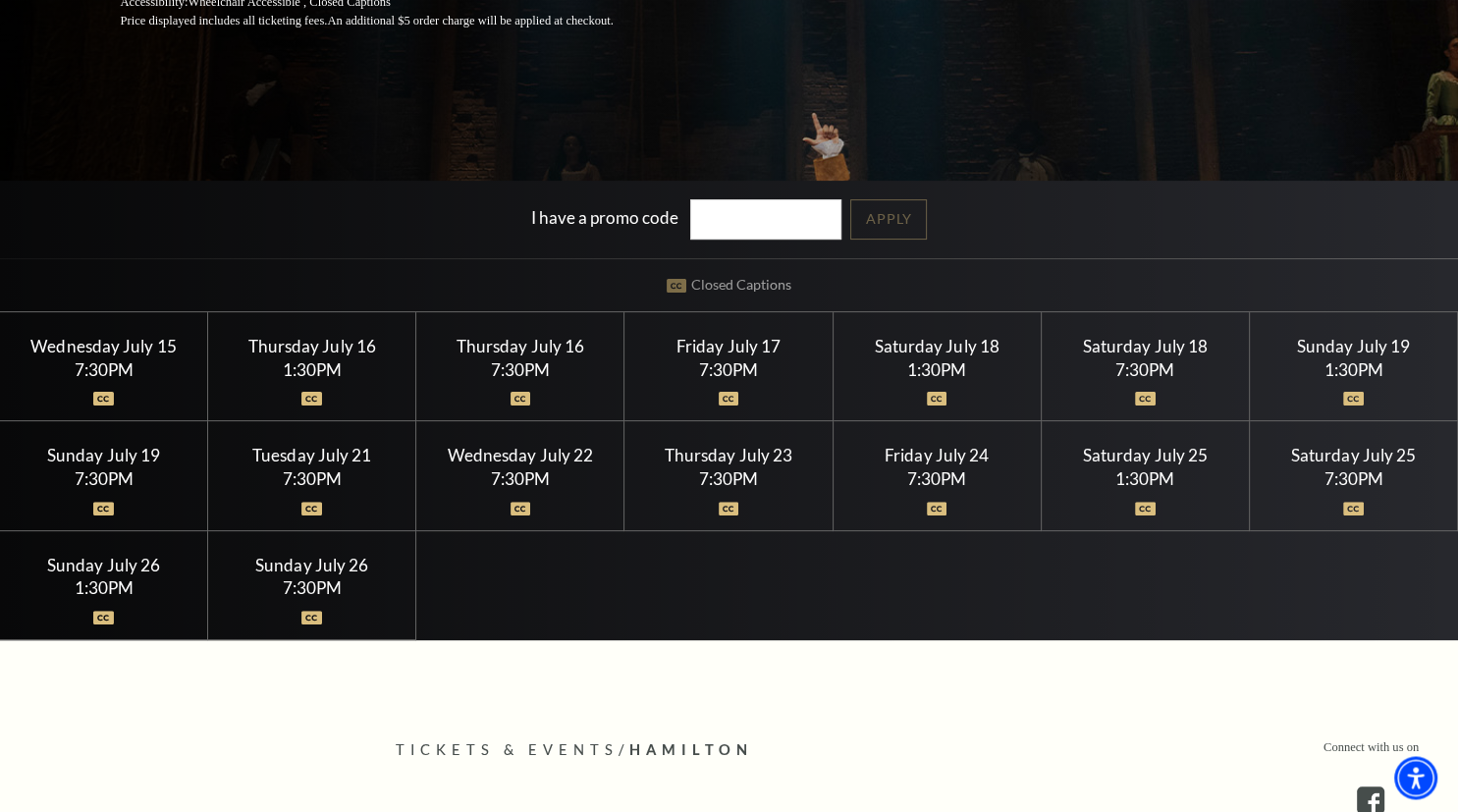 scroll, scrollTop: 518, scrollLeft: 0, axis: vertical 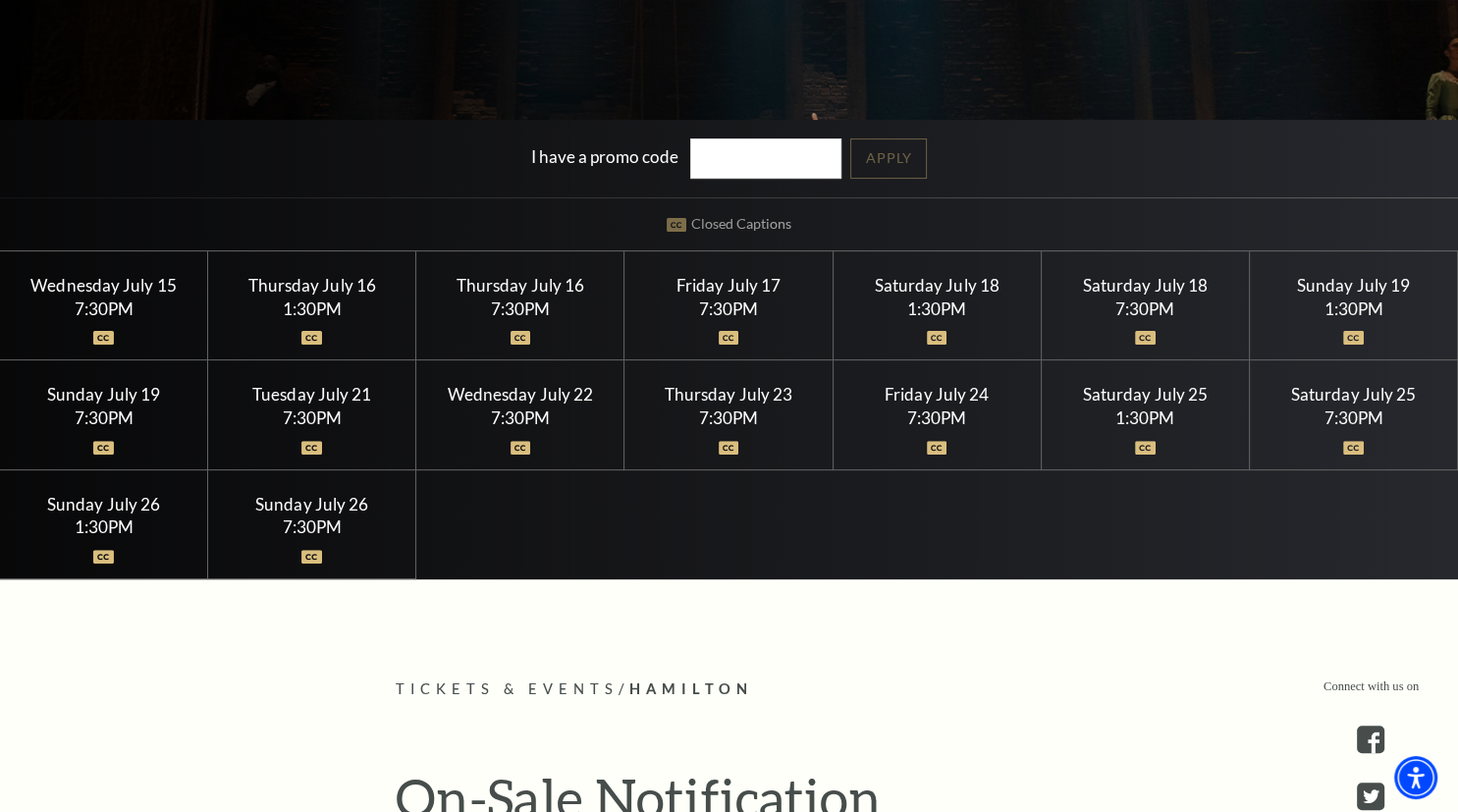 click on "1:30PM" at bounding box center (1145, 417) 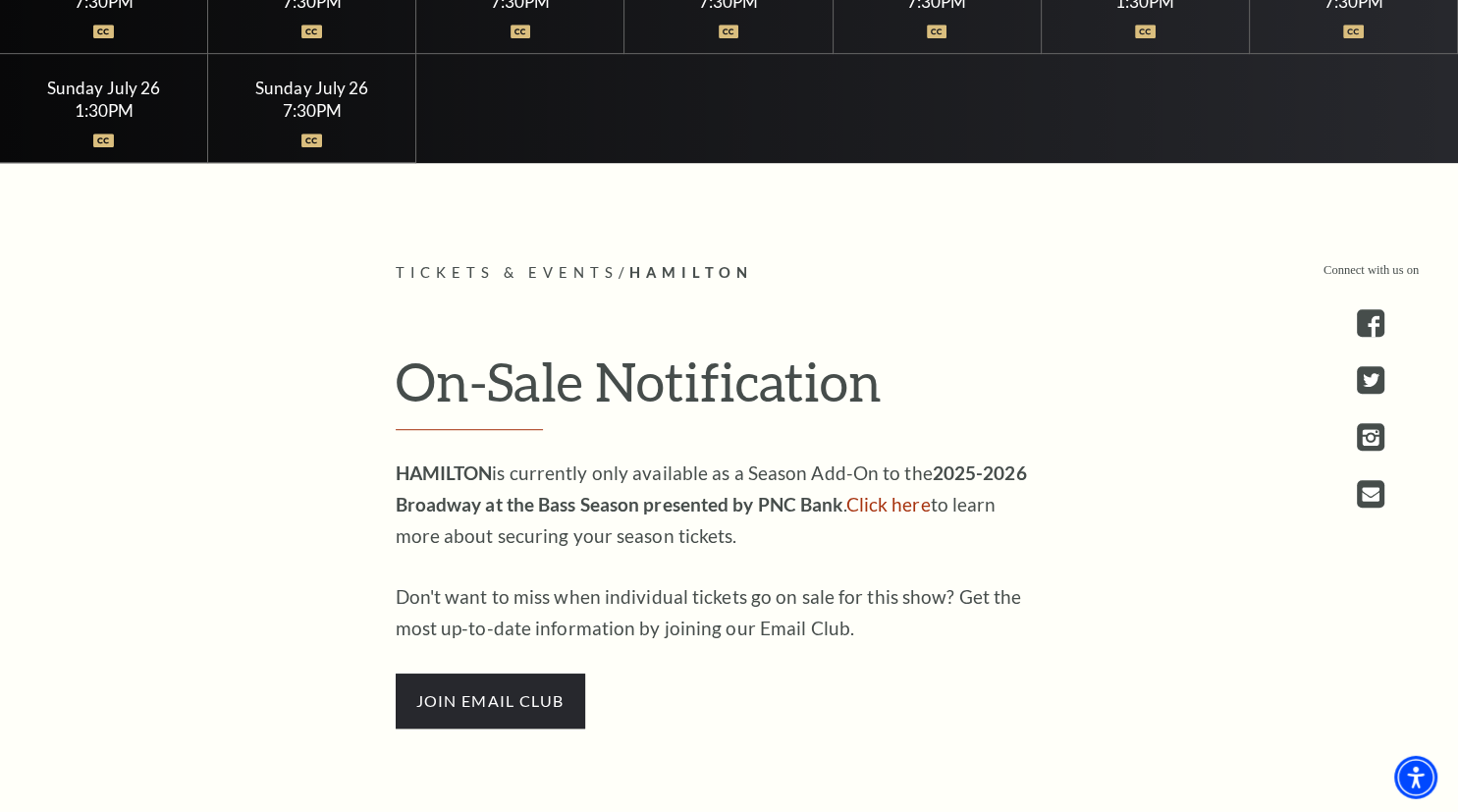 scroll, scrollTop: 933, scrollLeft: 0, axis: vertical 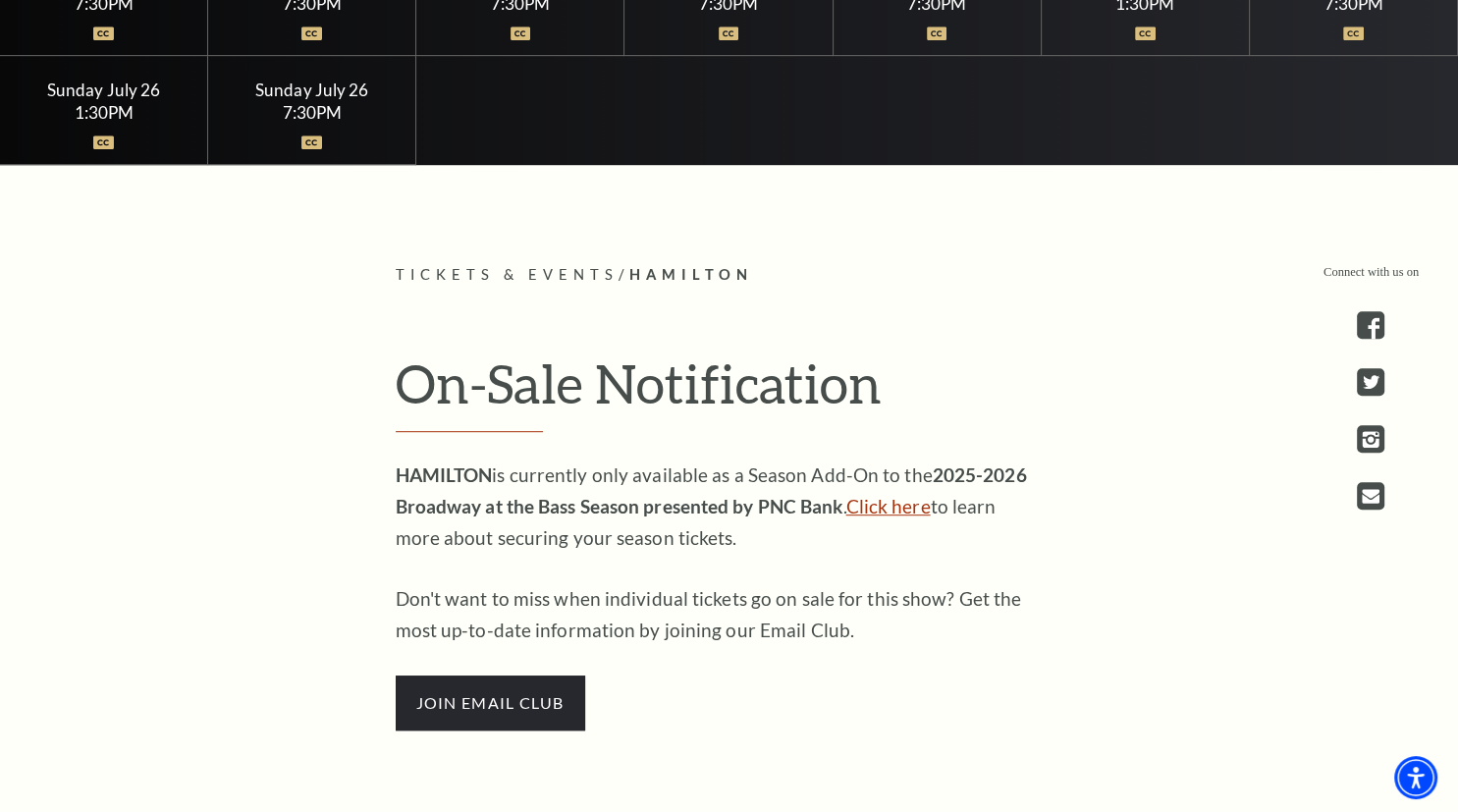 click on "Click here" at bounding box center [889, 506] 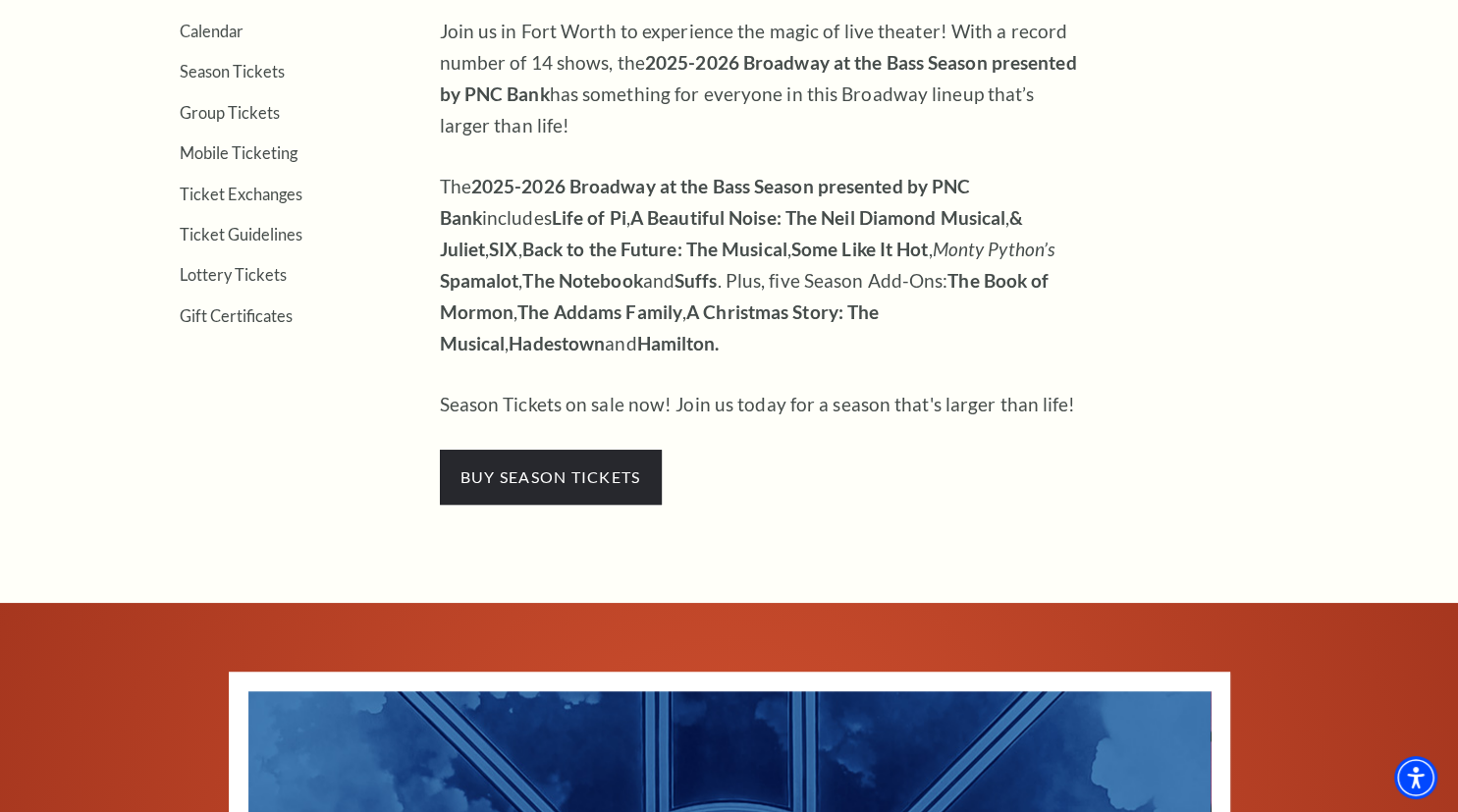 scroll, scrollTop: 310, scrollLeft: 0, axis: vertical 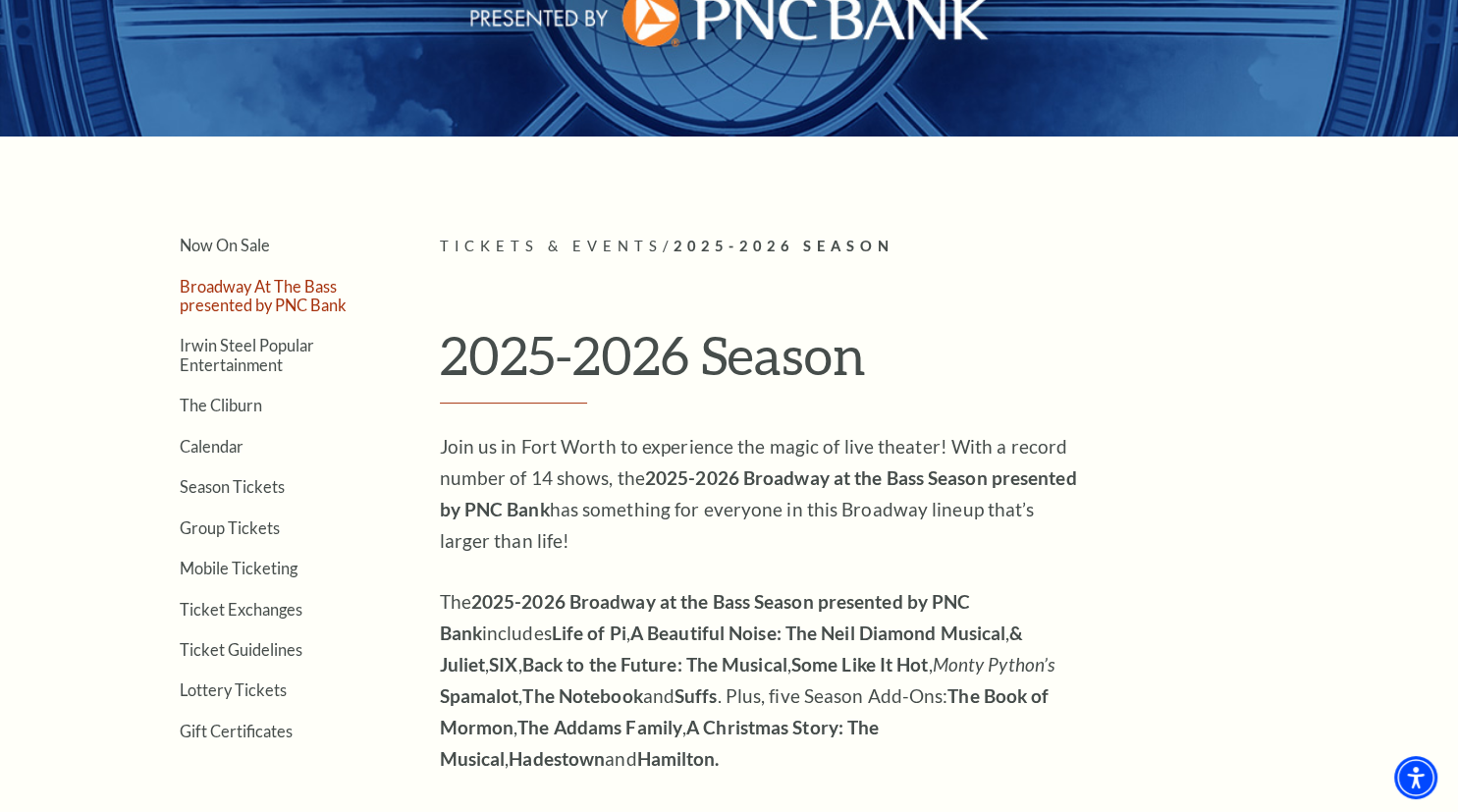 click on "Broadway At The Bass presented by PNC Bank" at bounding box center [263, 296] 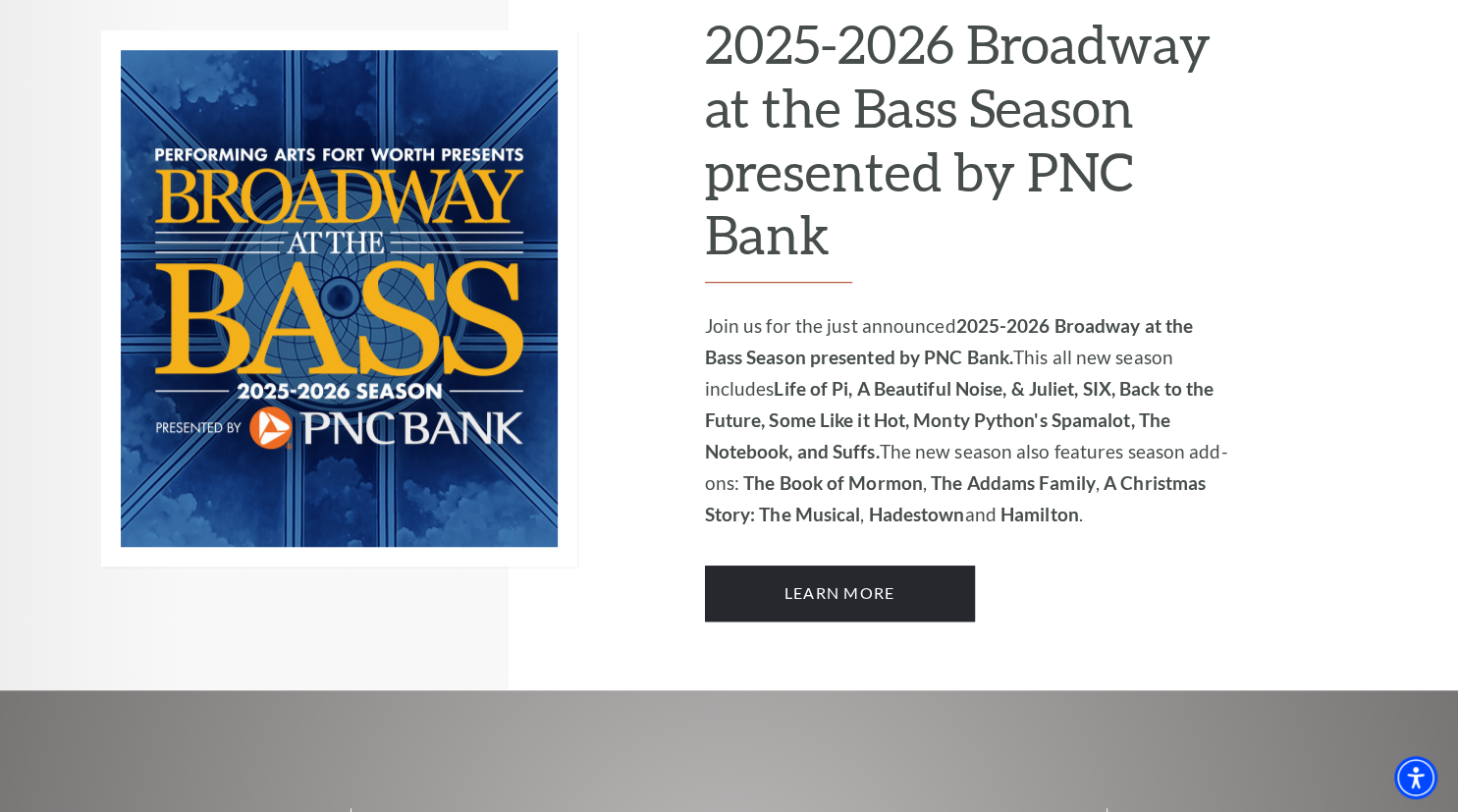 scroll, scrollTop: 1244, scrollLeft: 0, axis: vertical 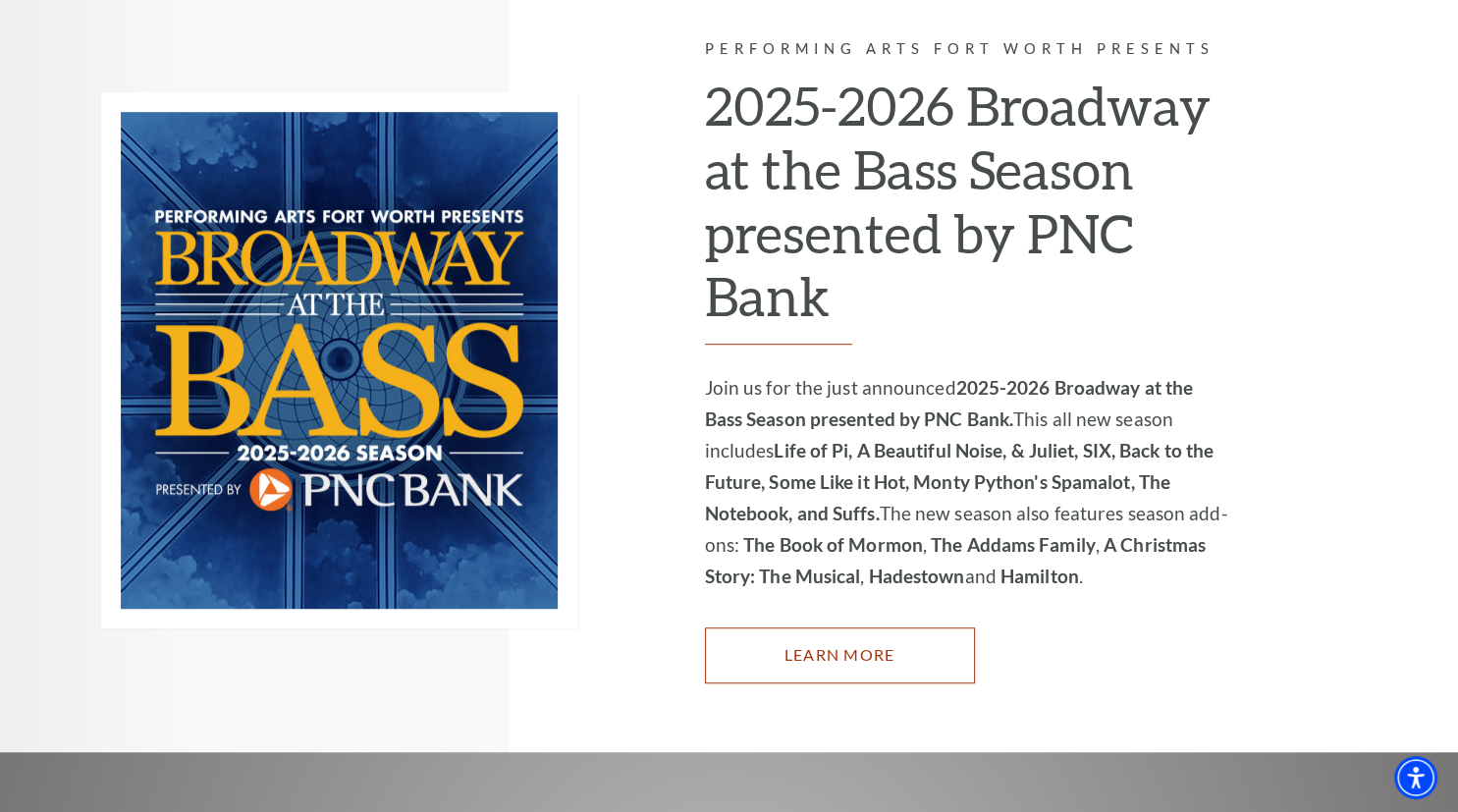 click on "Learn More" at bounding box center (839, 655) 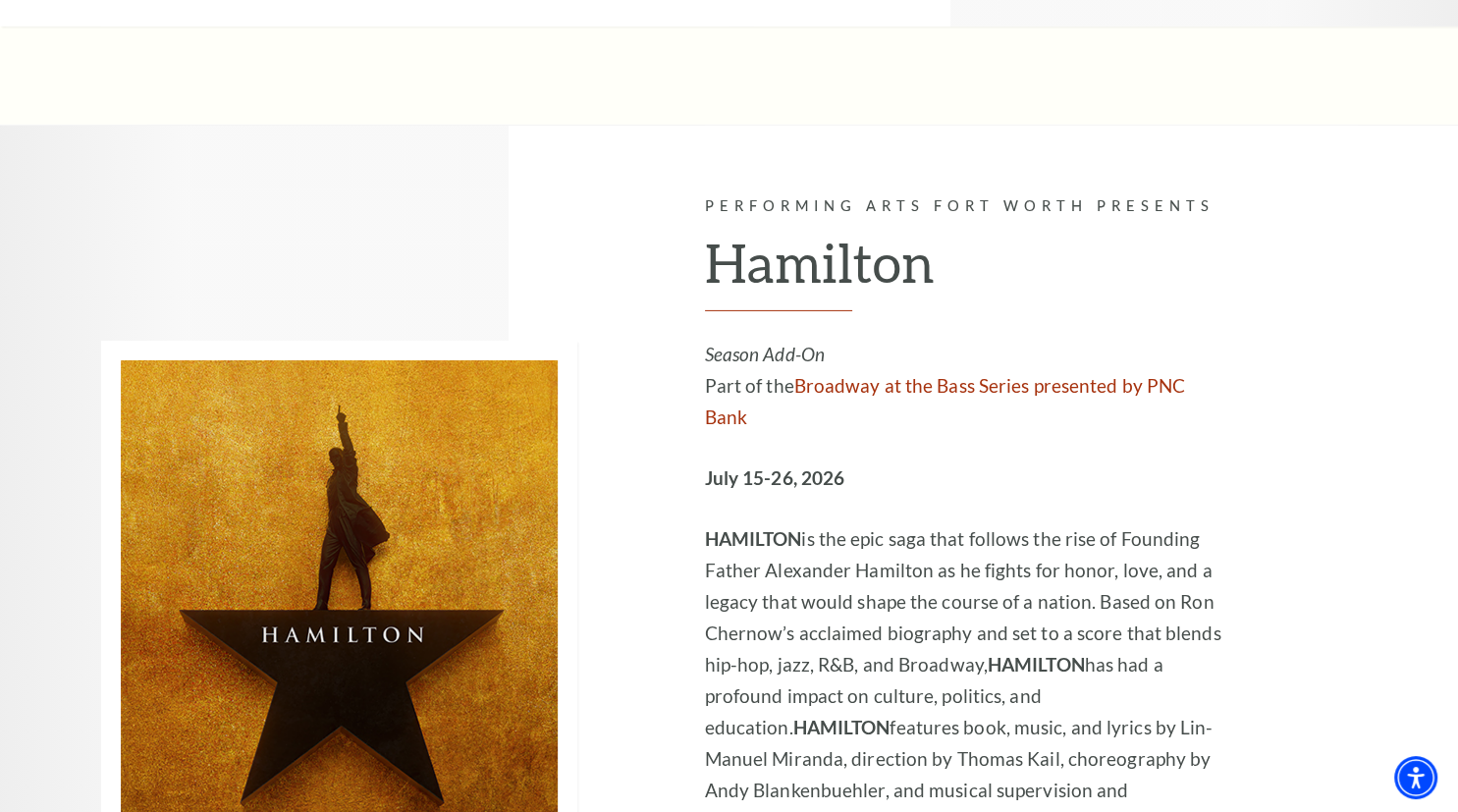 scroll, scrollTop: 13582, scrollLeft: 0, axis: vertical 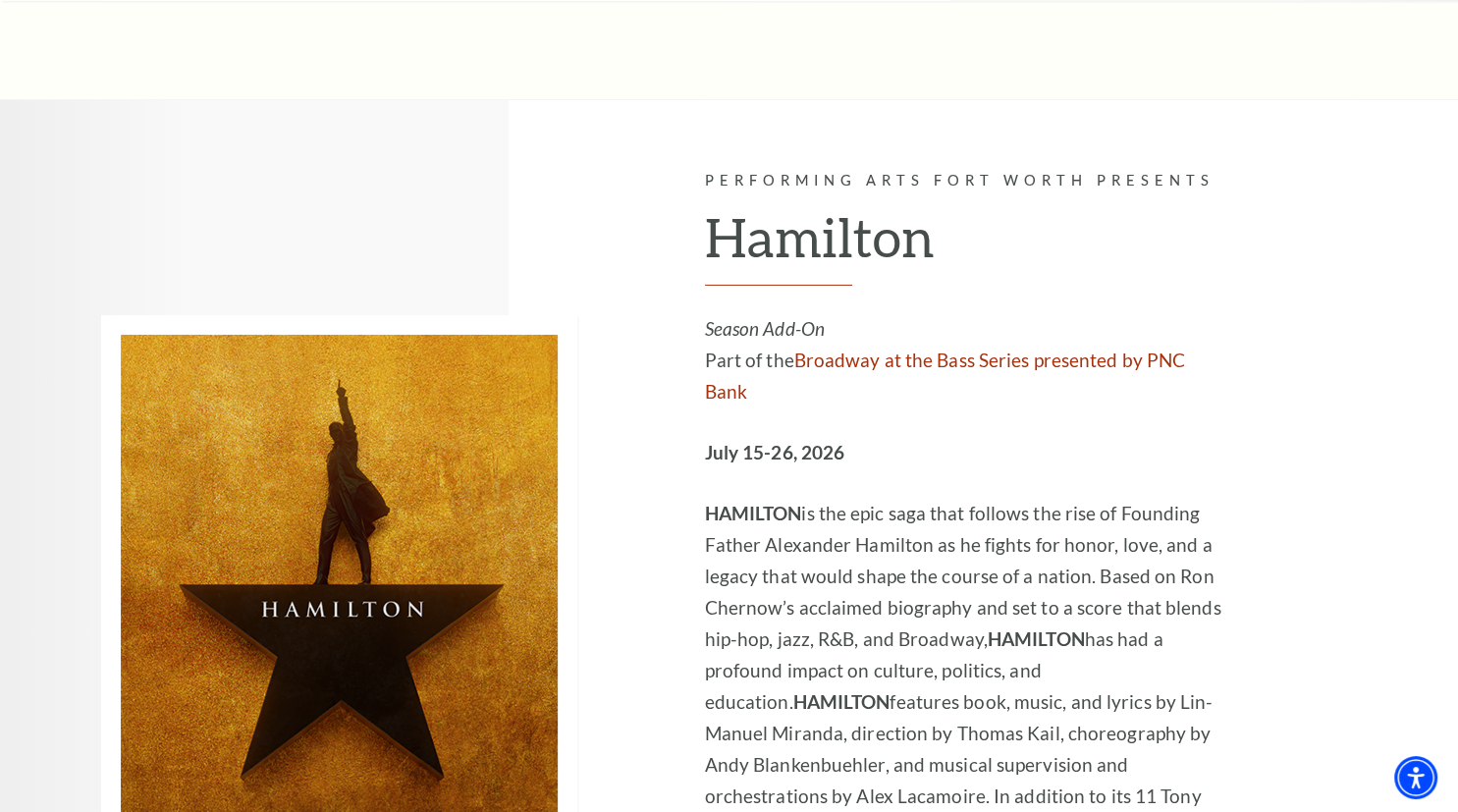 click on "Learn More" at bounding box center (839, 969) 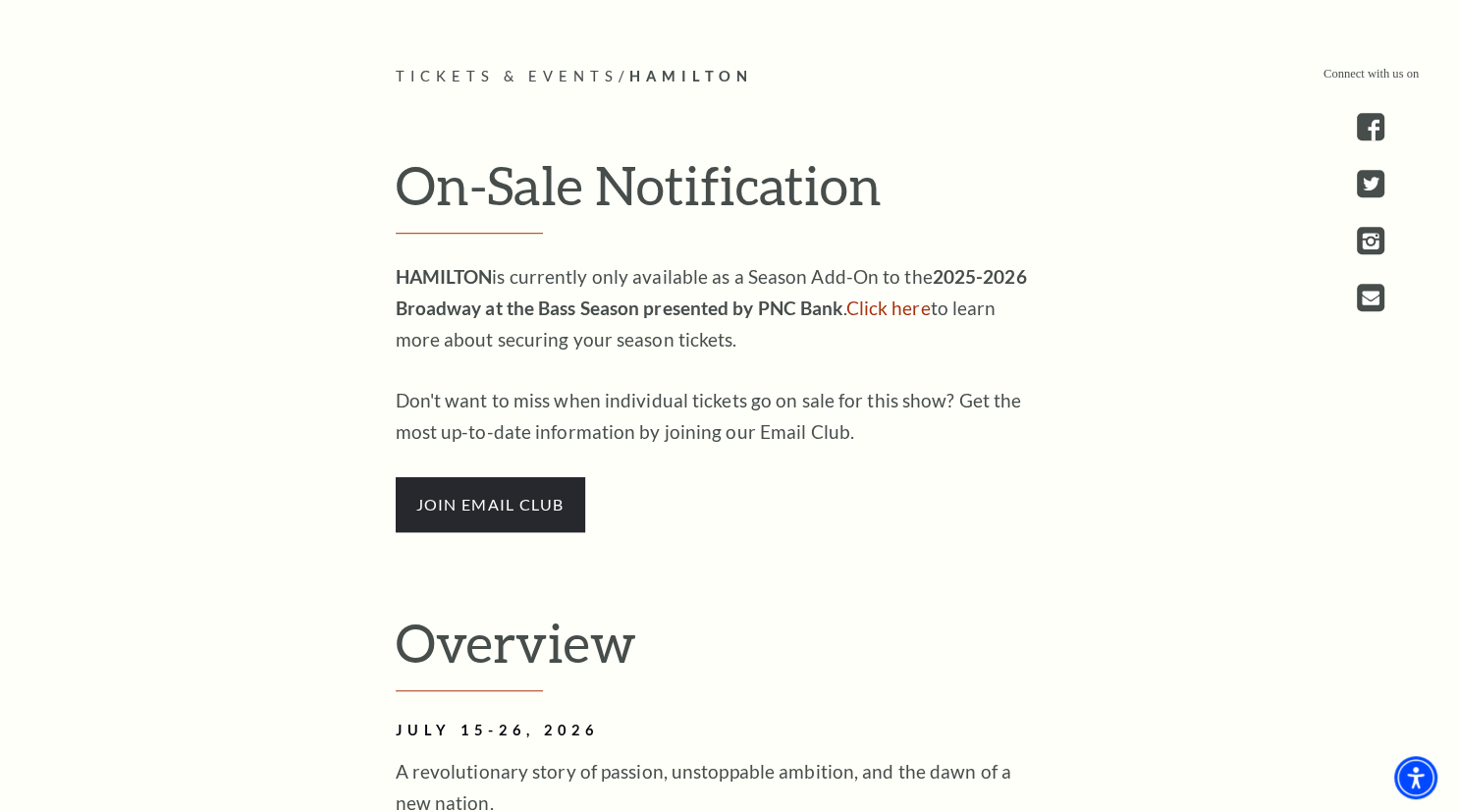 scroll, scrollTop: 829, scrollLeft: 0, axis: vertical 